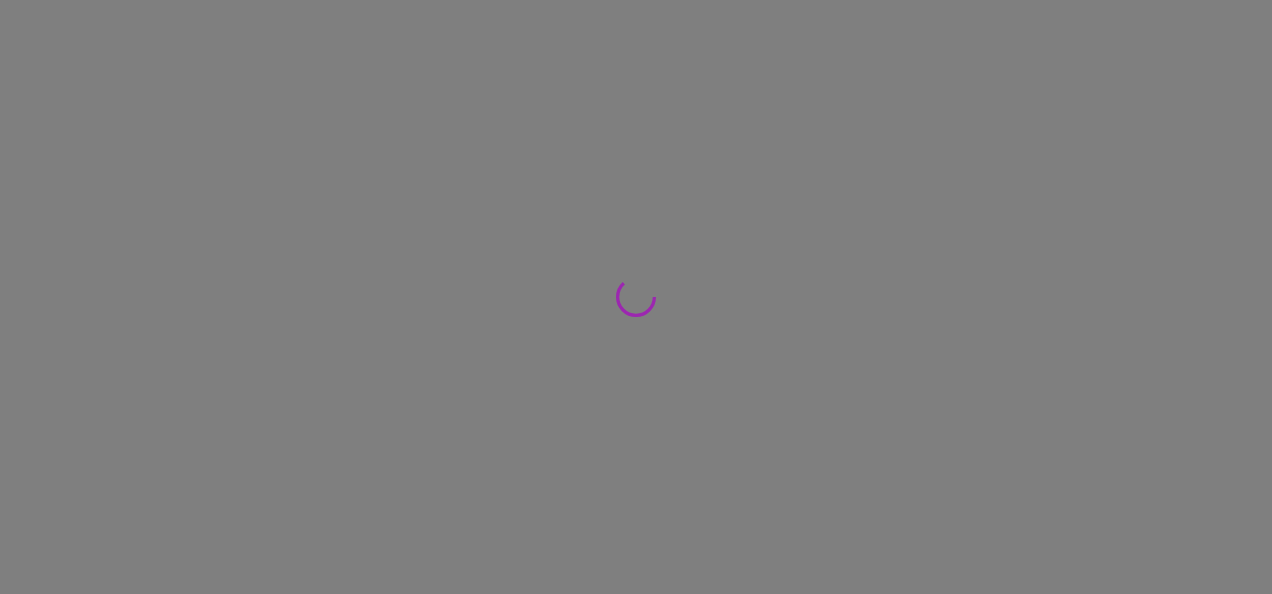 scroll, scrollTop: 0, scrollLeft: 0, axis: both 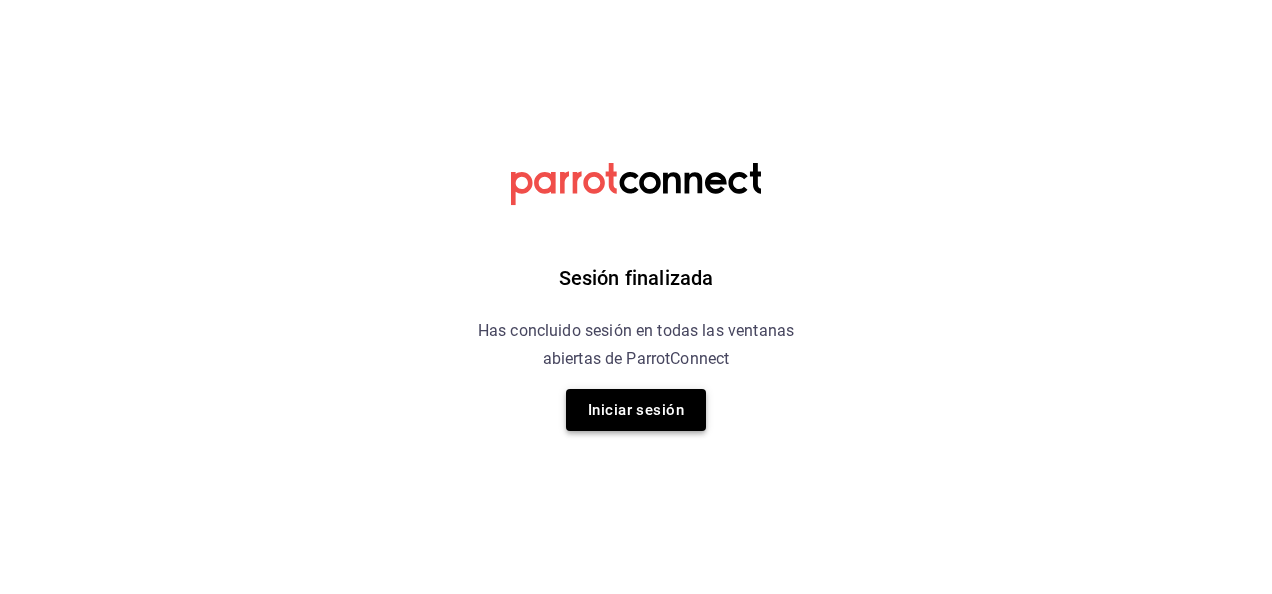 click on "Iniciar sesión" at bounding box center (636, 410) 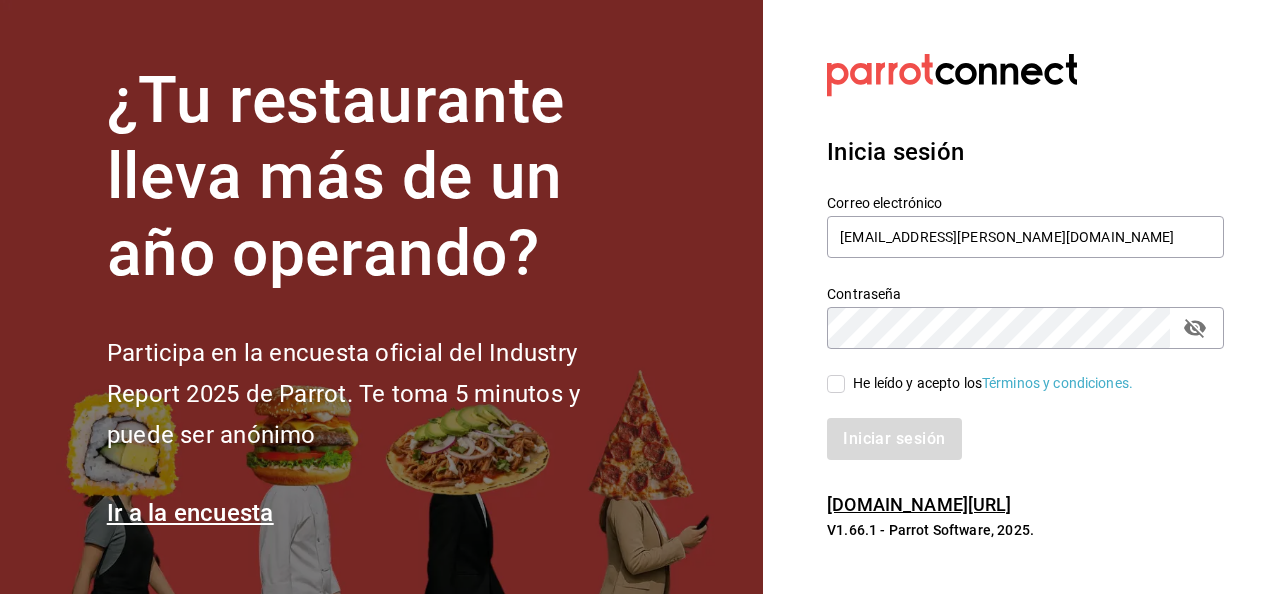 click on "He leído y acepto los  Términos y condiciones." at bounding box center [836, 384] 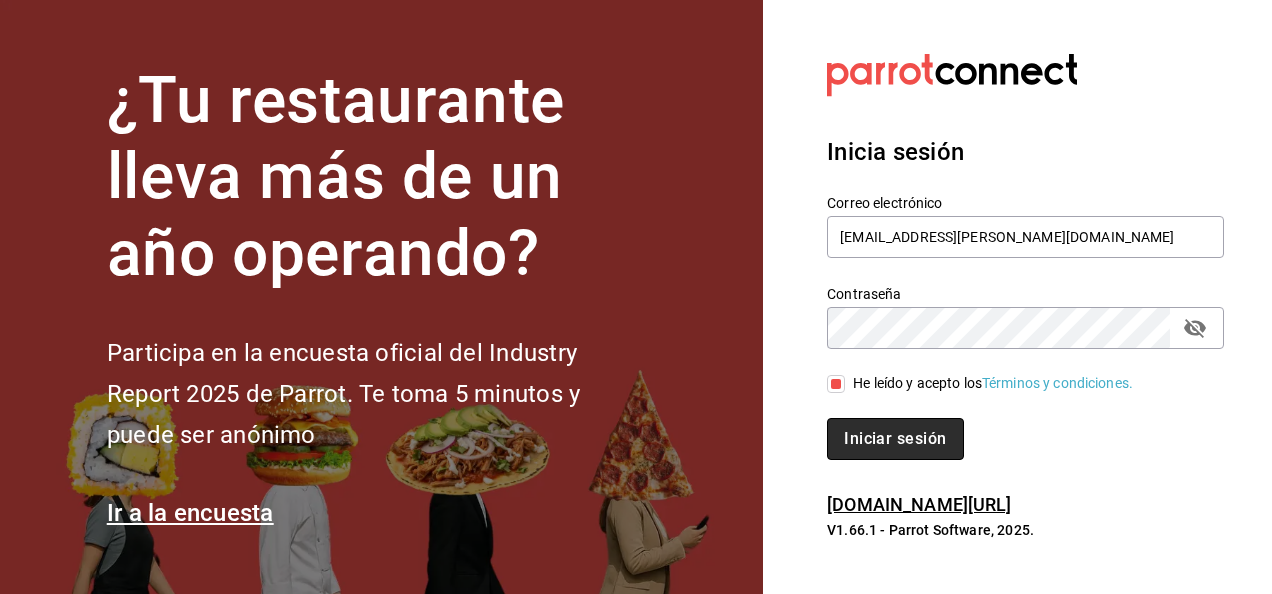 click on "Iniciar sesión" at bounding box center (895, 439) 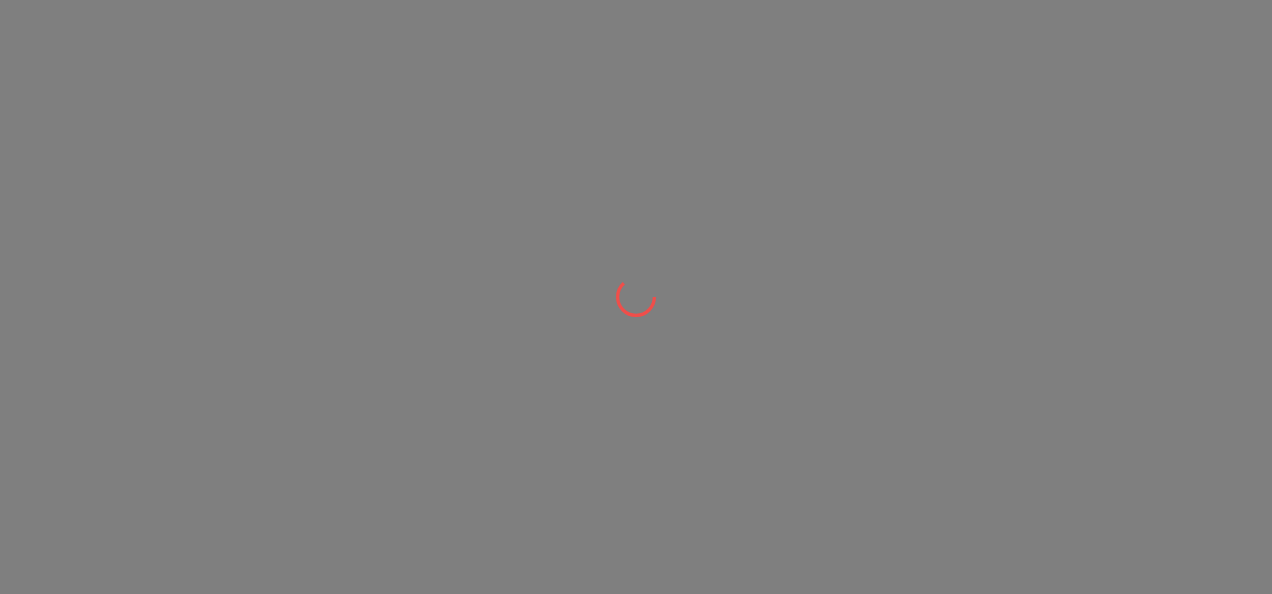 scroll, scrollTop: 0, scrollLeft: 0, axis: both 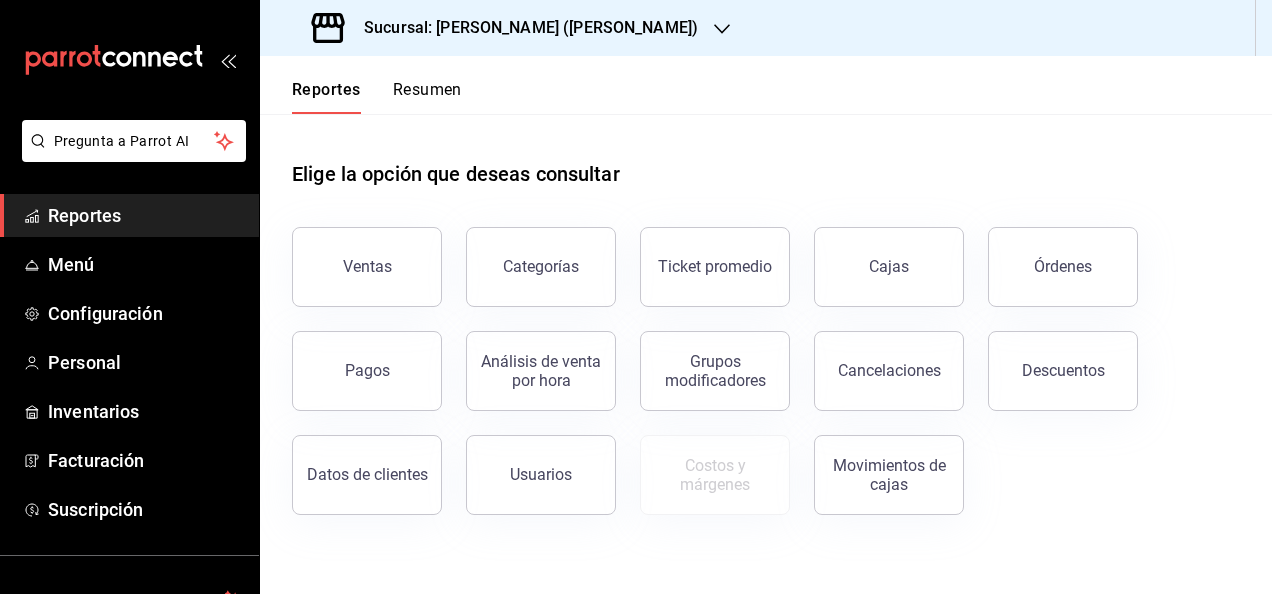 click on "Sucursal: [PERSON_NAME] ([PERSON_NAME])" at bounding box center [507, 28] 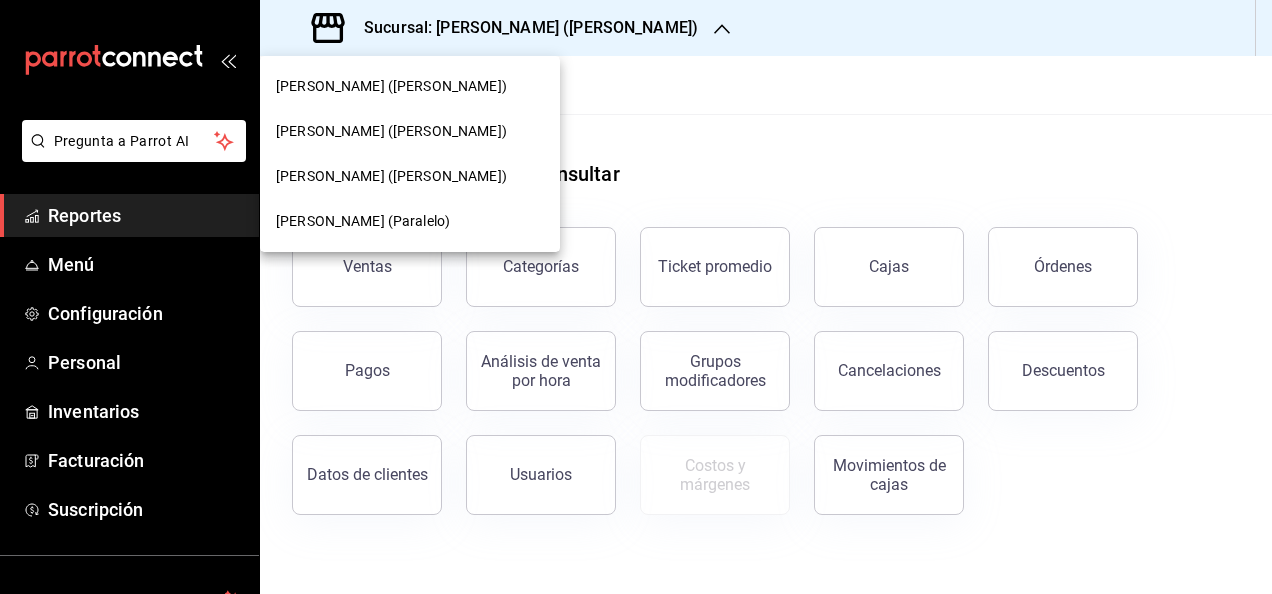 click on "[PERSON_NAME] ([PERSON_NAME])" at bounding box center (391, 176) 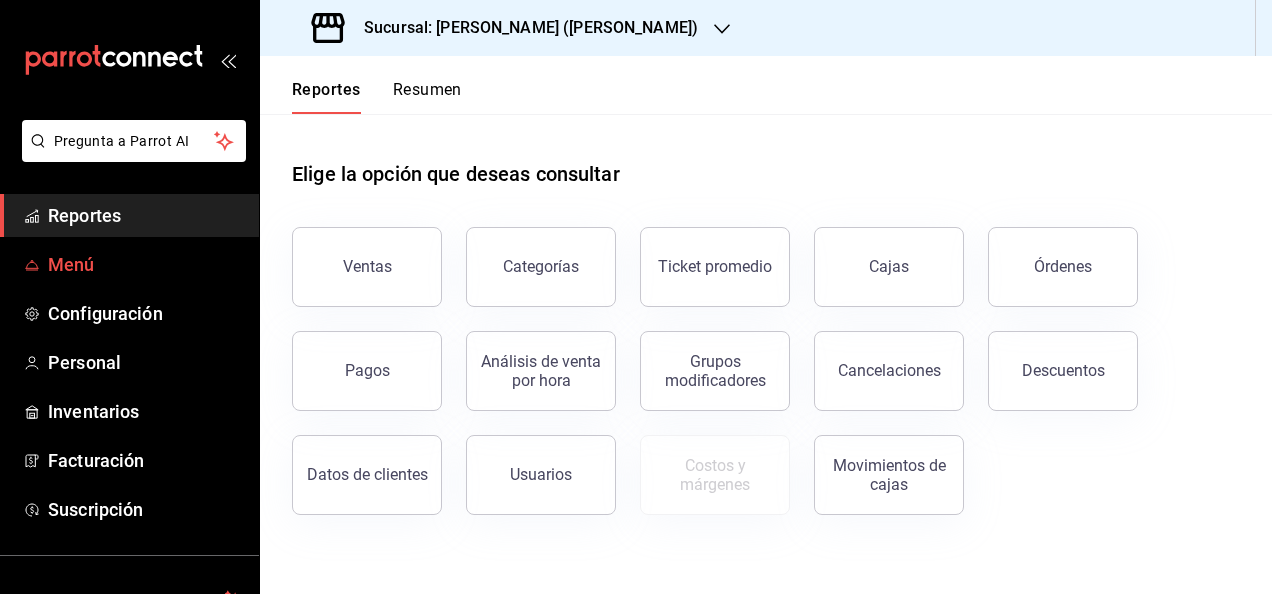 click on "Menú" at bounding box center (145, 264) 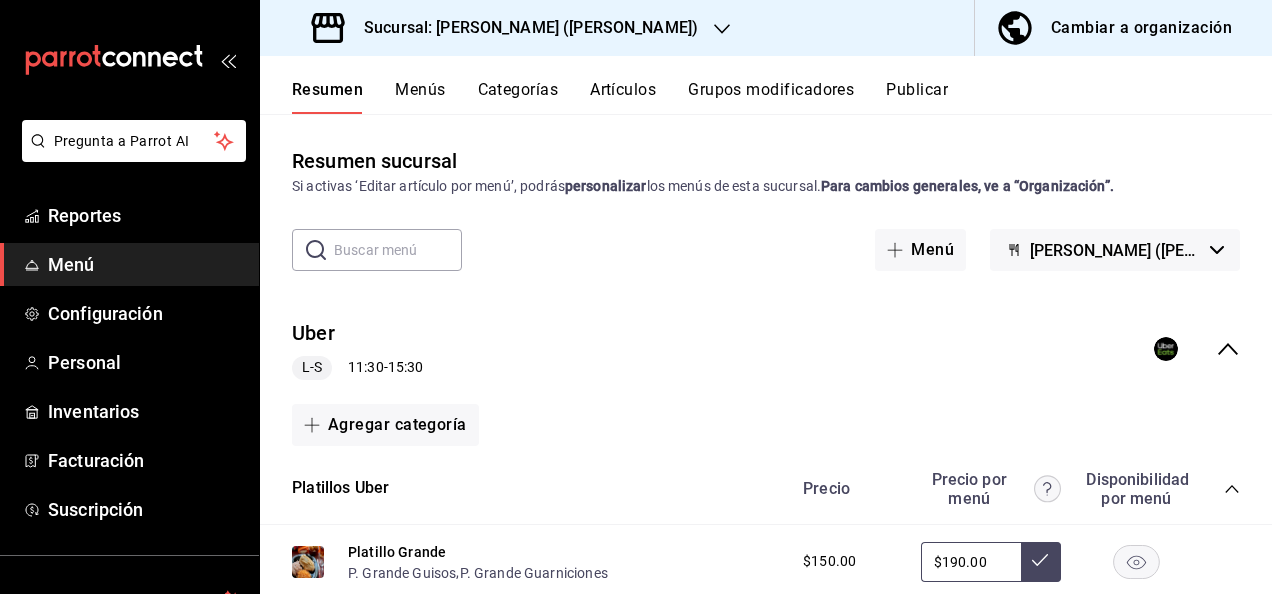 click 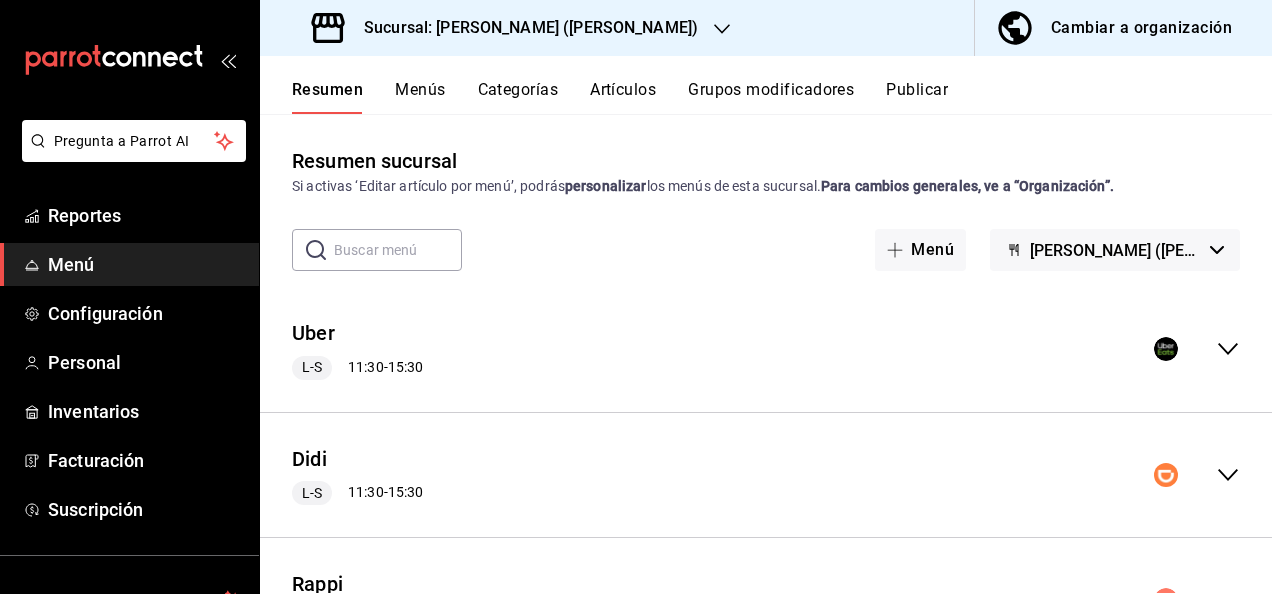 click 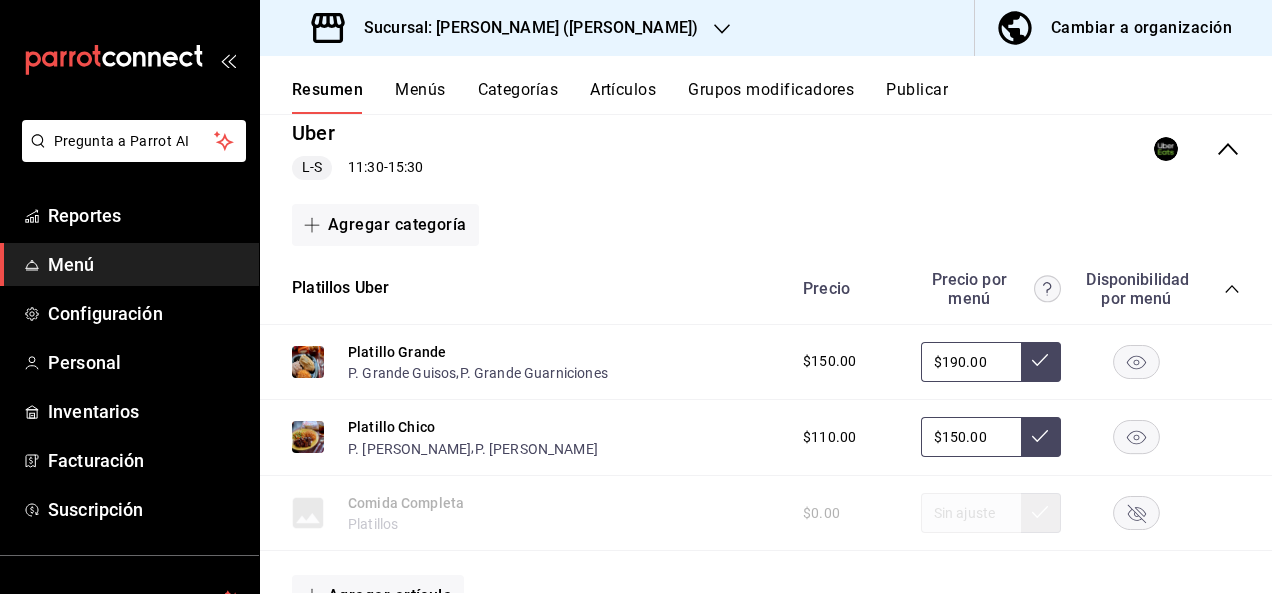 scroll, scrollTop: 266, scrollLeft: 0, axis: vertical 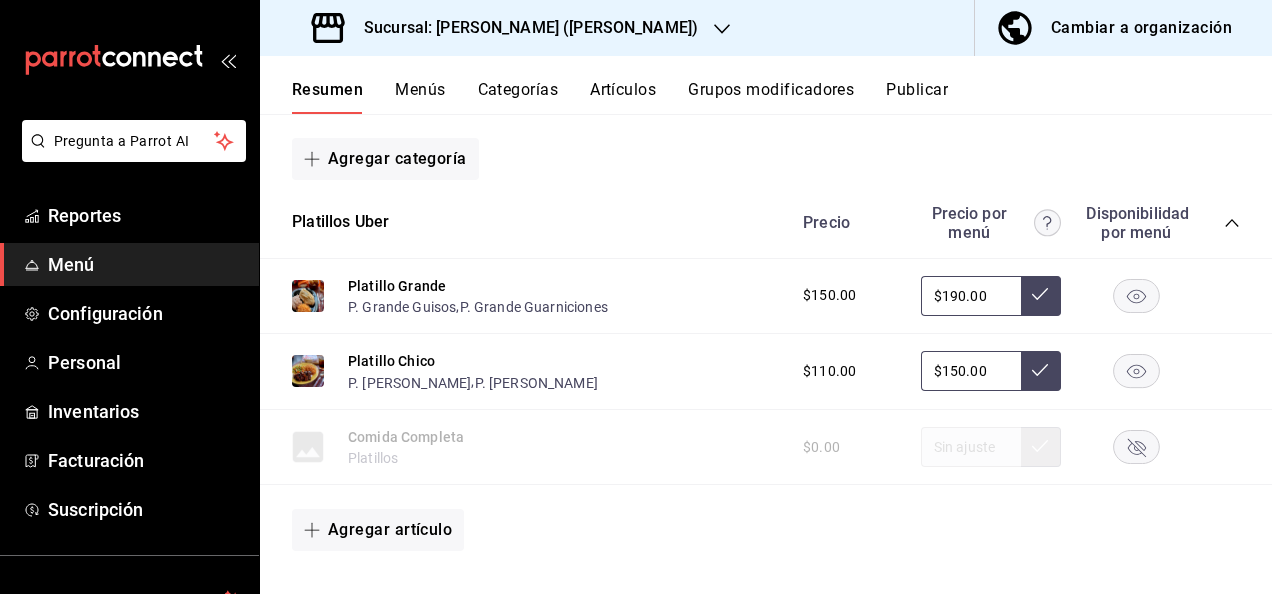 click 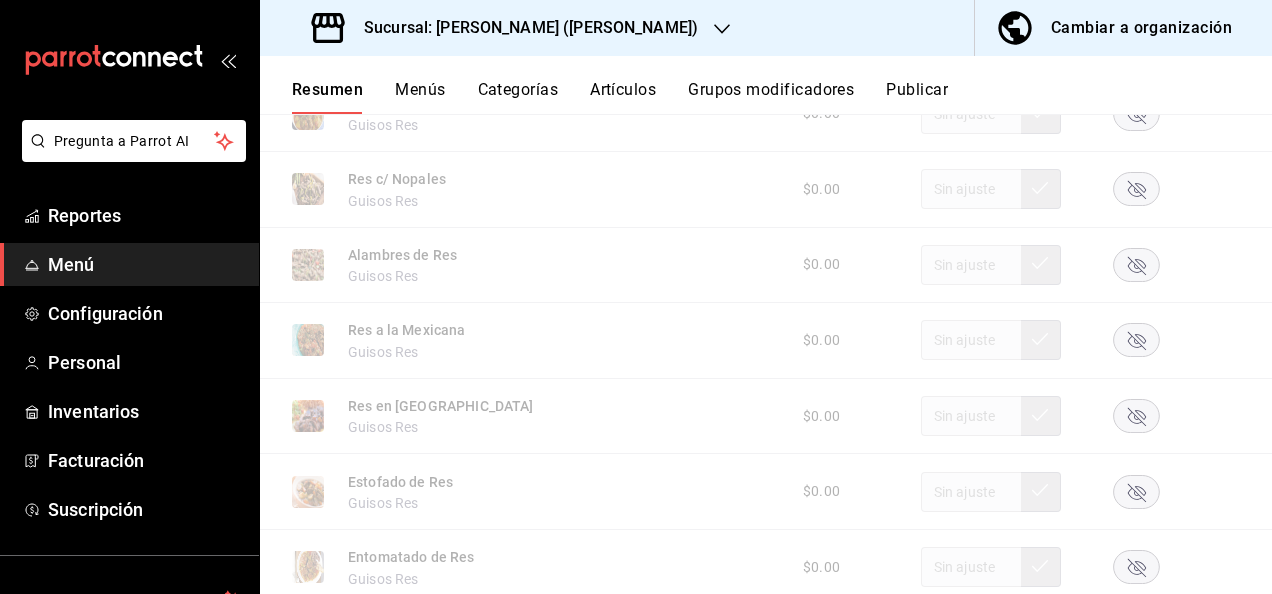 scroll, scrollTop: 773, scrollLeft: 0, axis: vertical 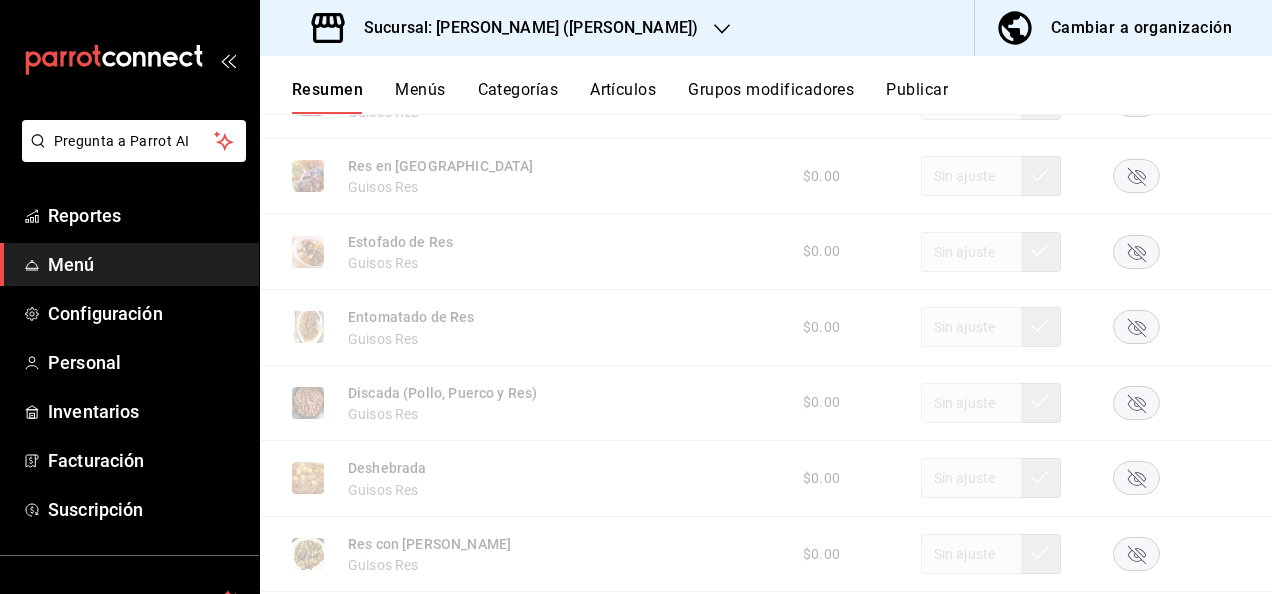 click 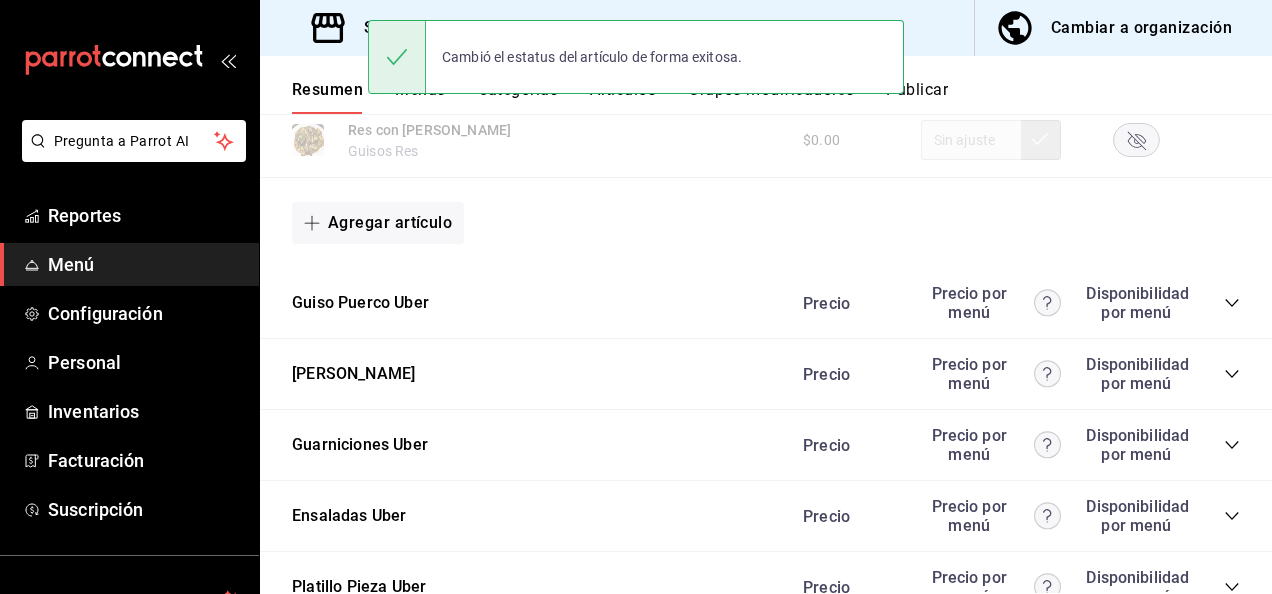 scroll, scrollTop: 1492, scrollLeft: 0, axis: vertical 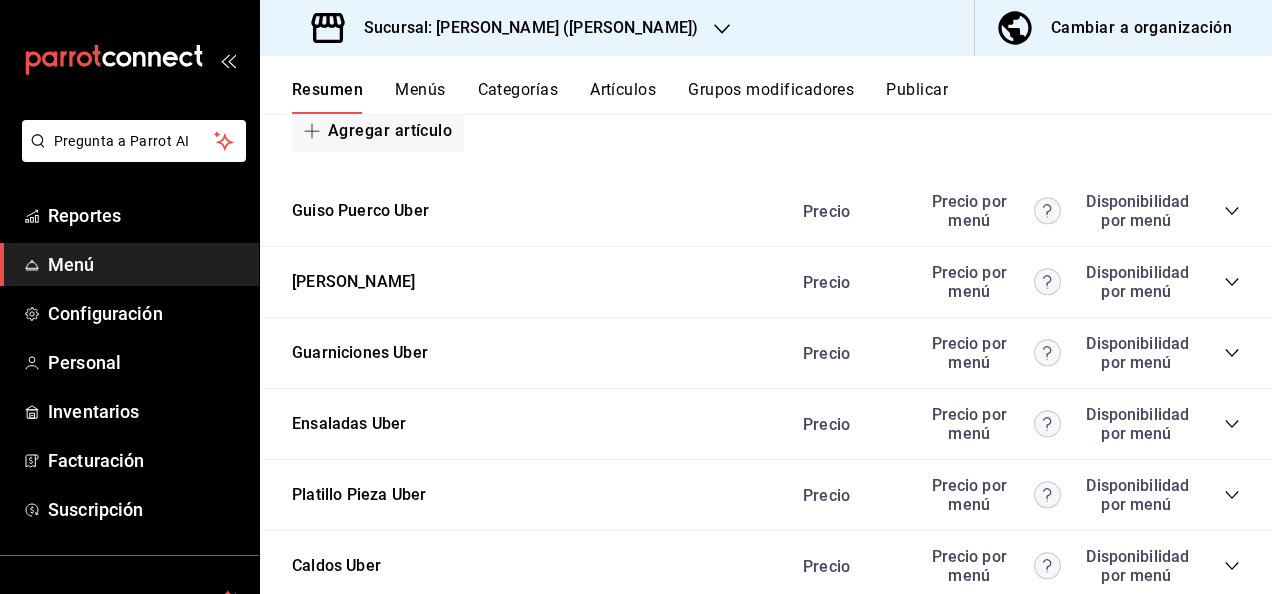 click 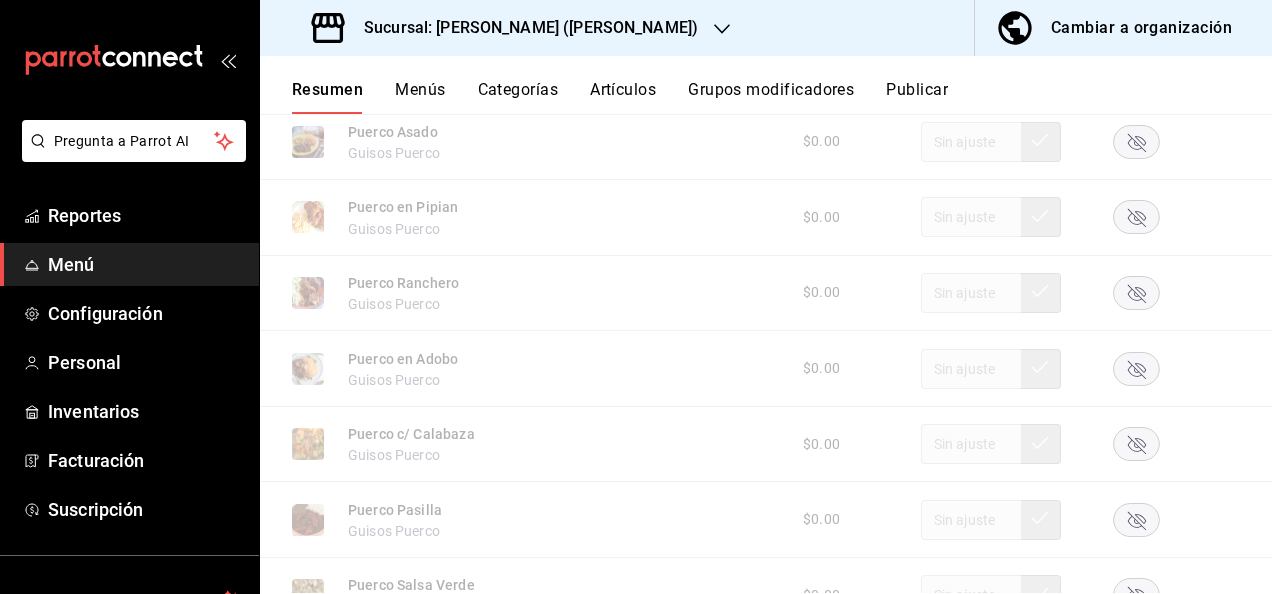 scroll, scrollTop: 1906, scrollLeft: 0, axis: vertical 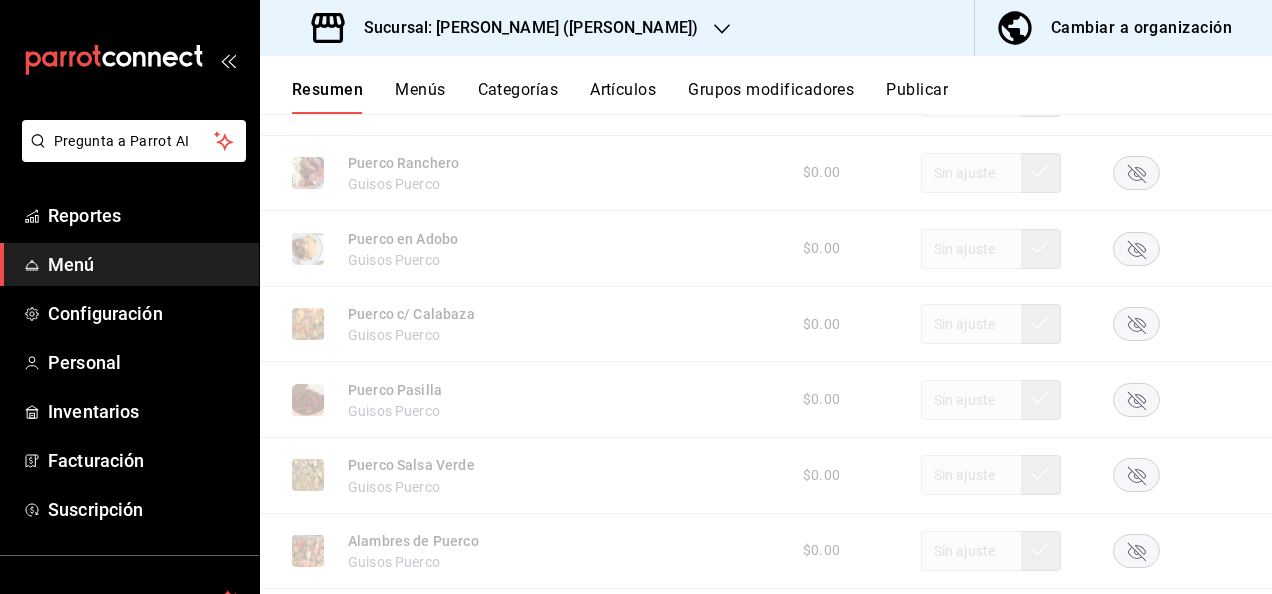 click 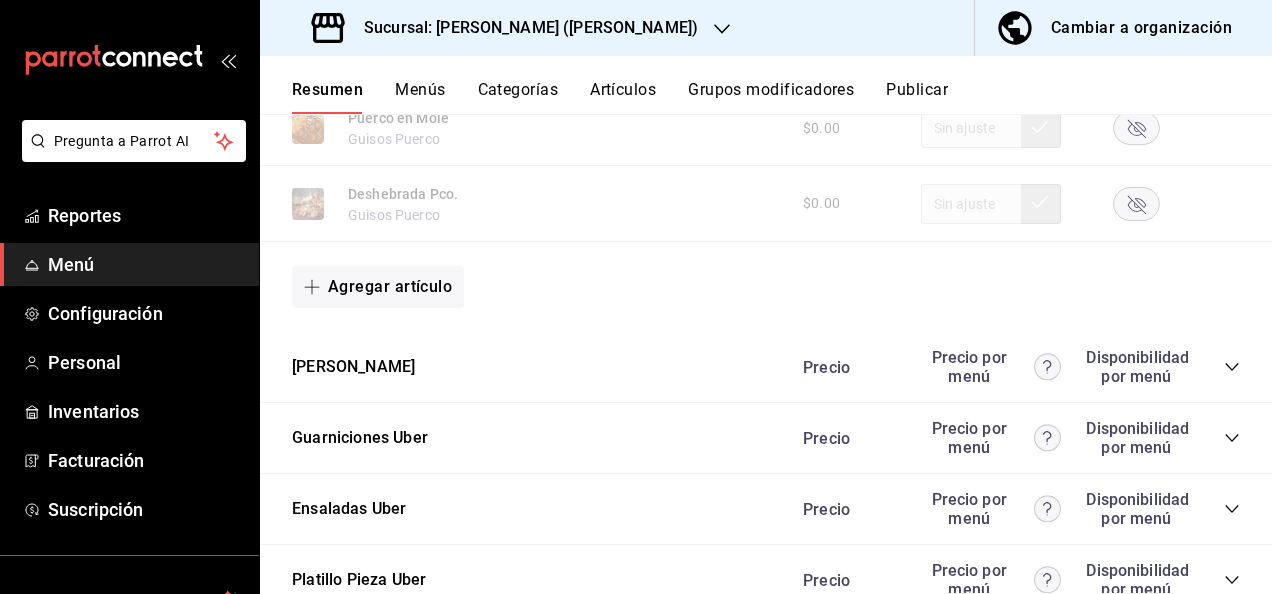 scroll, scrollTop: 2560, scrollLeft: 0, axis: vertical 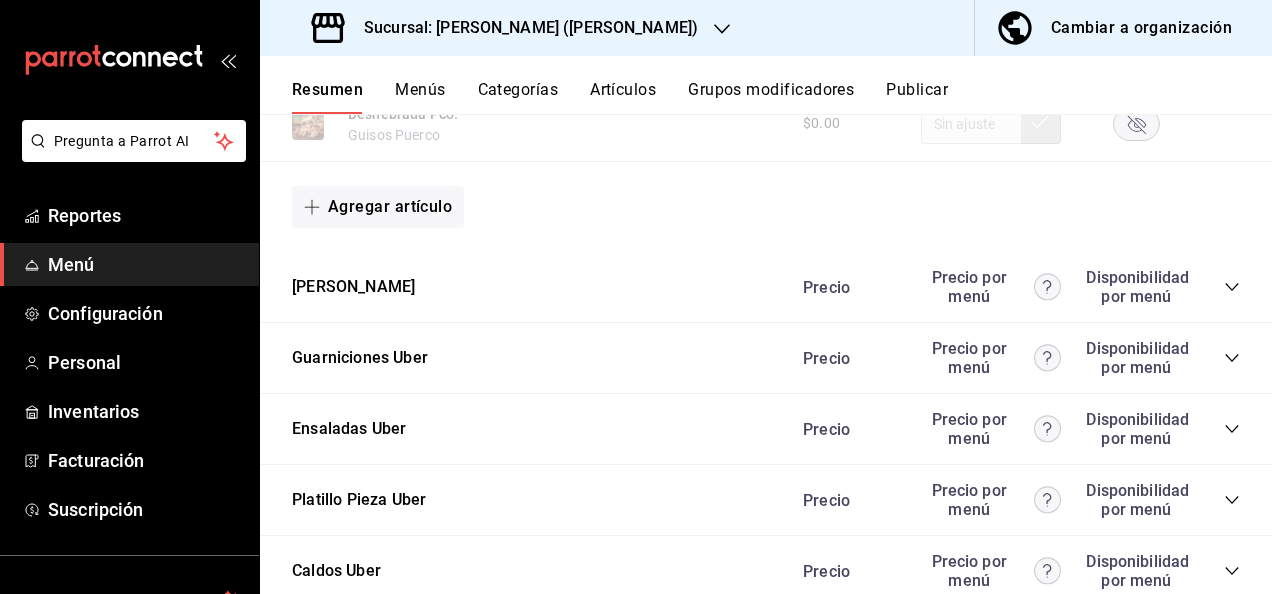 click 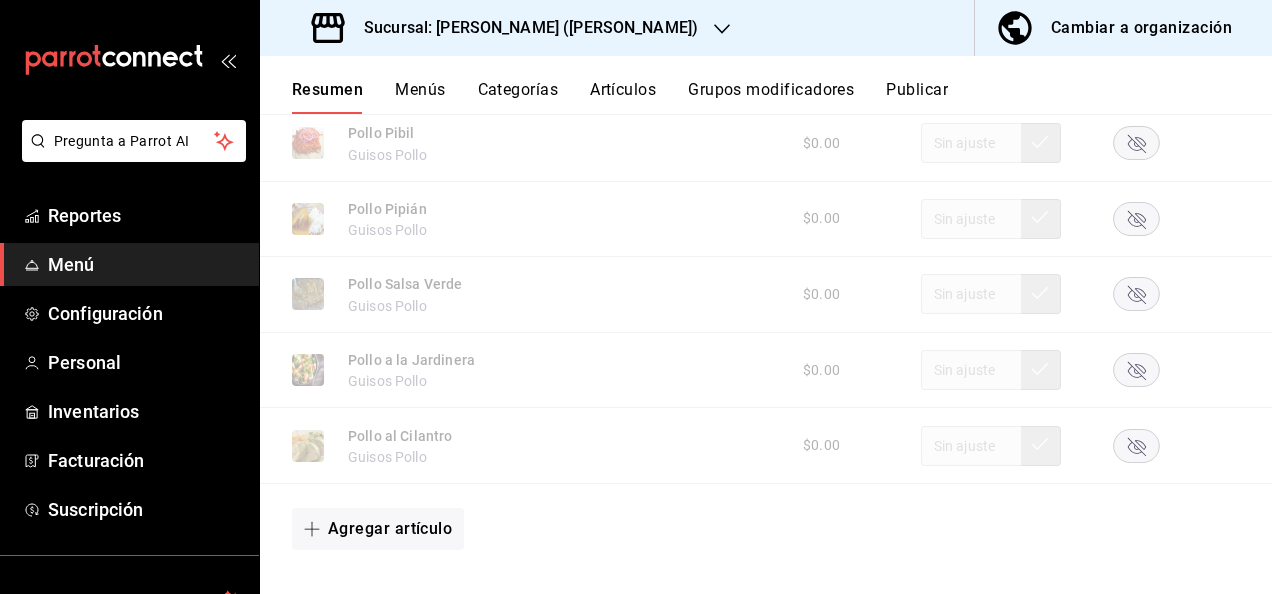 scroll, scrollTop: 3546, scrollLeft: 0, axis: vertical 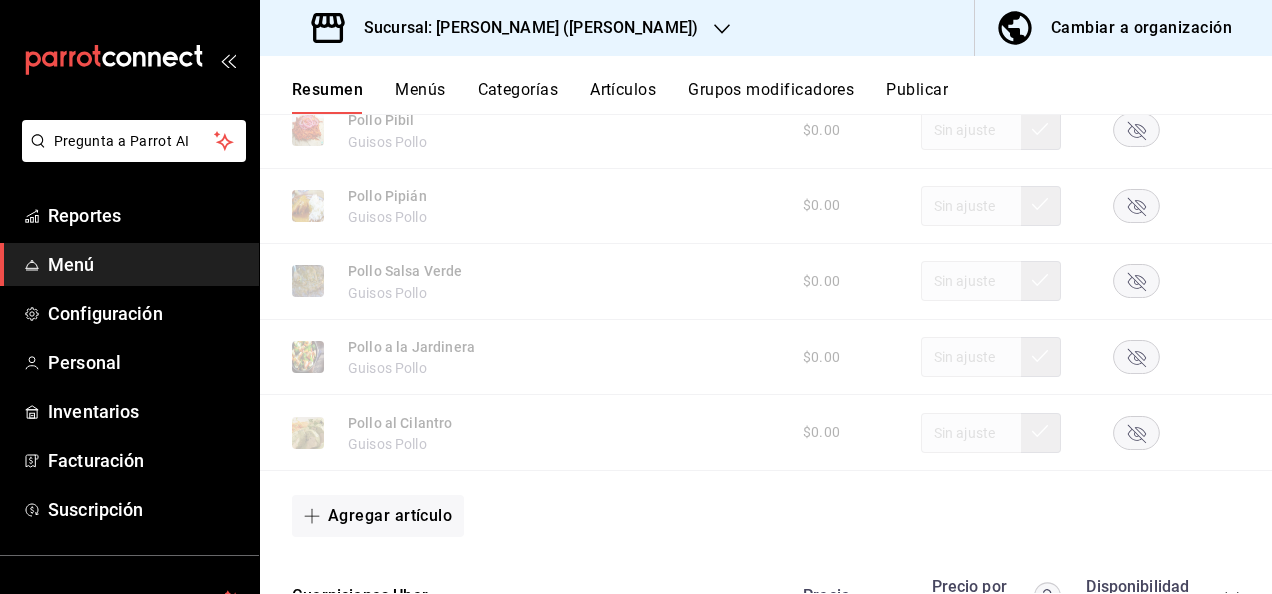 click 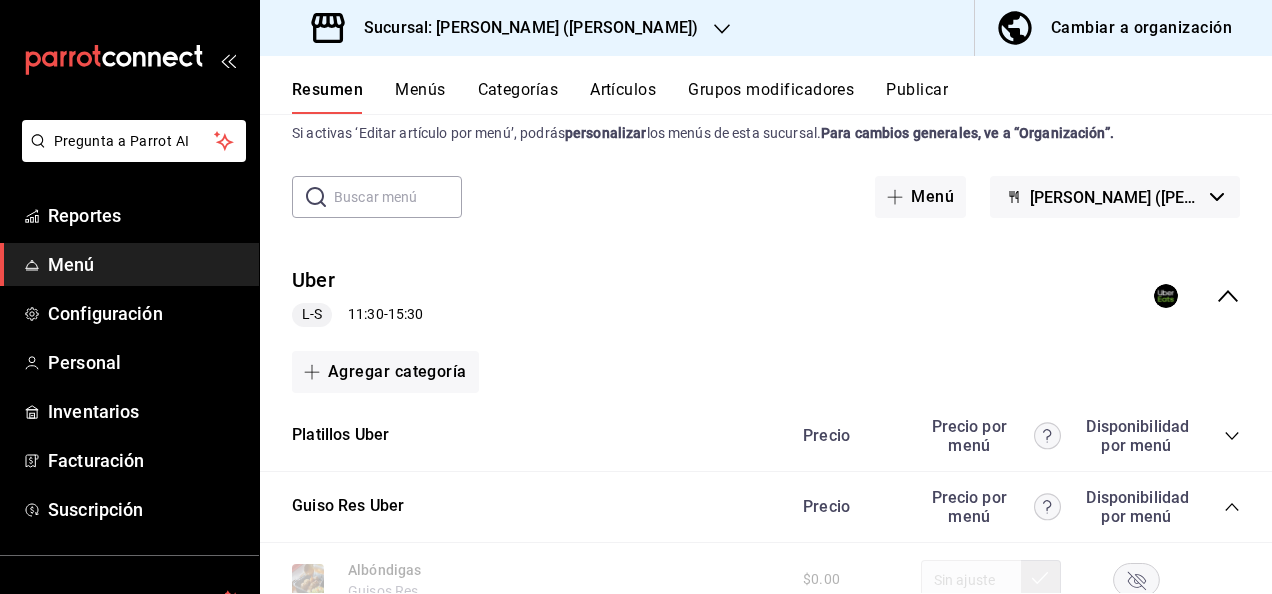 scroll, scrollTop: 0, scrollLeft: 0, axis: both 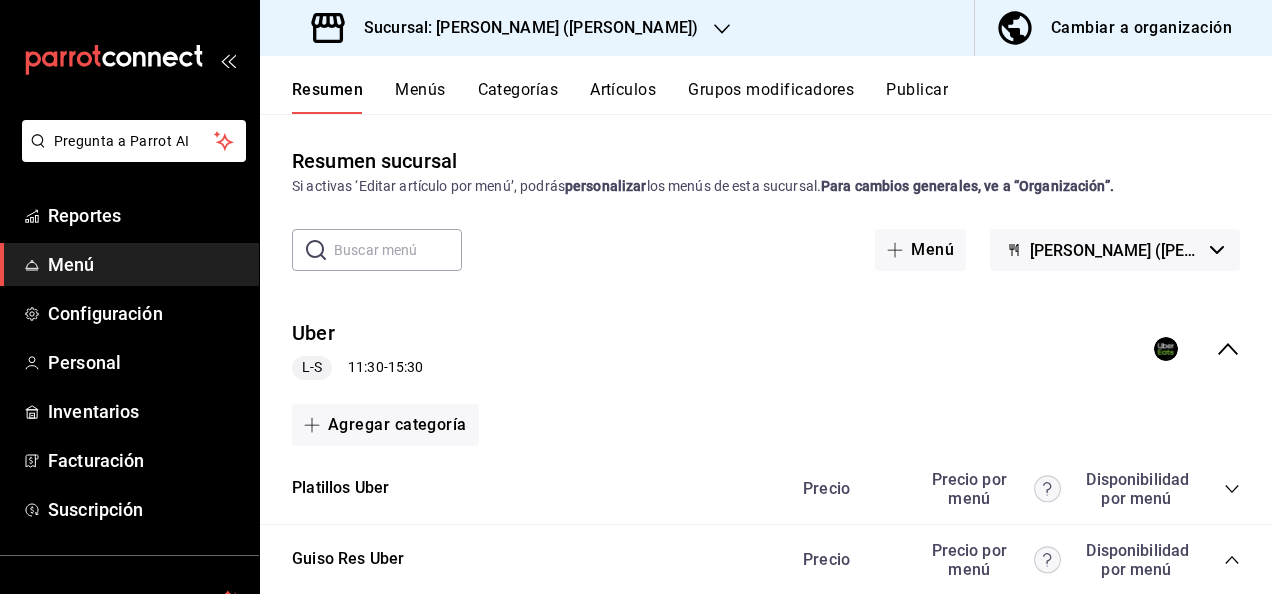 click 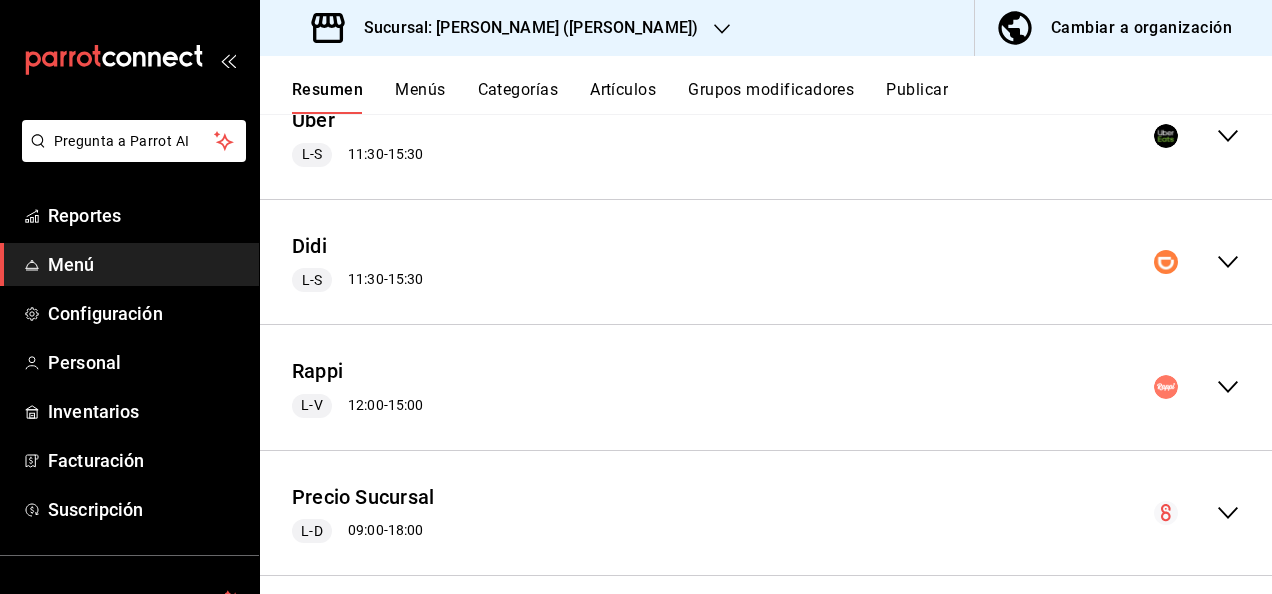 scroll, scrollTop: 234, scrollLeft: 0, axis: vertical 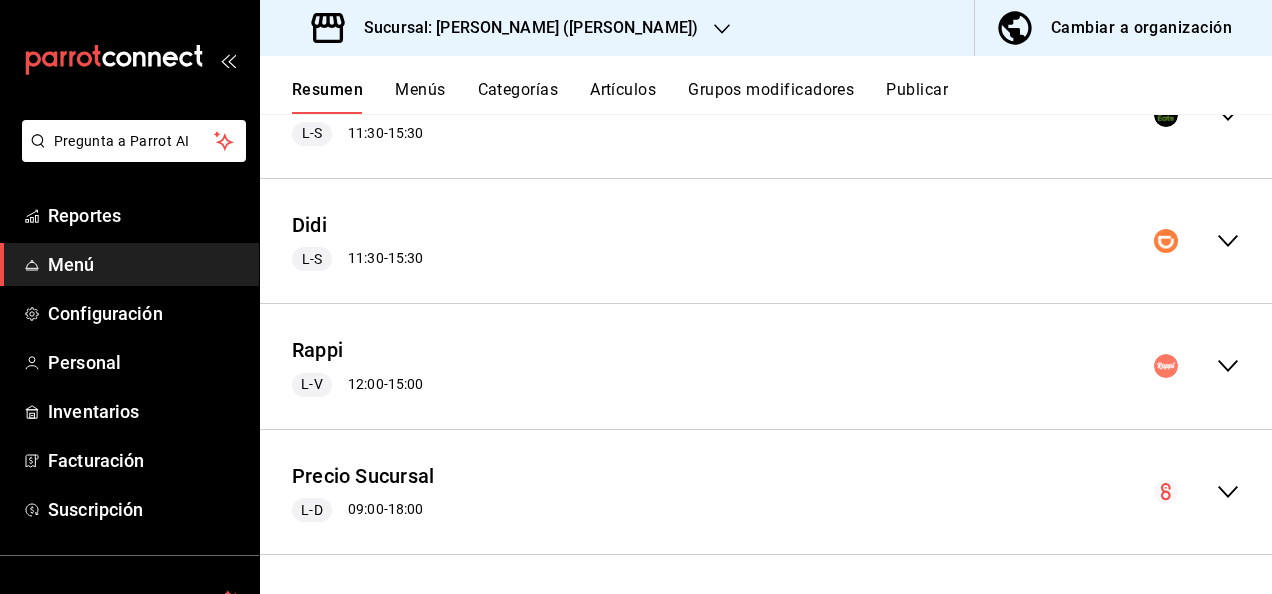 click 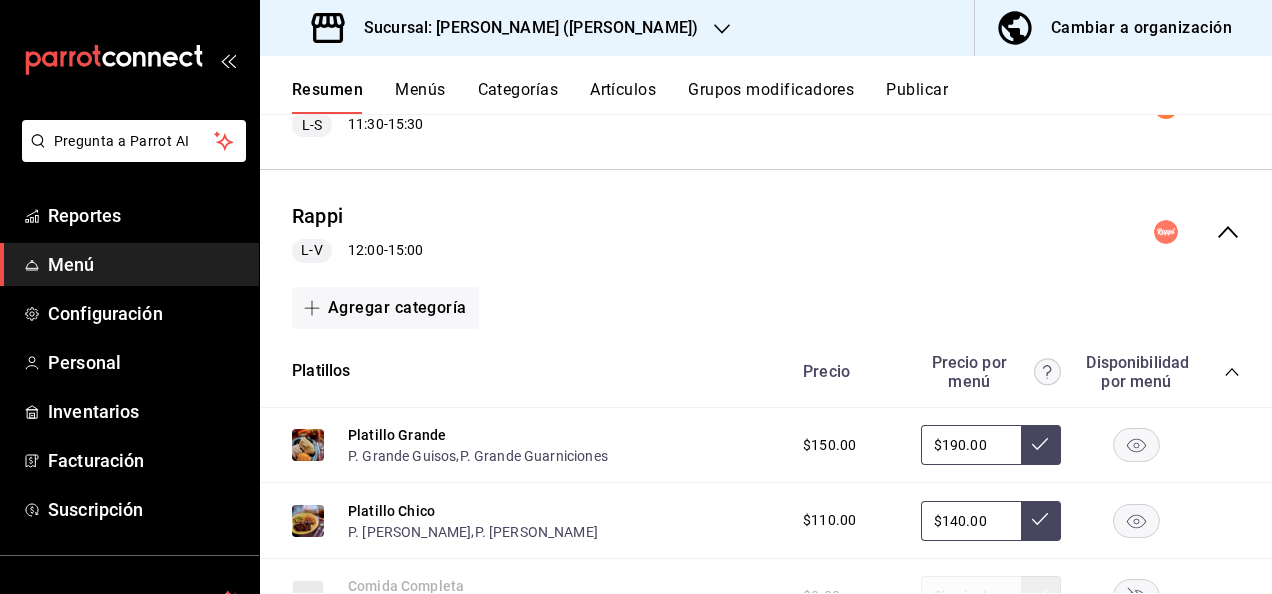 scroll, scrollTop: 461, scrollLeft: 0, axis: vertical 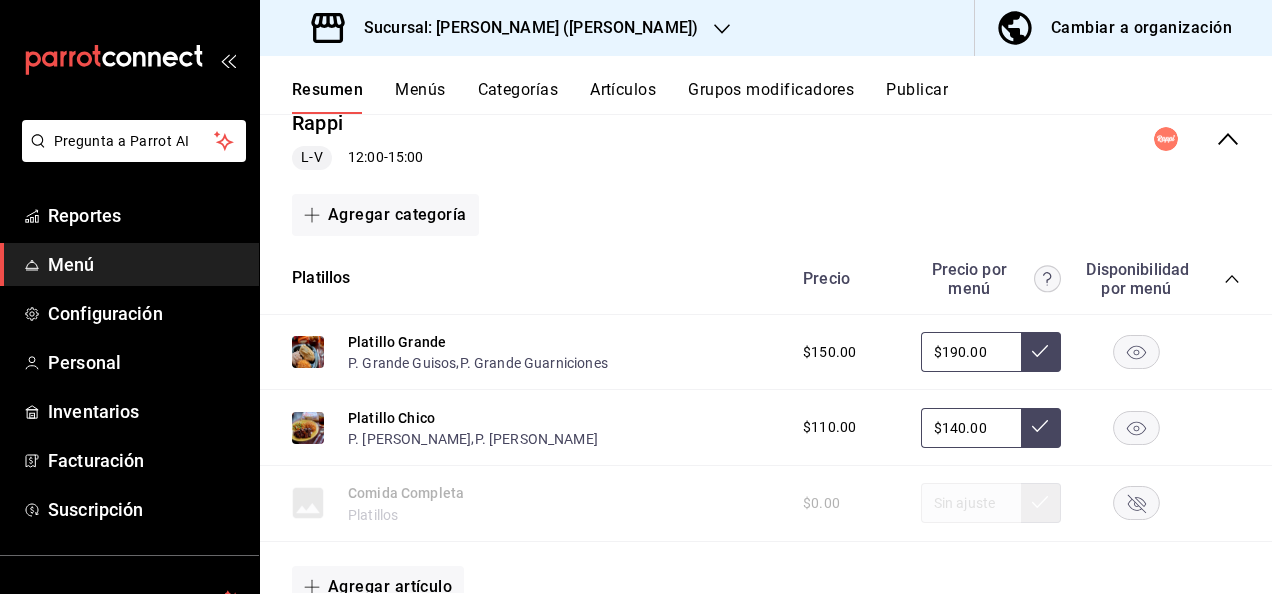 click 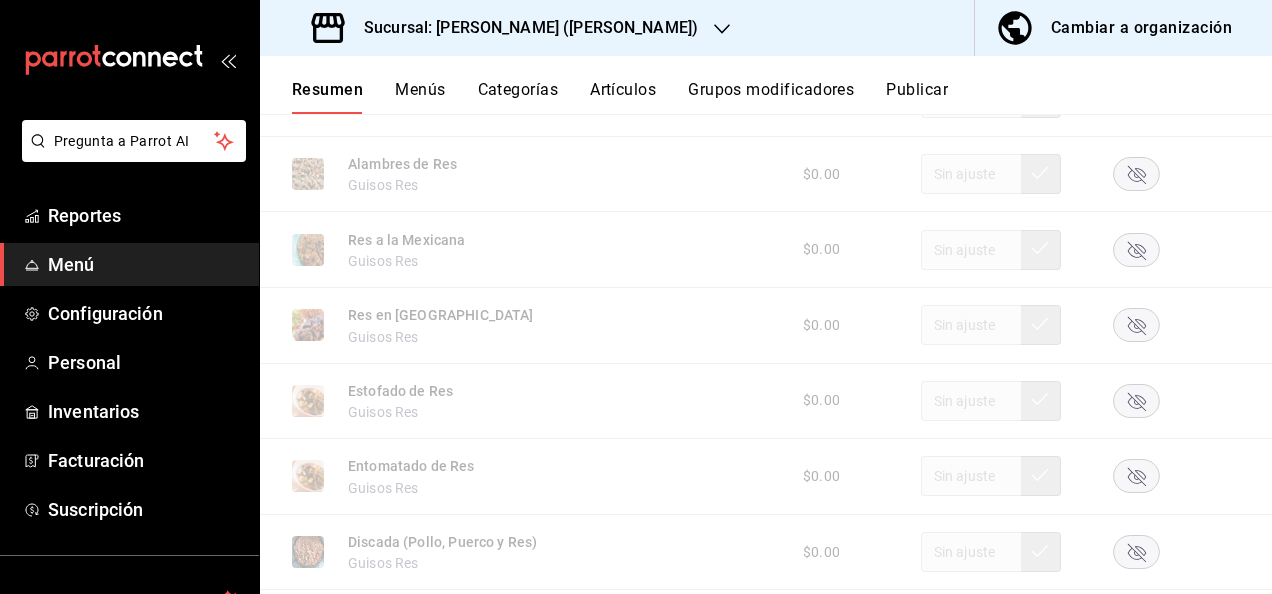 scroll, scrollTop: 1261, scrollLeft: 0, axis: vertical 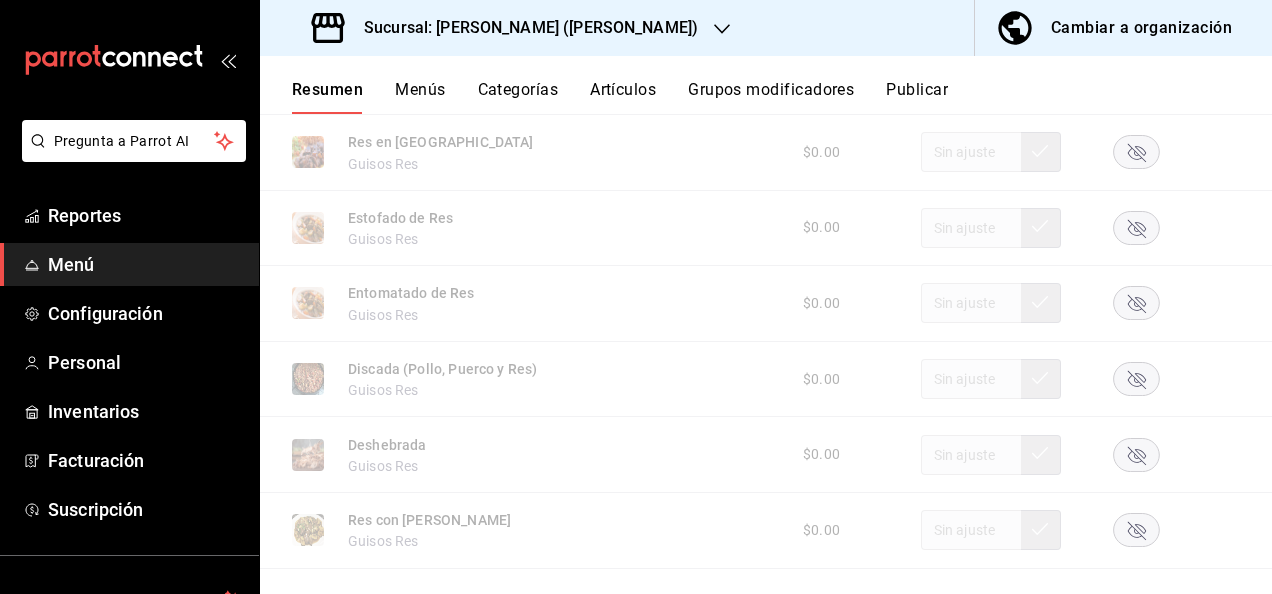 click 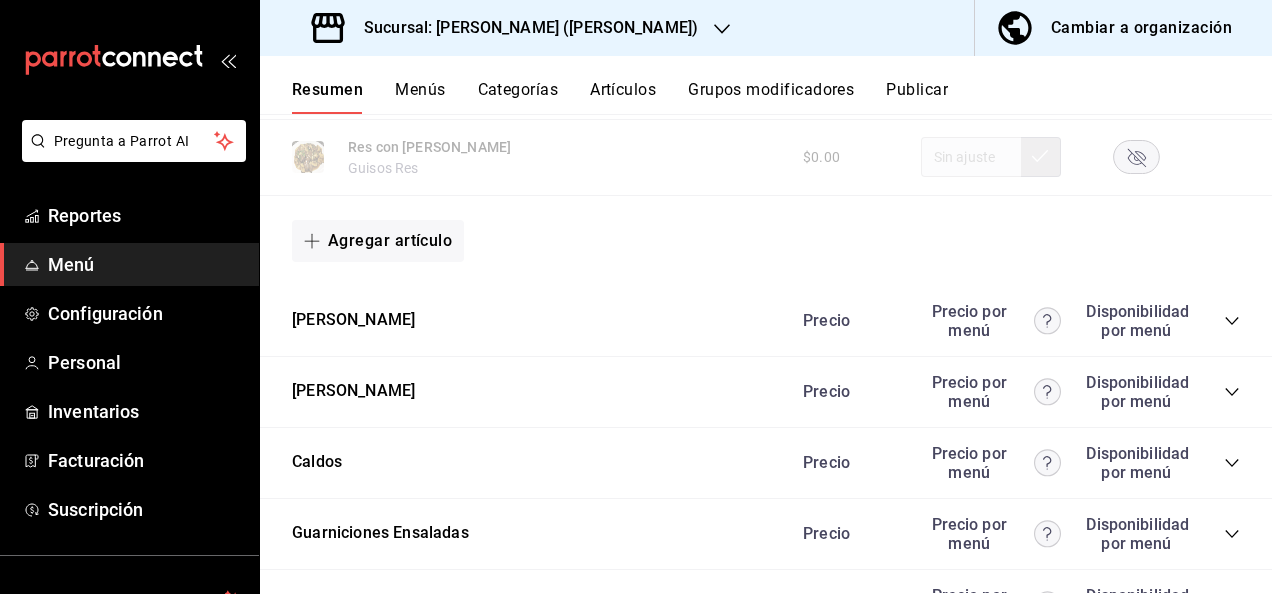 scroll, scrollTop: 1674, scrollLeft: 0, axis: vertical 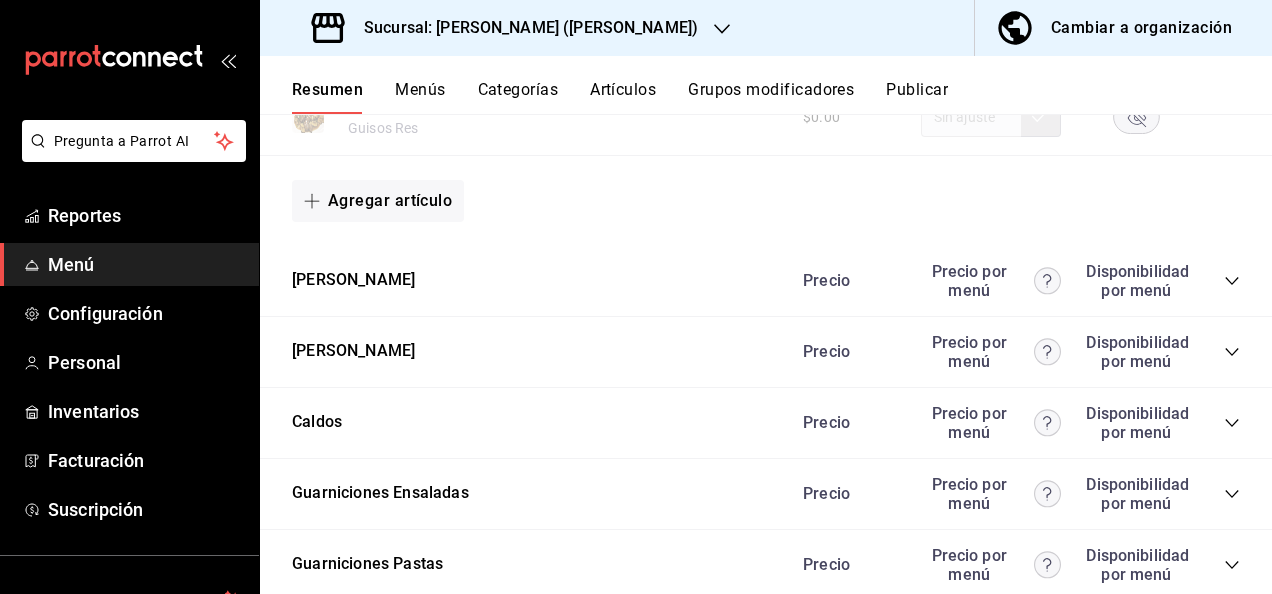 click 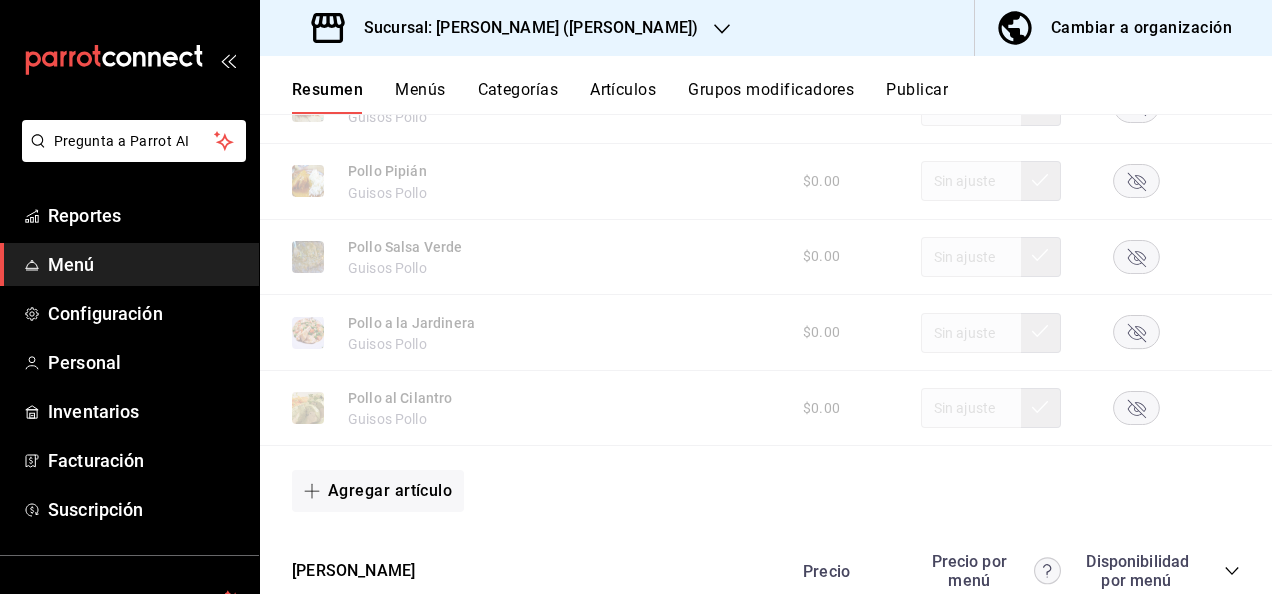 scroll, scrollTop: 2638, scrollLeft: 0, axis: vertical 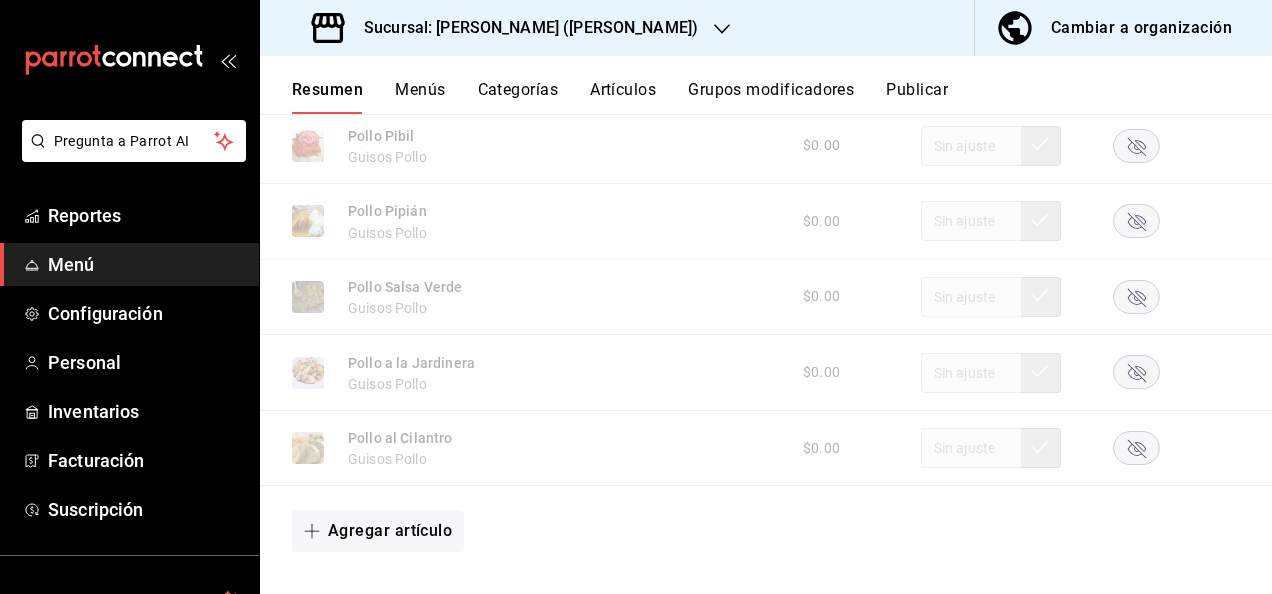 click 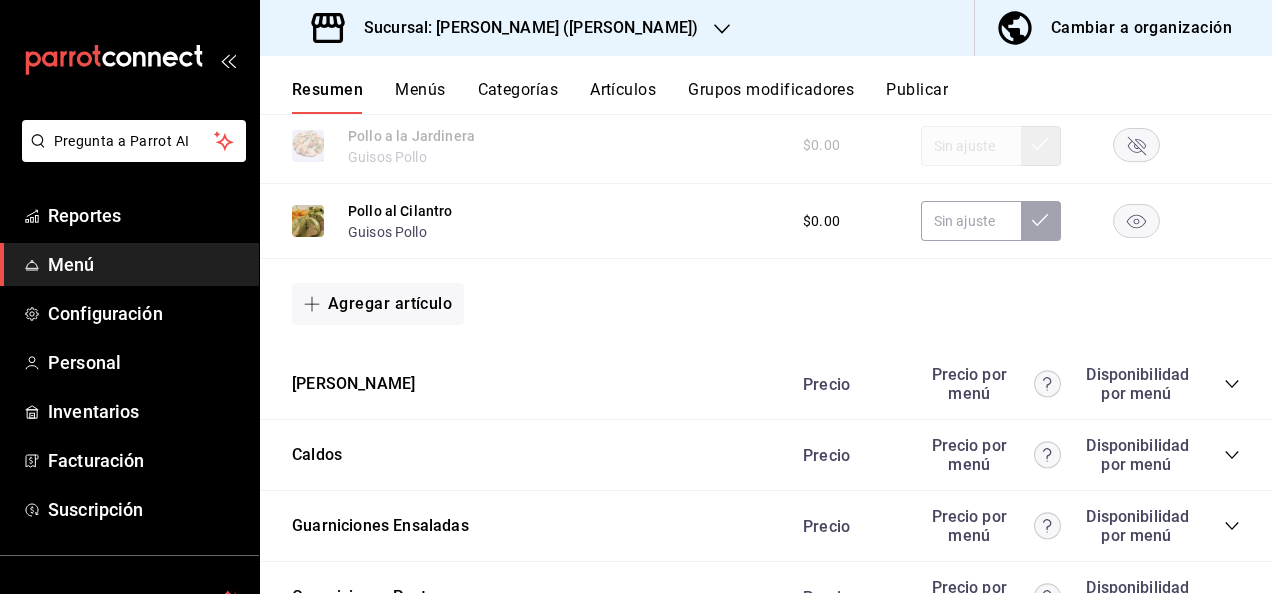 scroll, scrollTop: 2892, scrollLeft: 0, axis: vertical 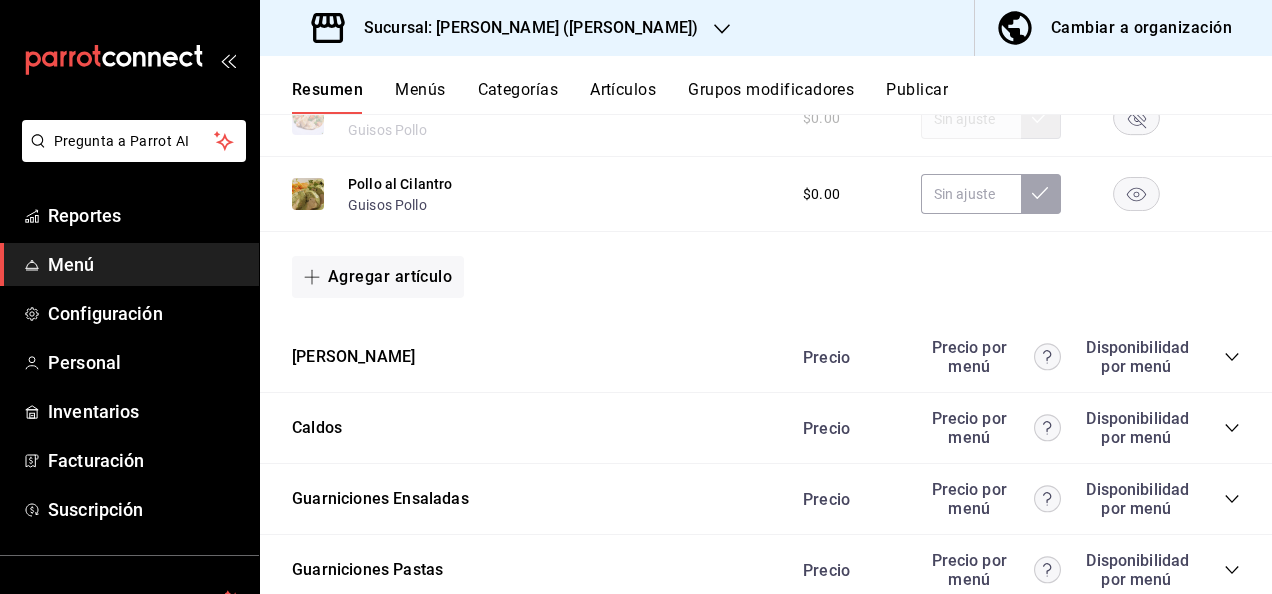 click 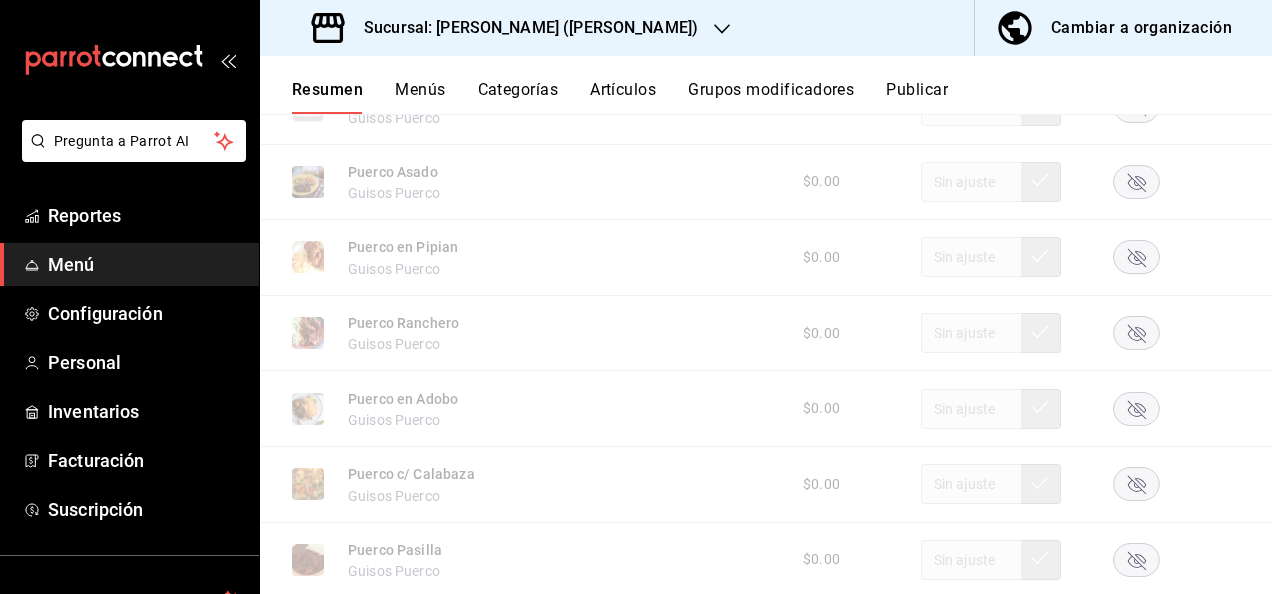 scroll, scrollTop: 3332, scrollLeft: 0, axis: vertical 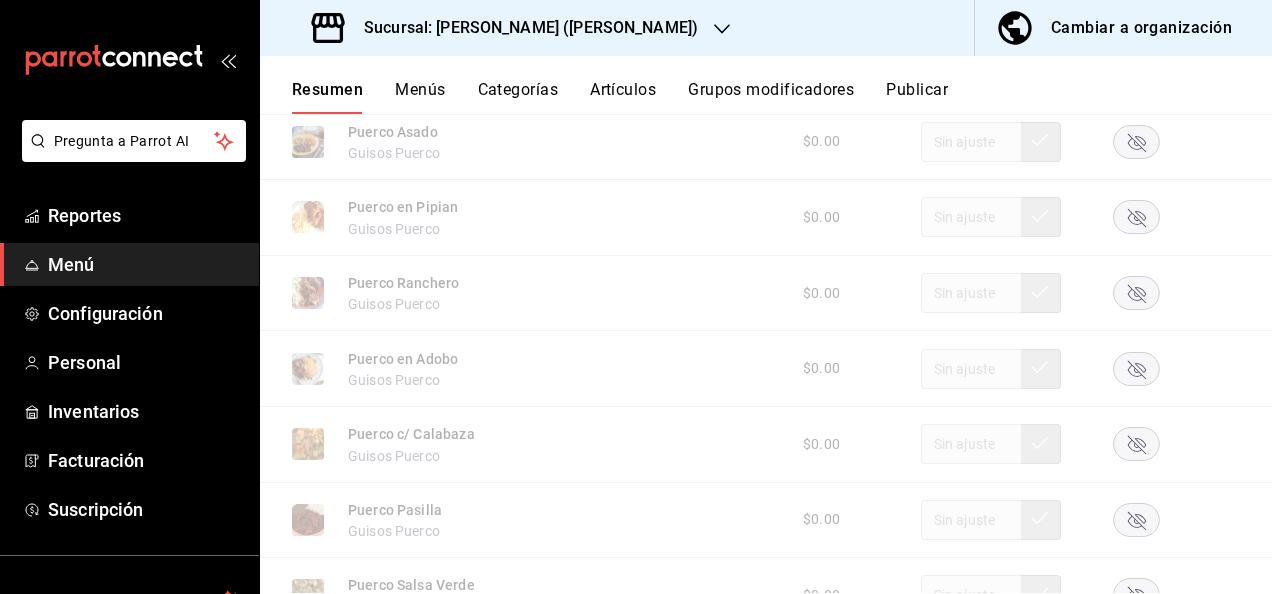 click on "$0.00" at bounding box center [1011, 293] 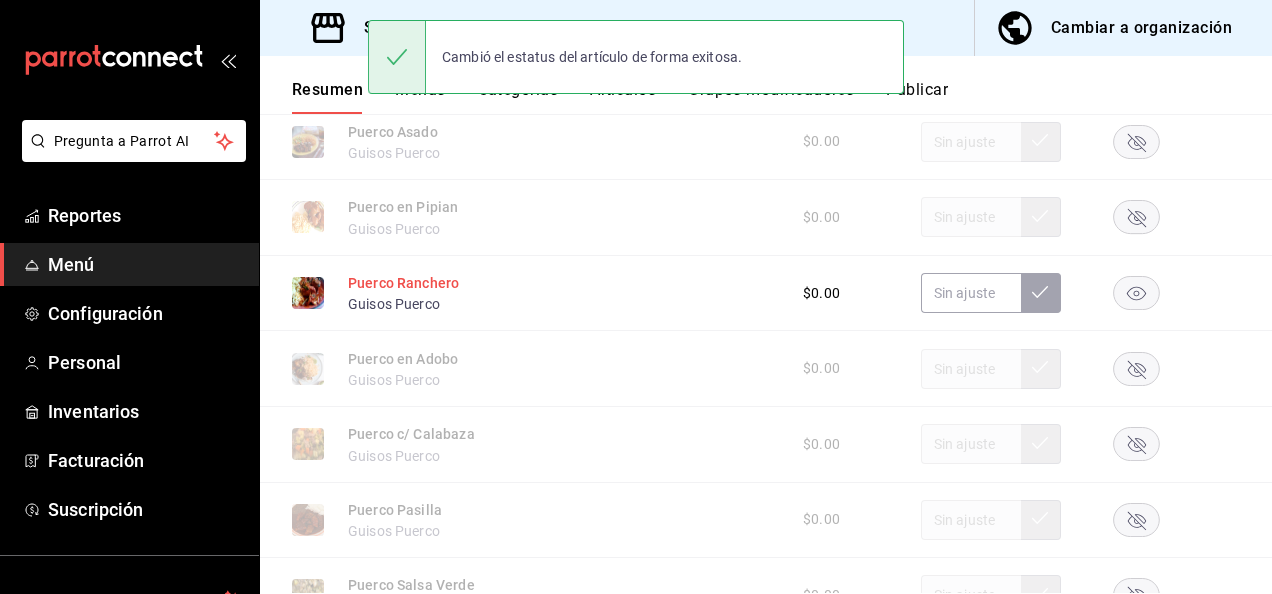 click on "Puerco Ranchero" at bounding box center [403, 283] 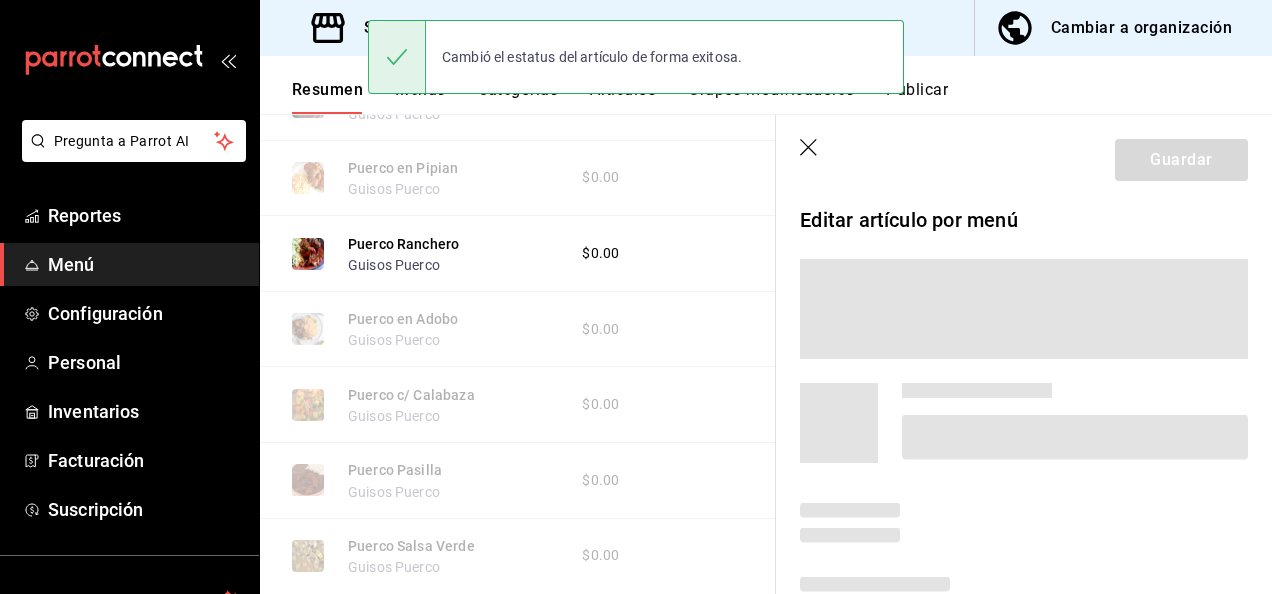 scroll, scrollTop: 3269, scrollLeft: 0, axis: vertical 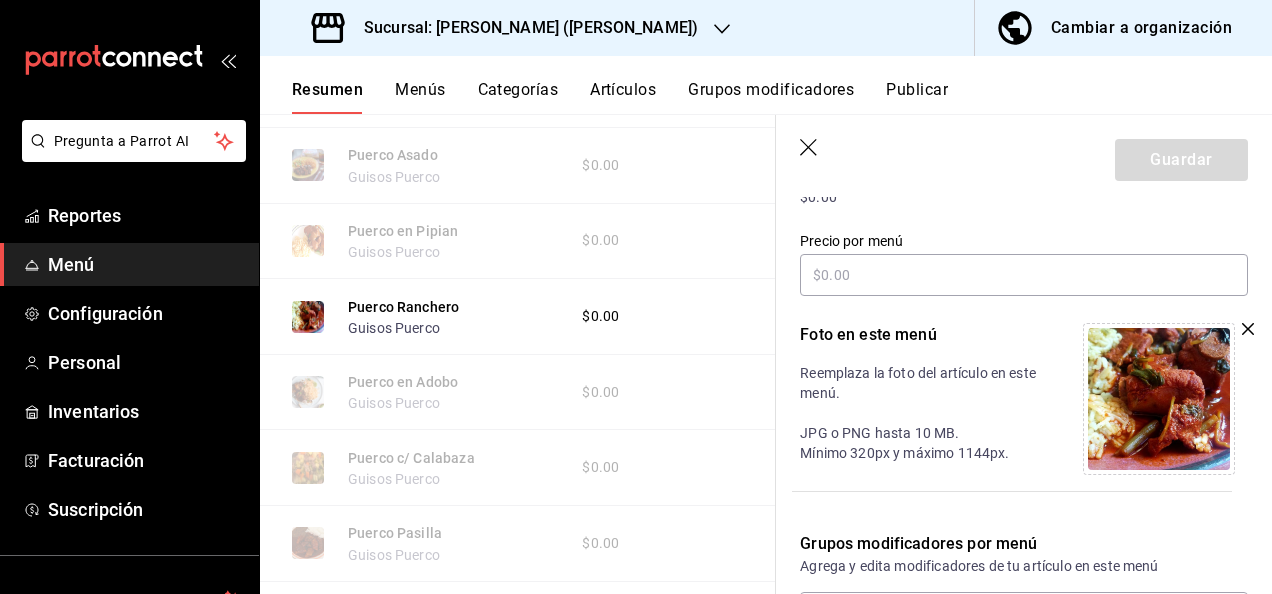 click 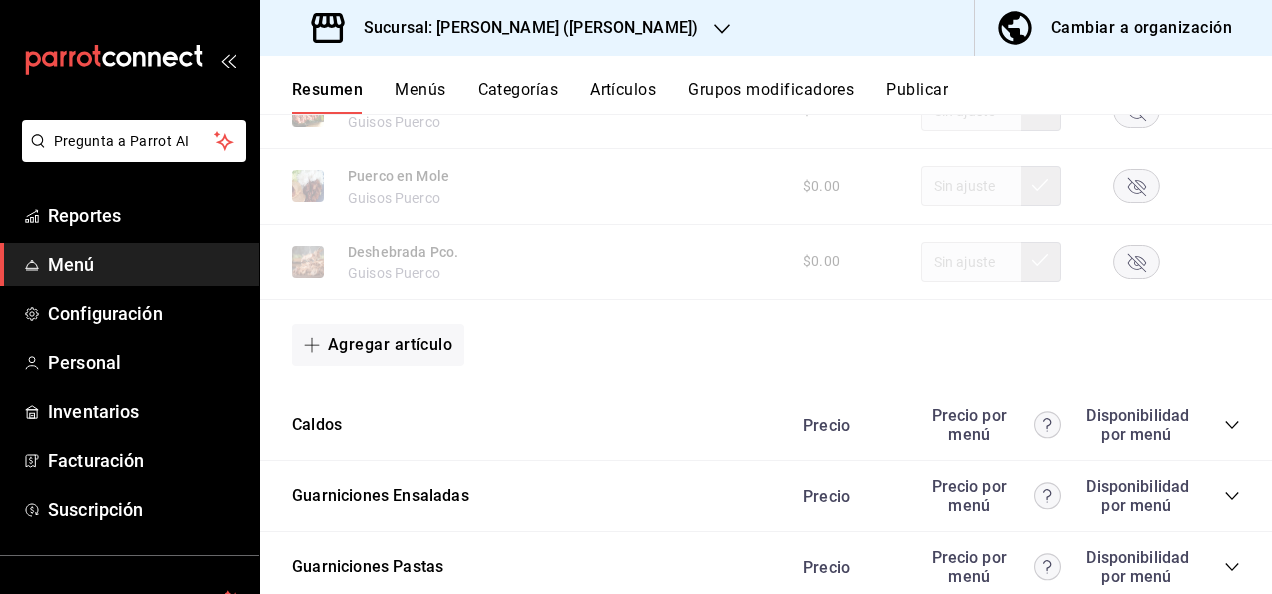 scroll, scrollTop: 4088, scrollLeft: 0, axis: vertical 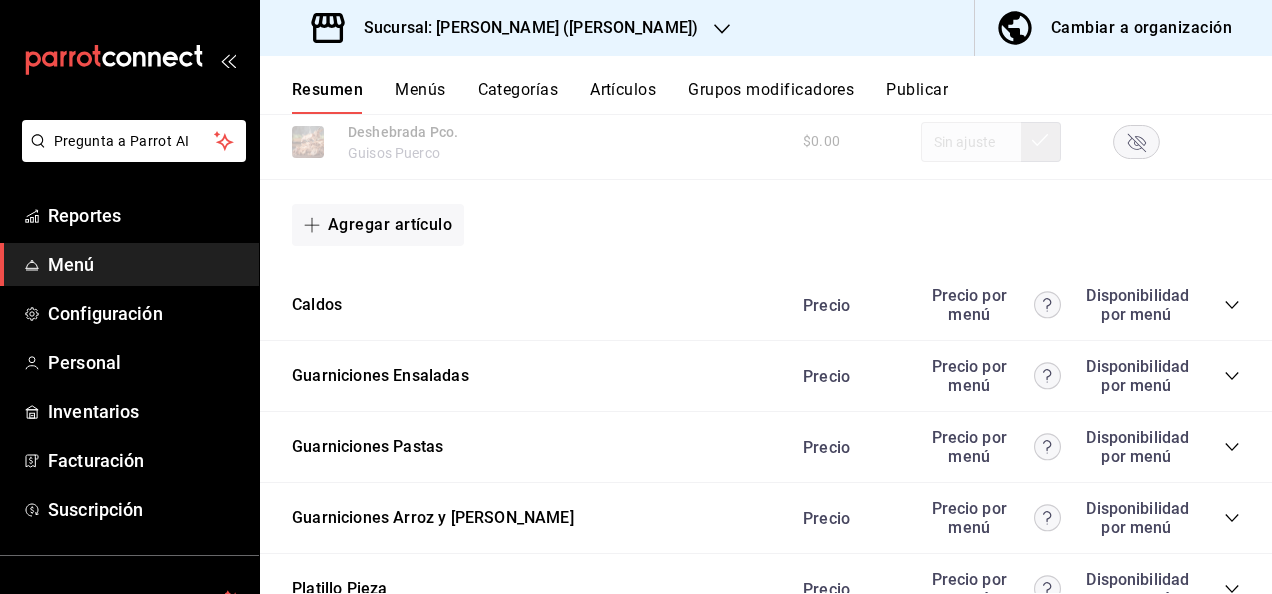 click 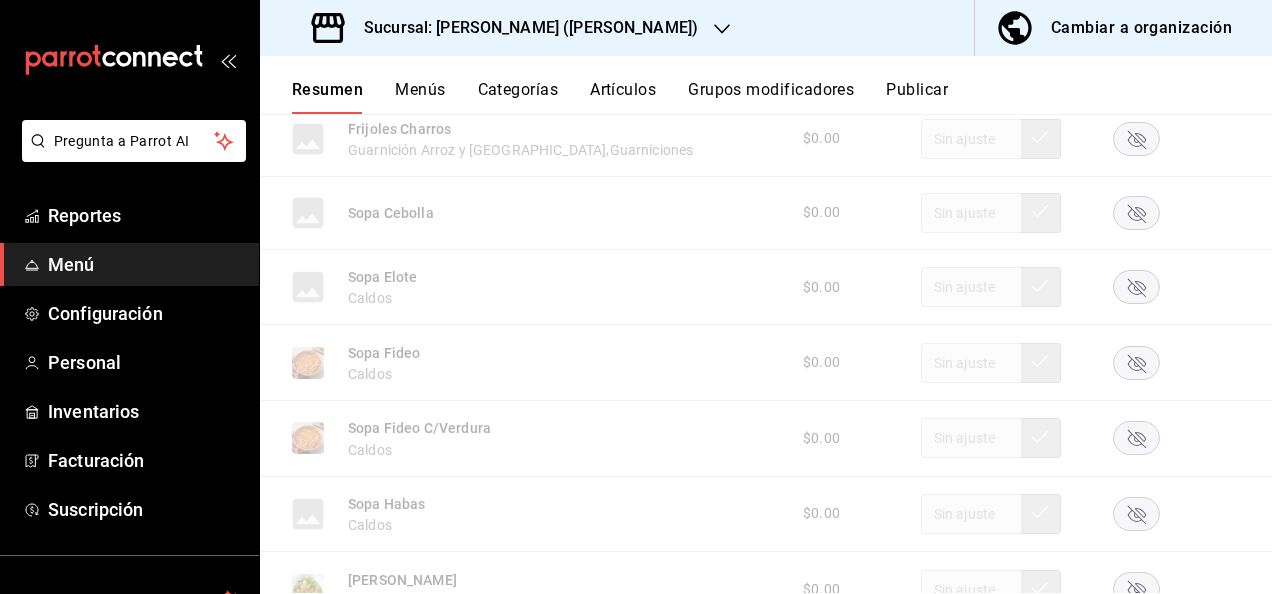 scroll, scrollTop: 5355, scrollLeft: 0, axis: vertical 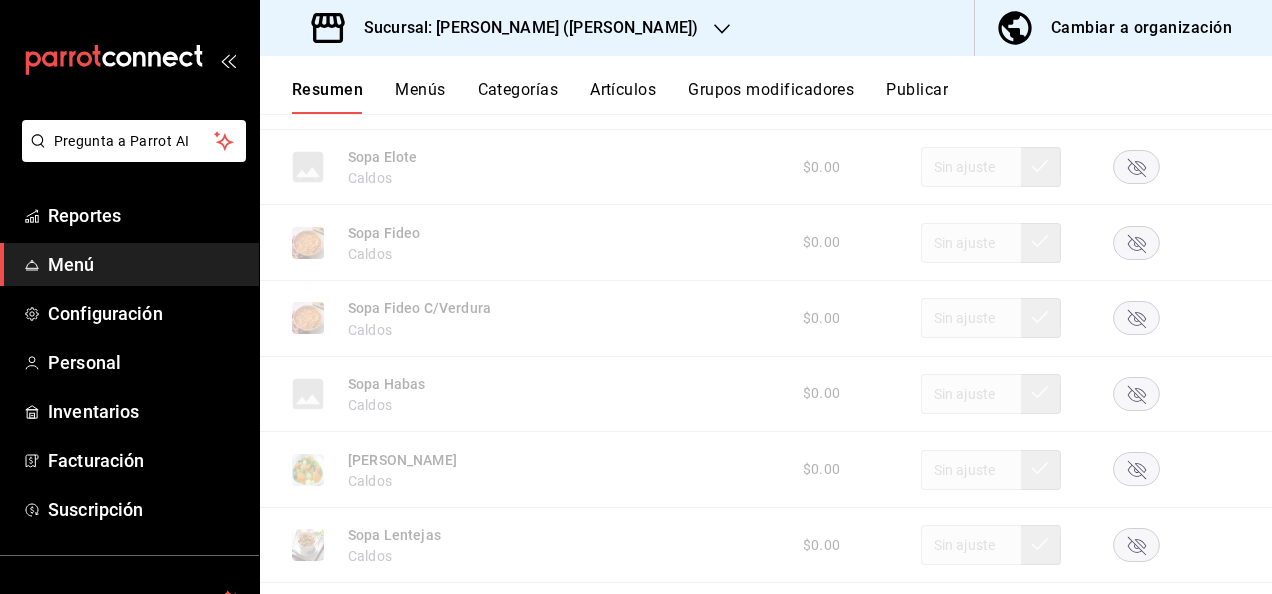 click 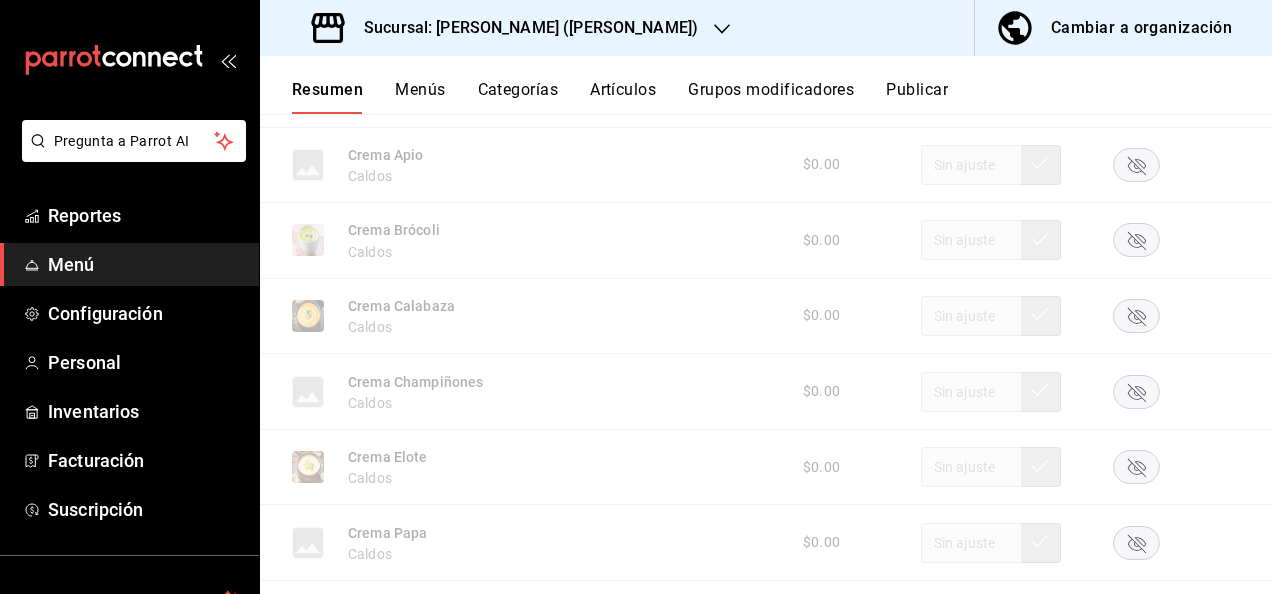 scroll, scrollTop: 4568, scrollLeft: 0, axis: vertical 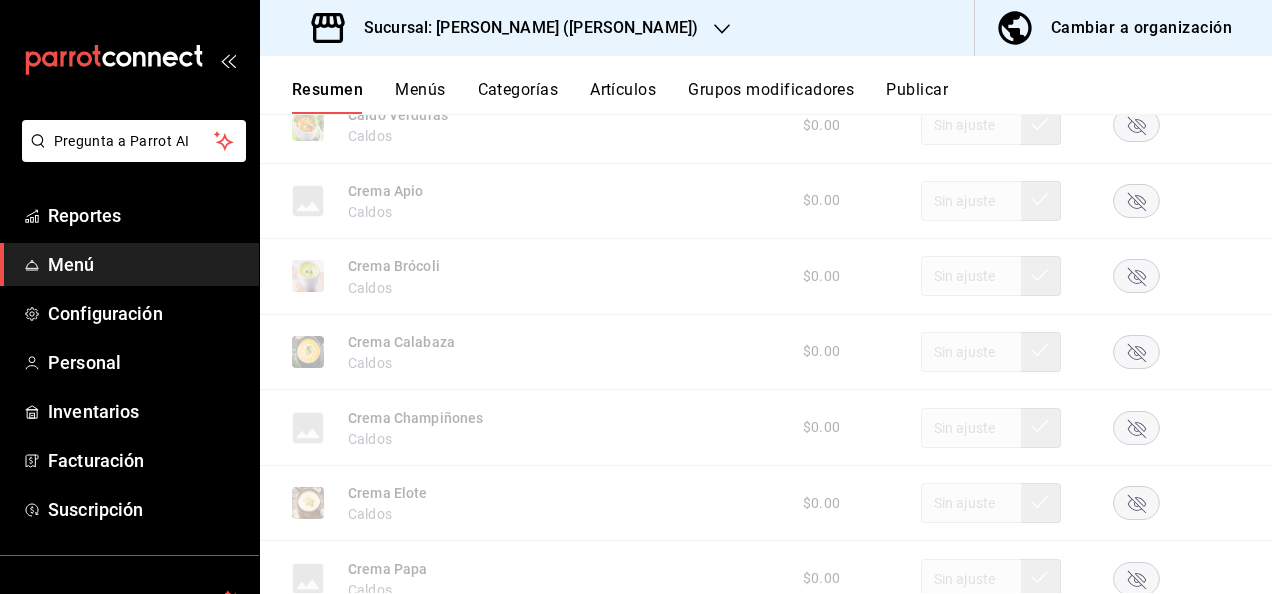 click 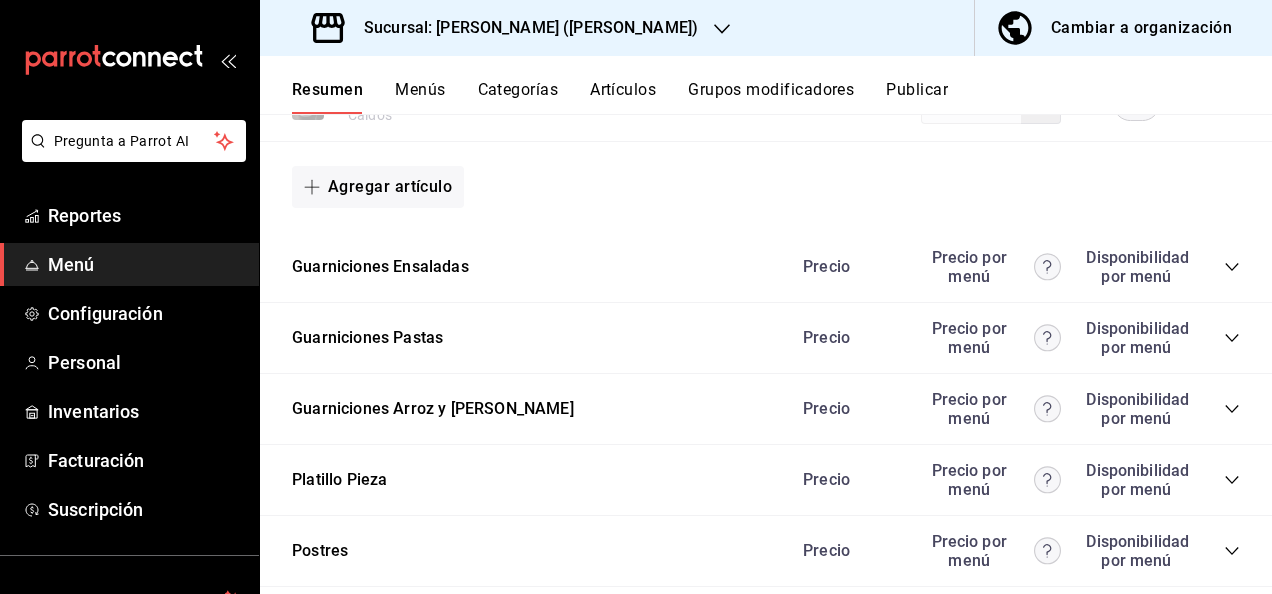 scroll, scrollTop: 6288, scrollLeft: 0, axis: vertical 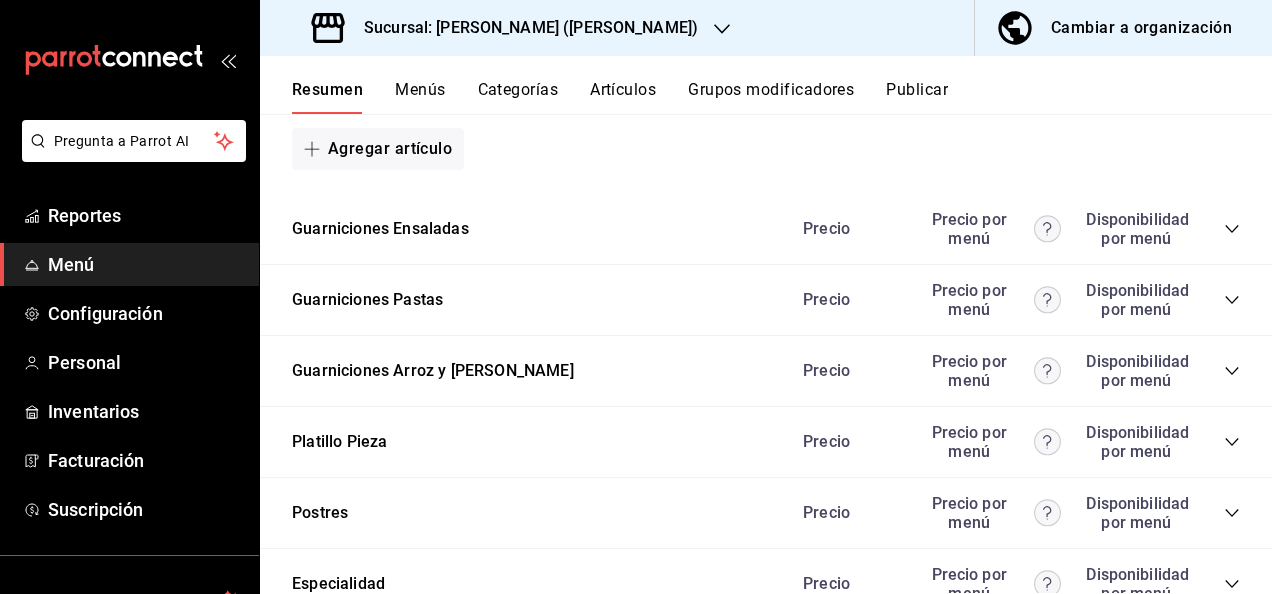 click on "Precio Precio por menú   Disponibilidad por menú" at bounding box center (1011, 300) 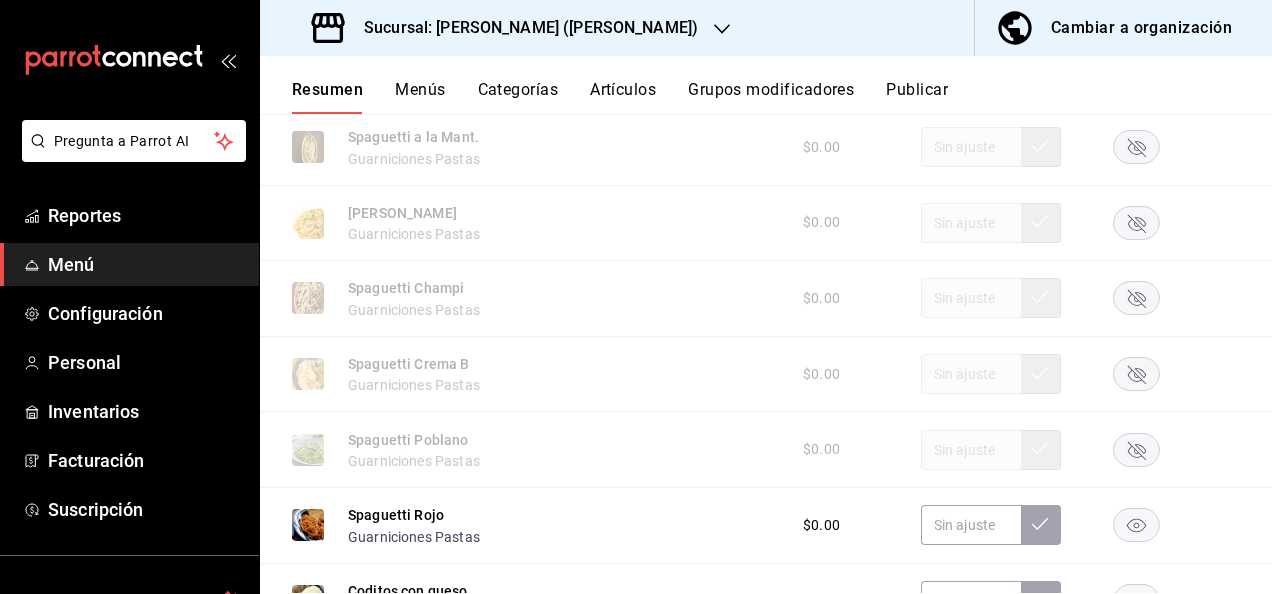 scroll, scrollTop: 6568, scrollLeft: 0, axis: vertical 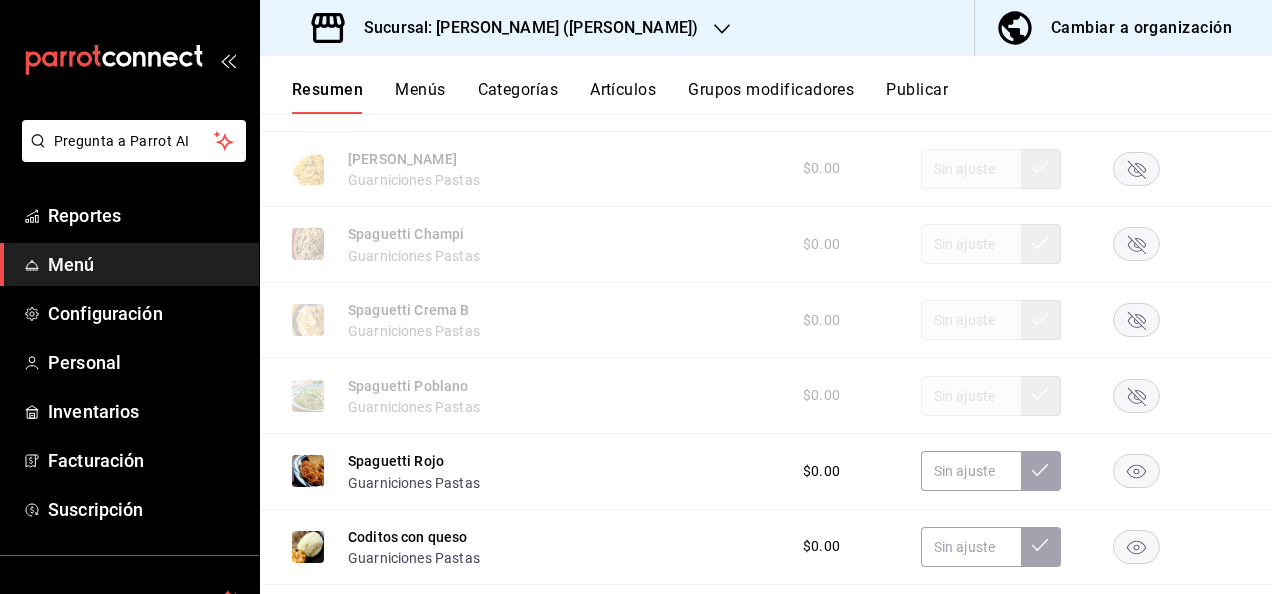 click 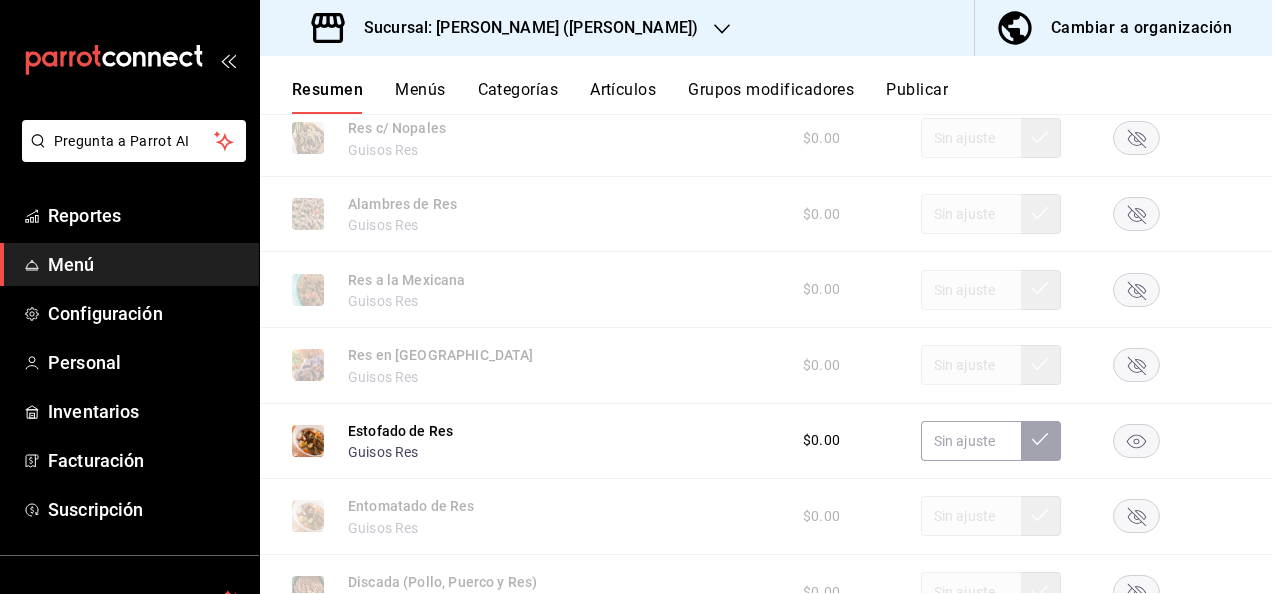 scroll, scrollTop: 928, scrollLeft: 0, axis: vertical 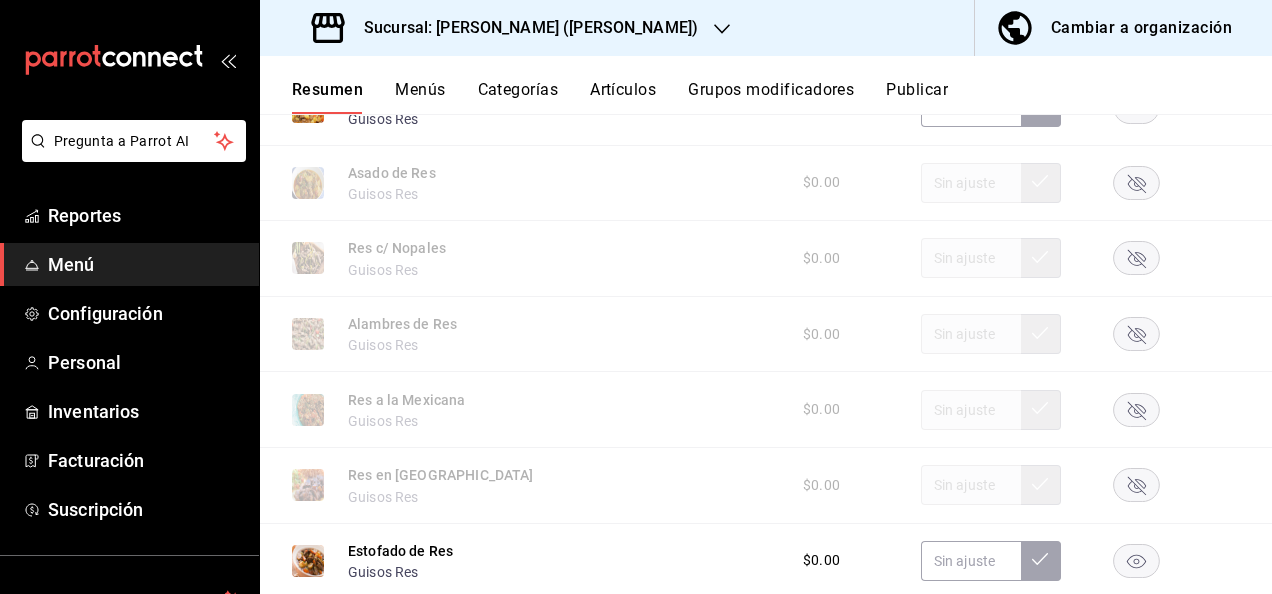 click on "Publicar" at bounding box center [917, 97] 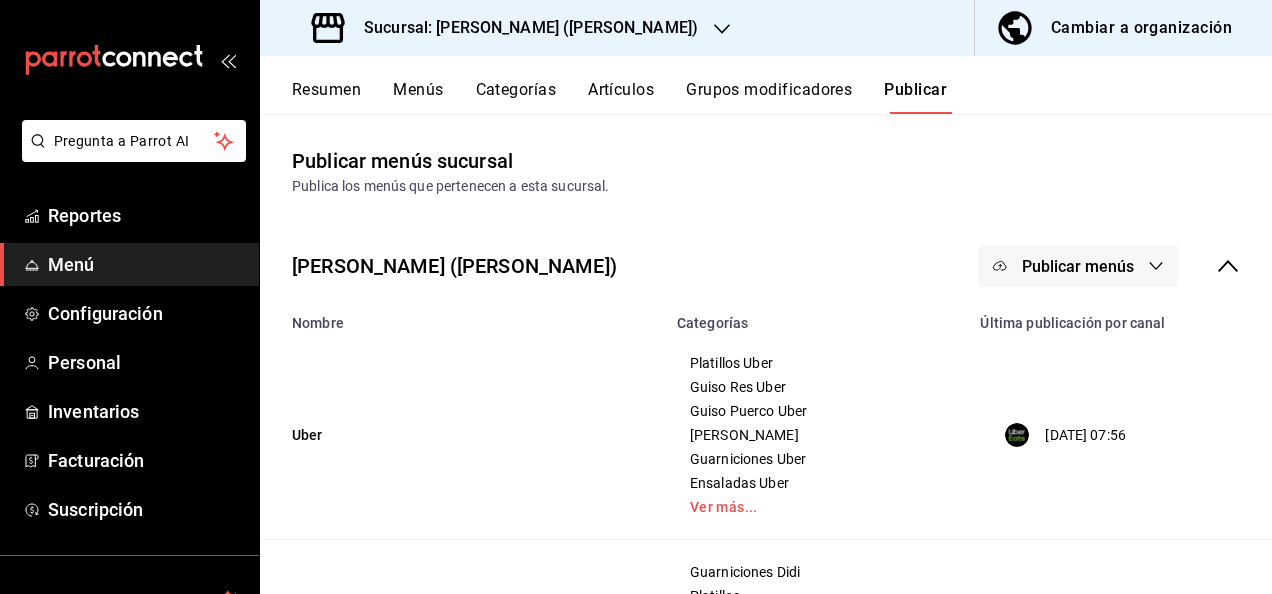 click on "Publicar menús" at bounding box center (1078, 266) 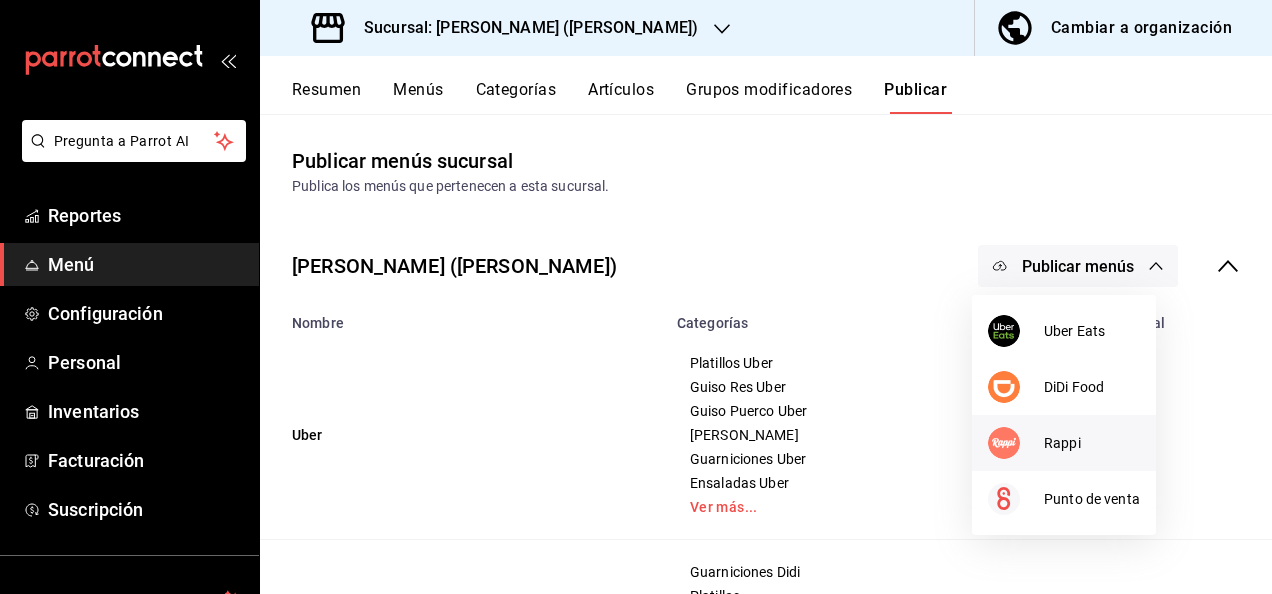 click at bounding box center (1016, 443) 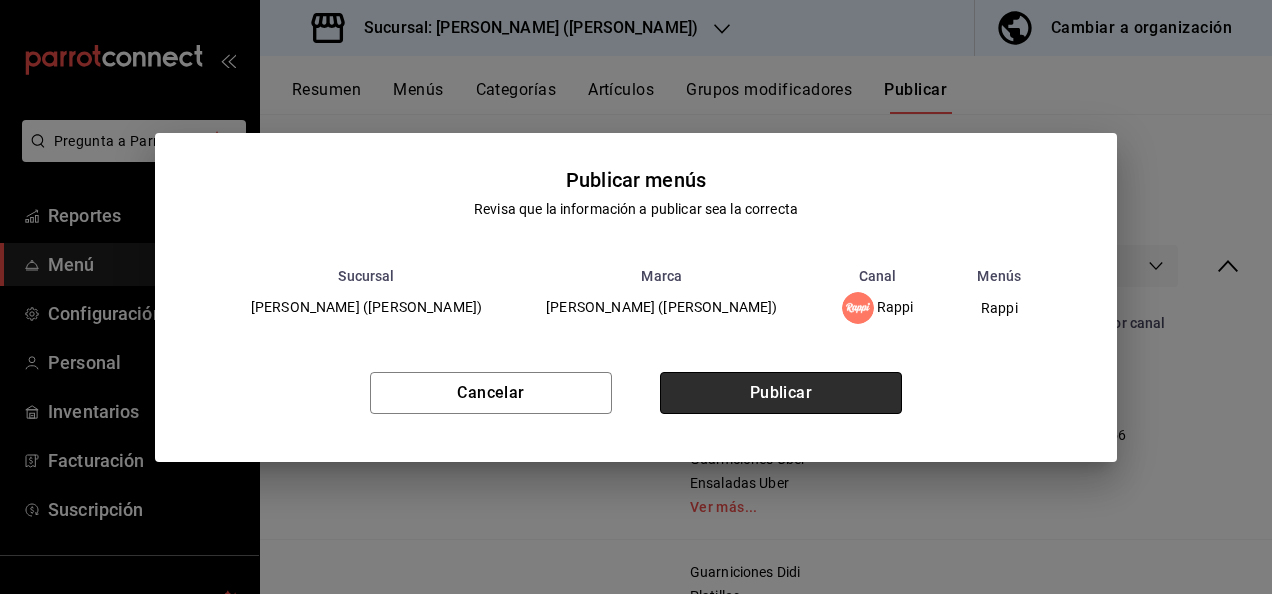 click on "Publicar" at bounding box center (781, 393) 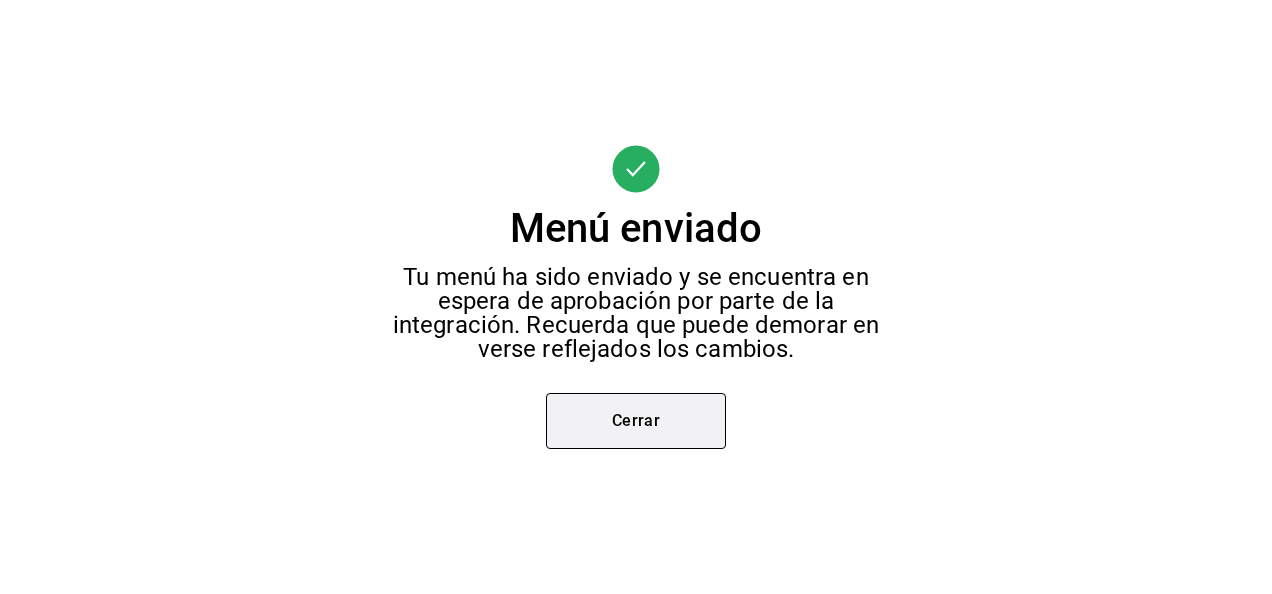 click on "Cerrar" at bounding box center [636, 421] 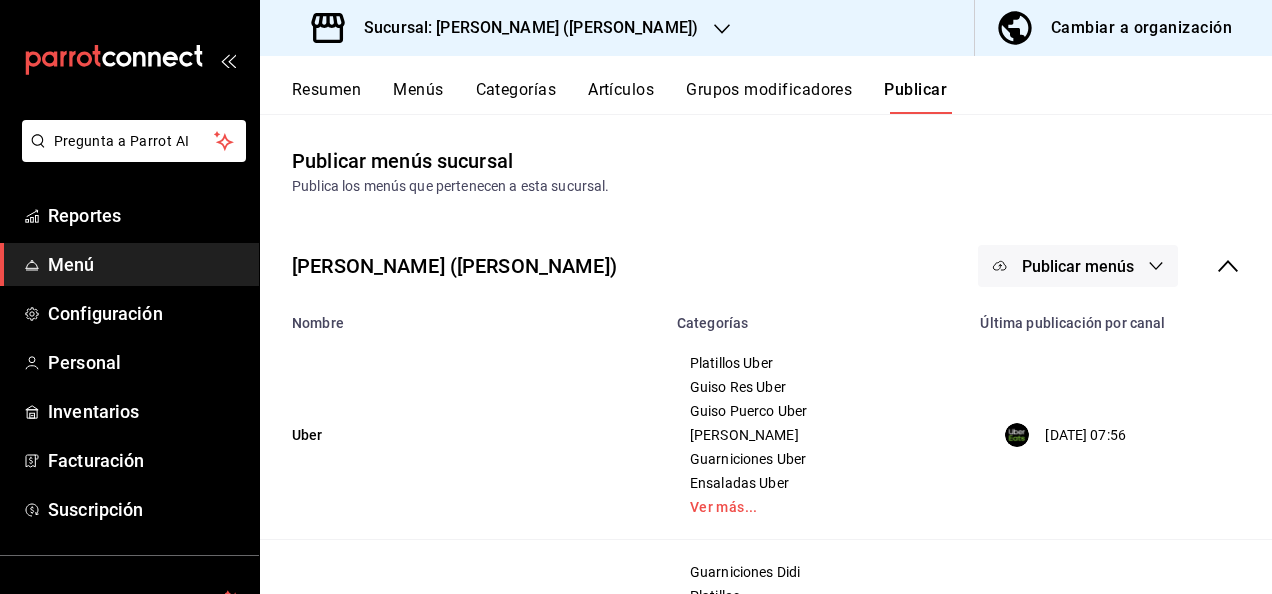 click on "Resumen" at bounding box center (326, 97) 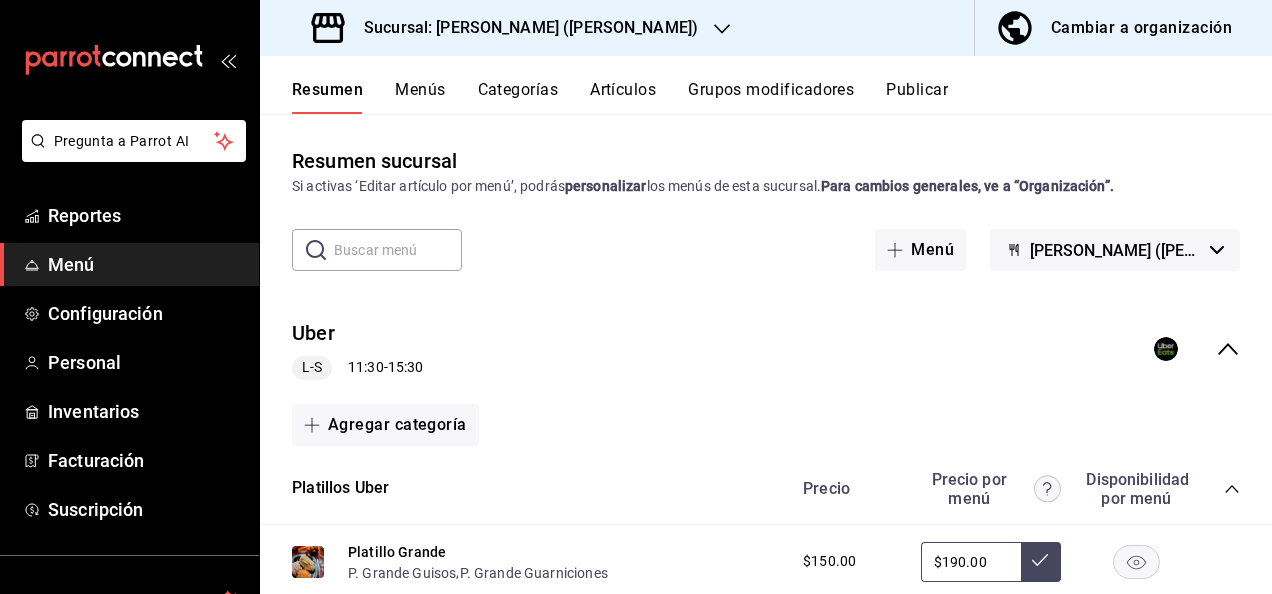 click 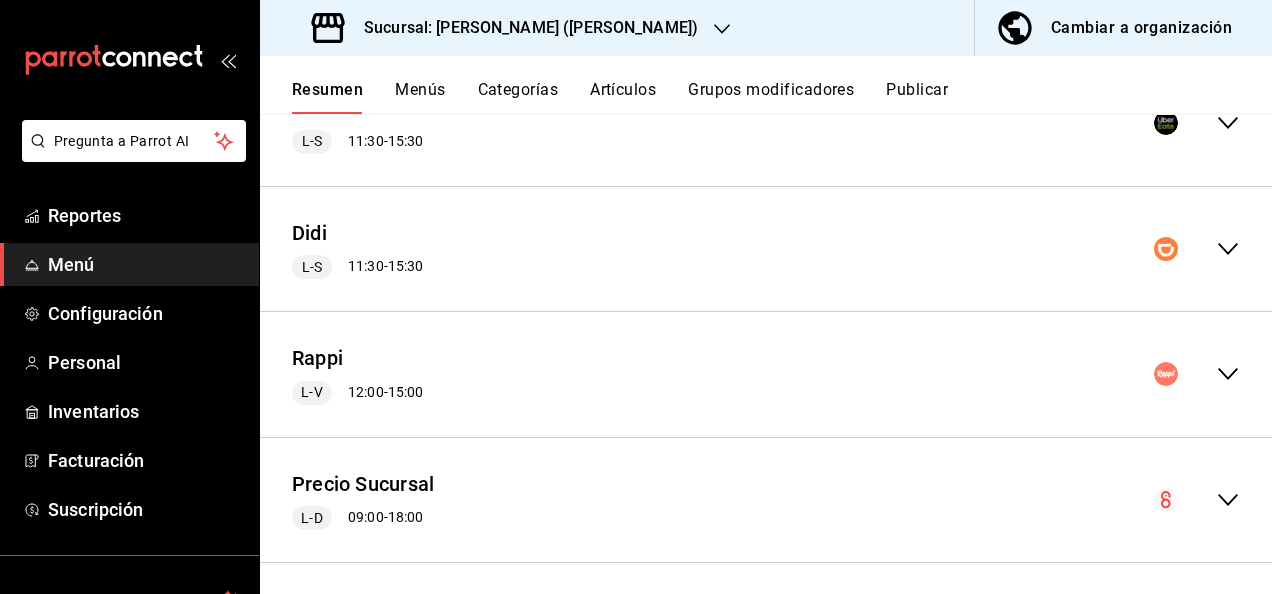 scroll, scrollTop: 234, scrollLeft: 0, axis: vertical 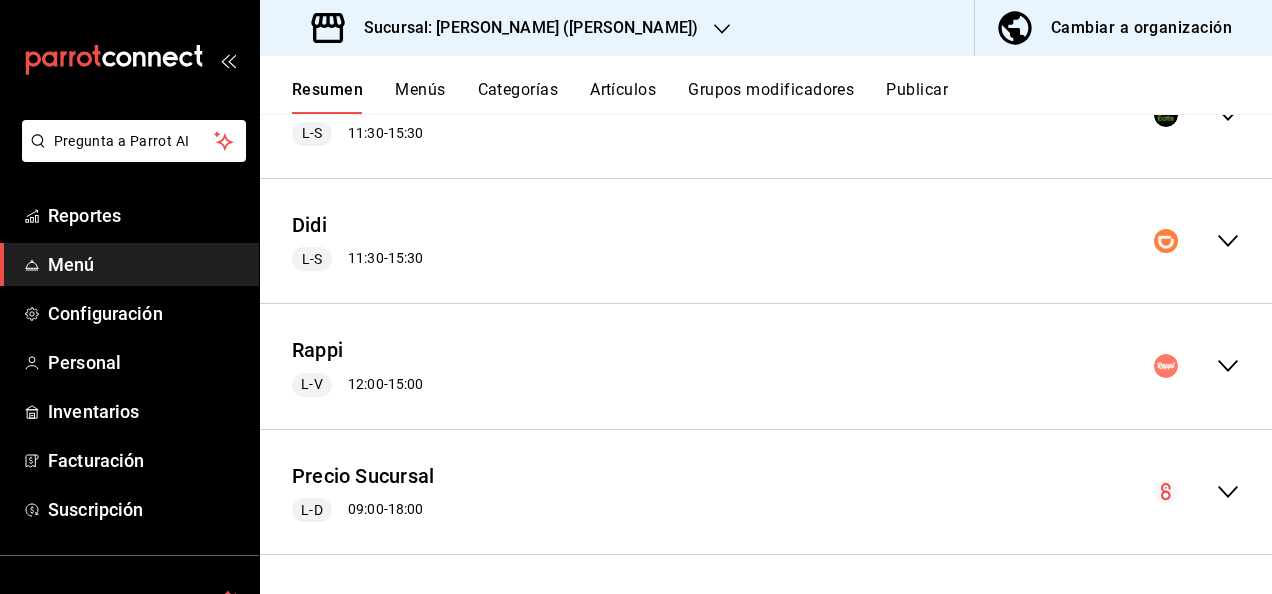 click 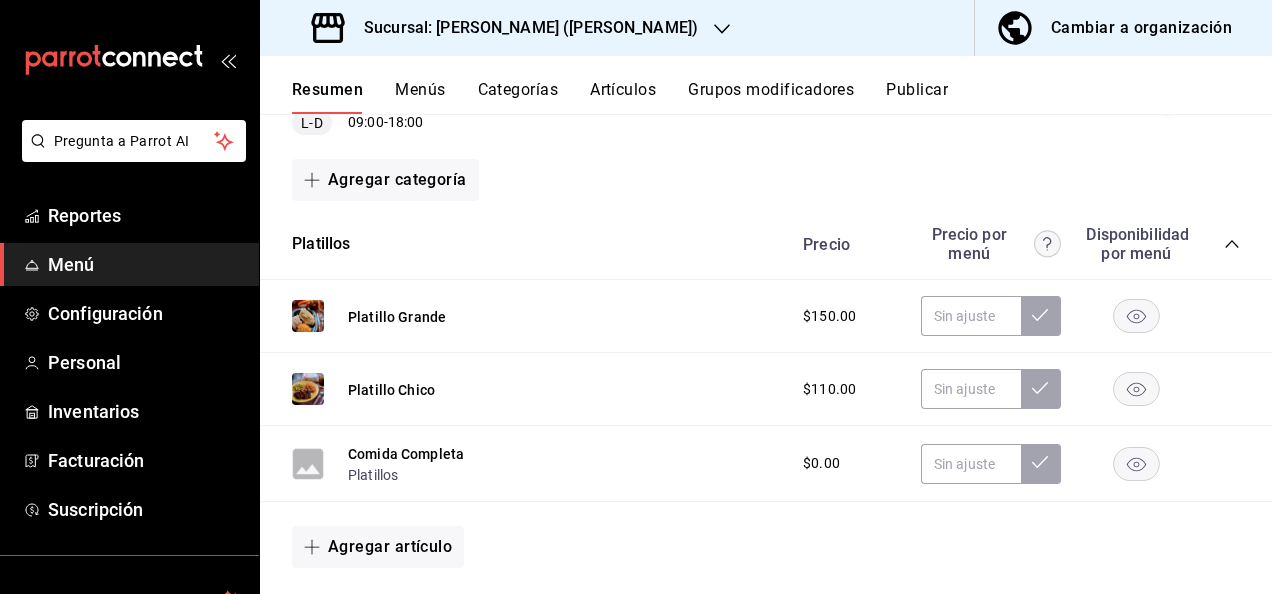 scroll, scrollTop: 701, scrollLeft: 0, axis: vertical 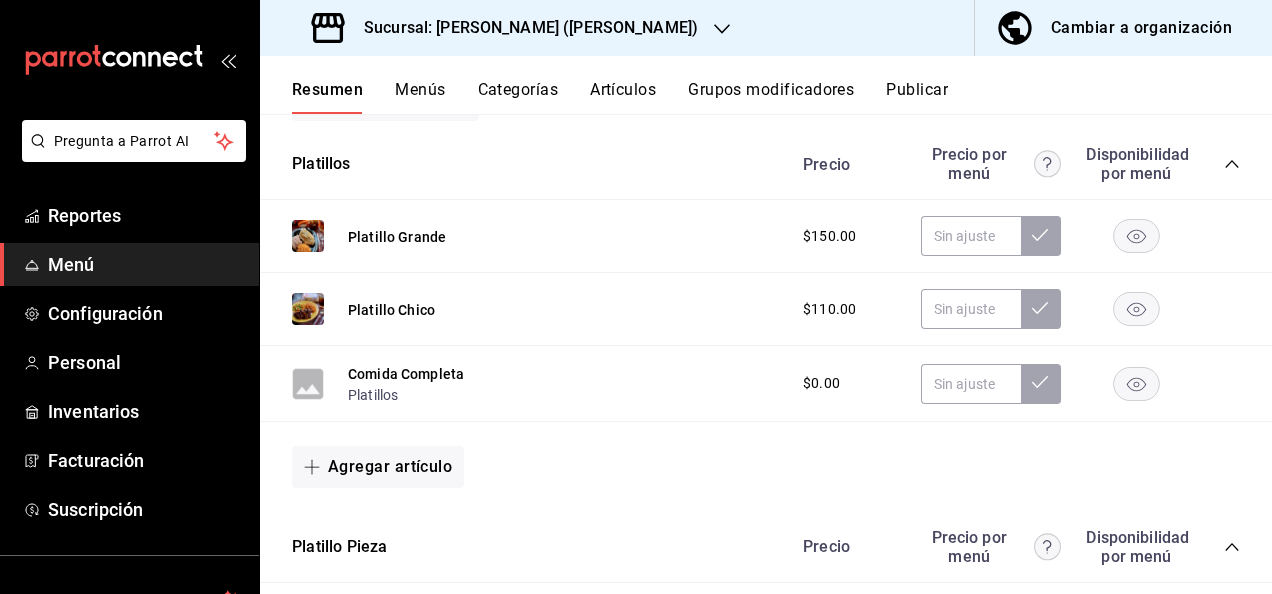 click 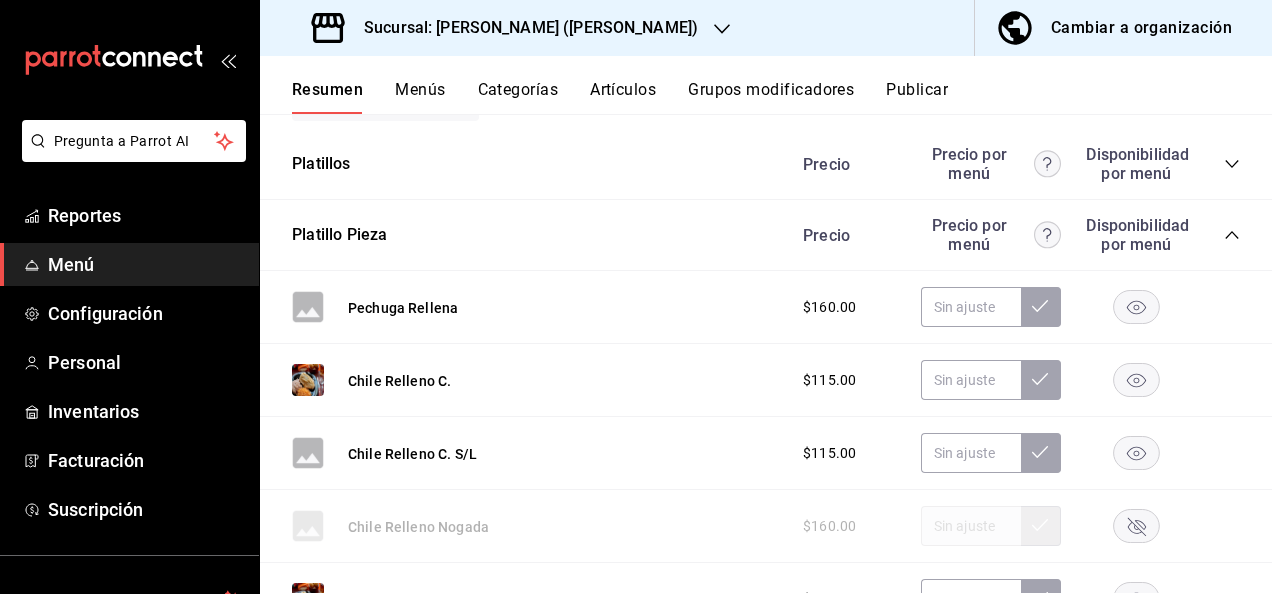 click 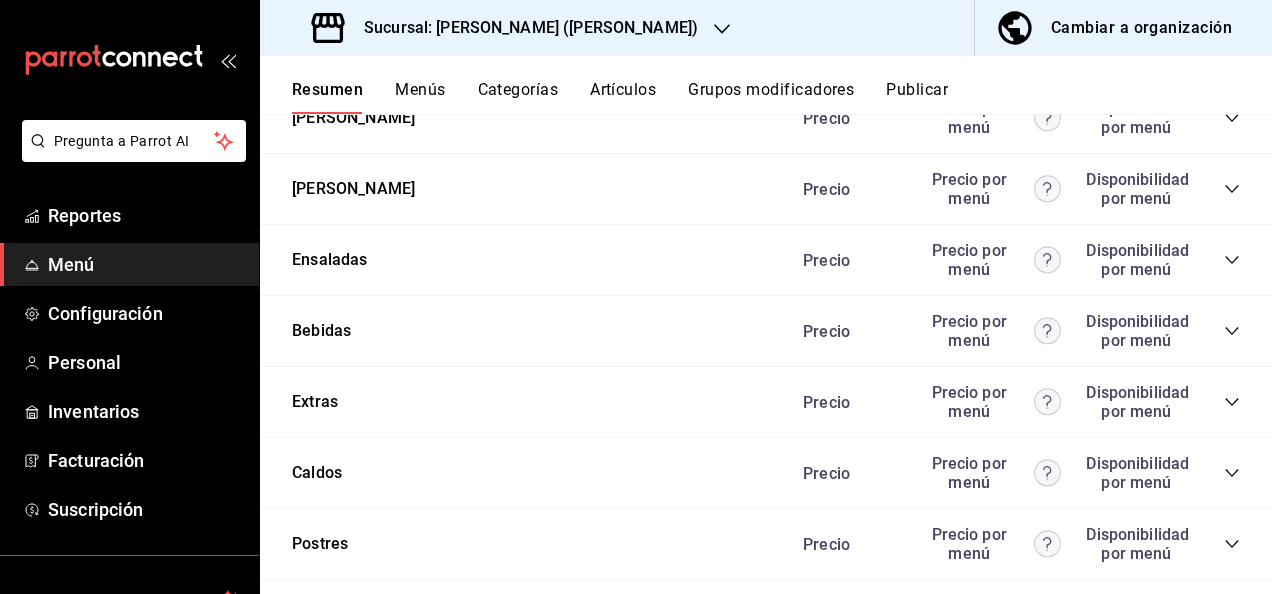 scroll, scrollTop: 1048, scrollLeft: 0, axis: vertical 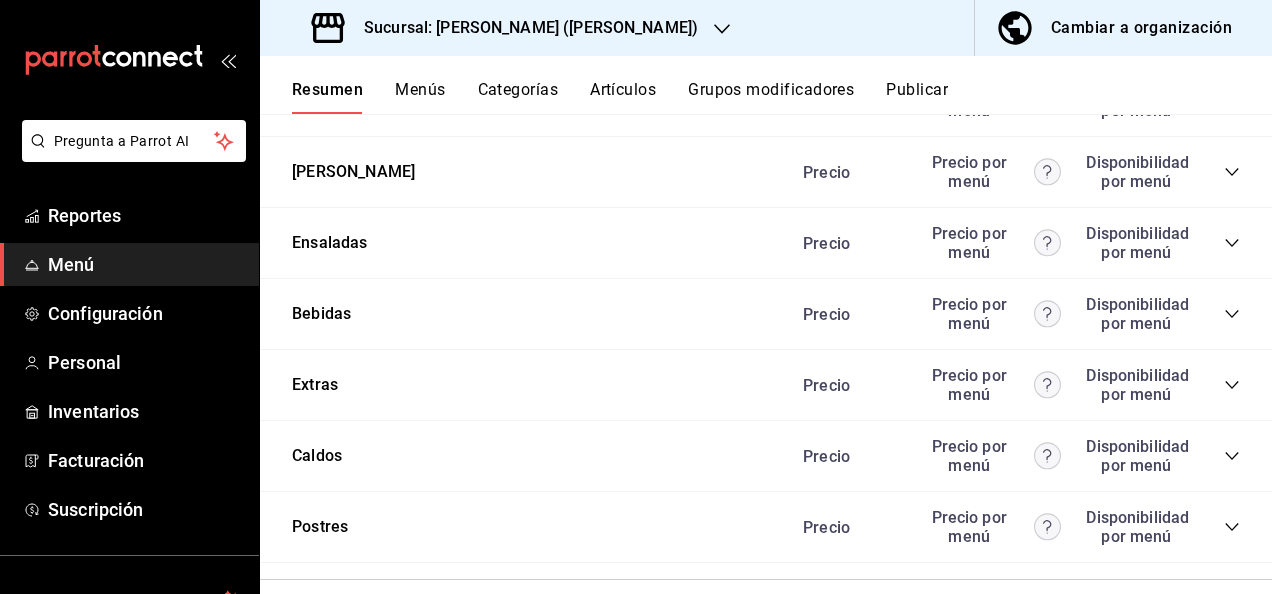 click 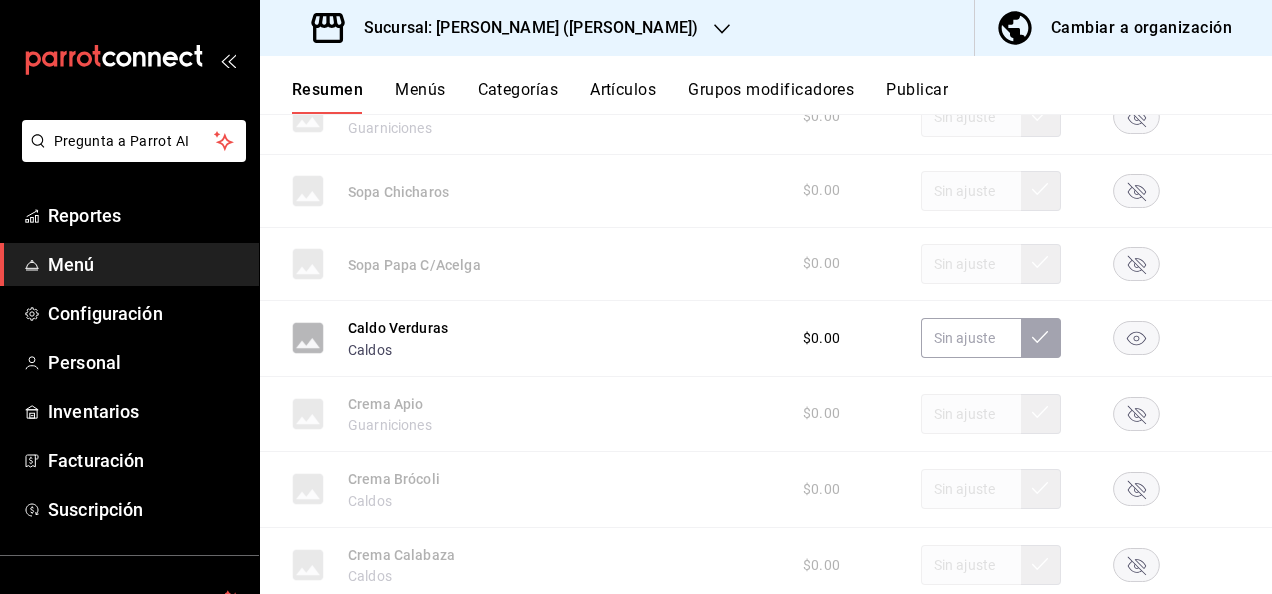 scroll, scrollTop: 1514, scrollLeft: 0, axis: vertical 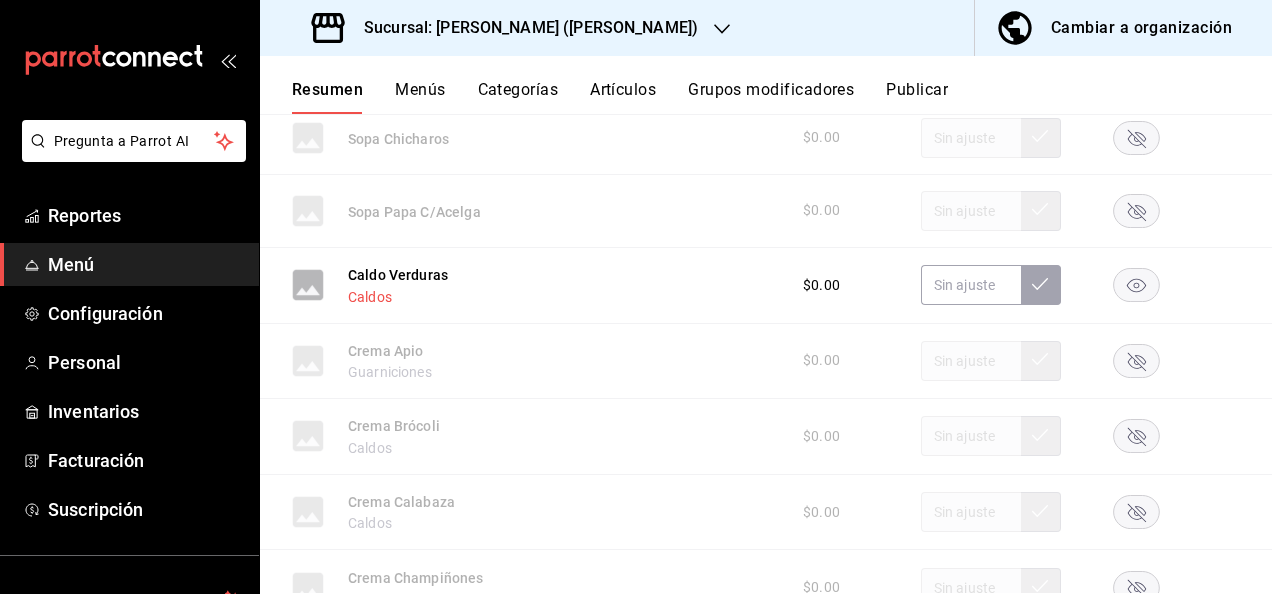 click on "Caldos" at bounding box center (370, 297) 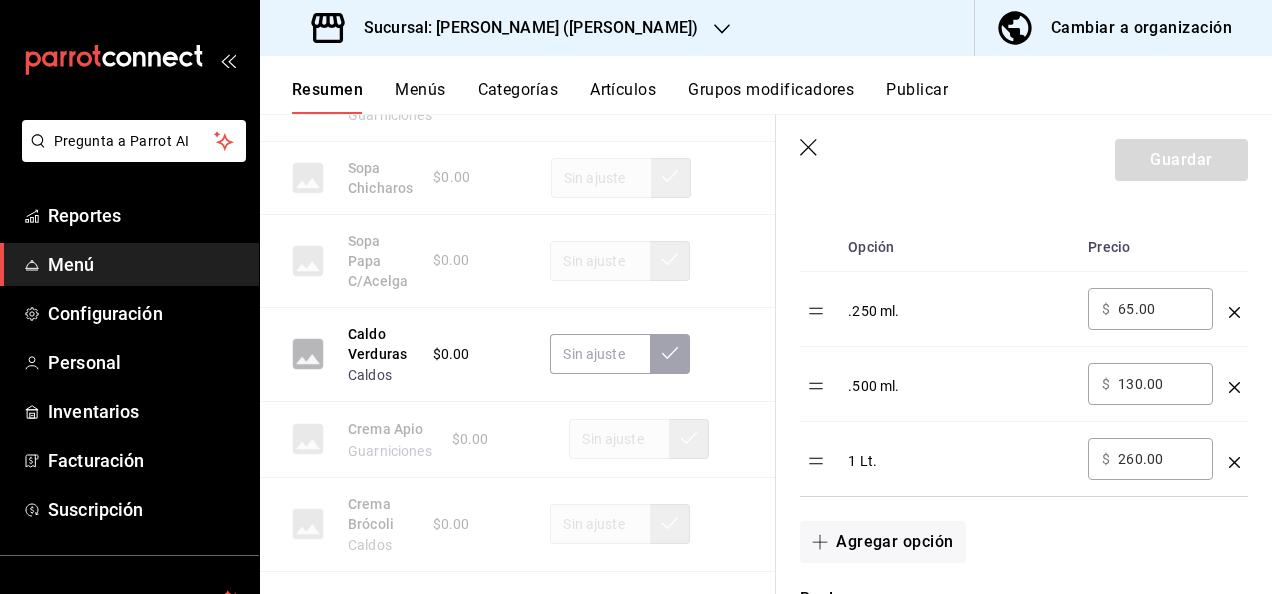 scroll, scrollTop: 573, scrollLeft: 0, axis: vertical 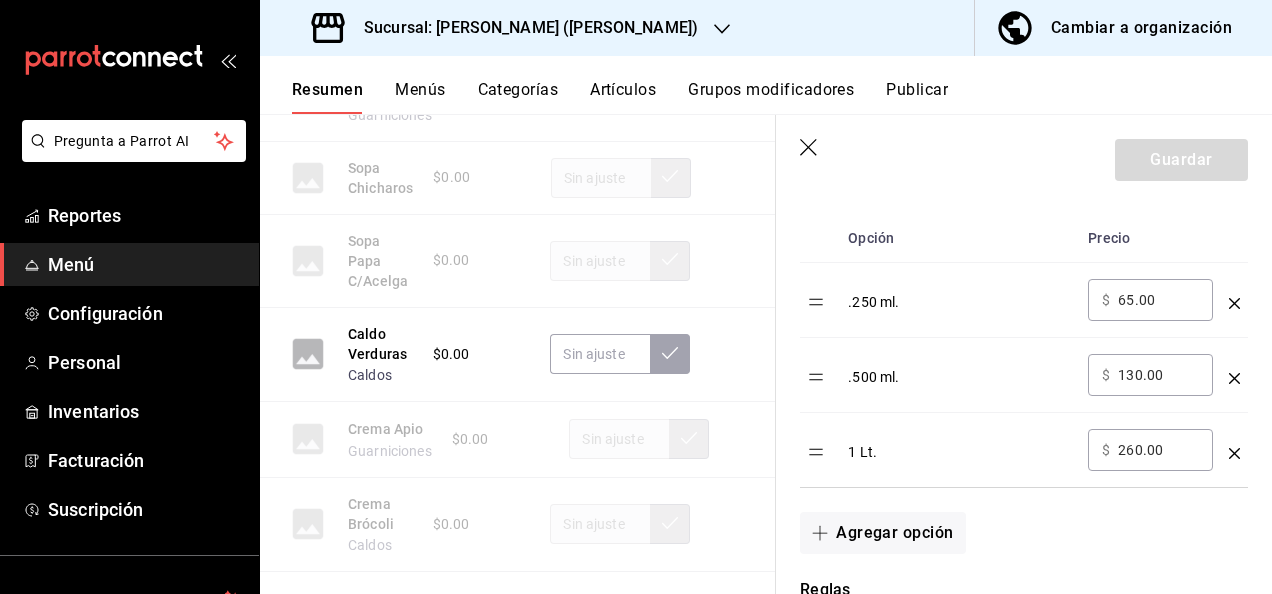 click 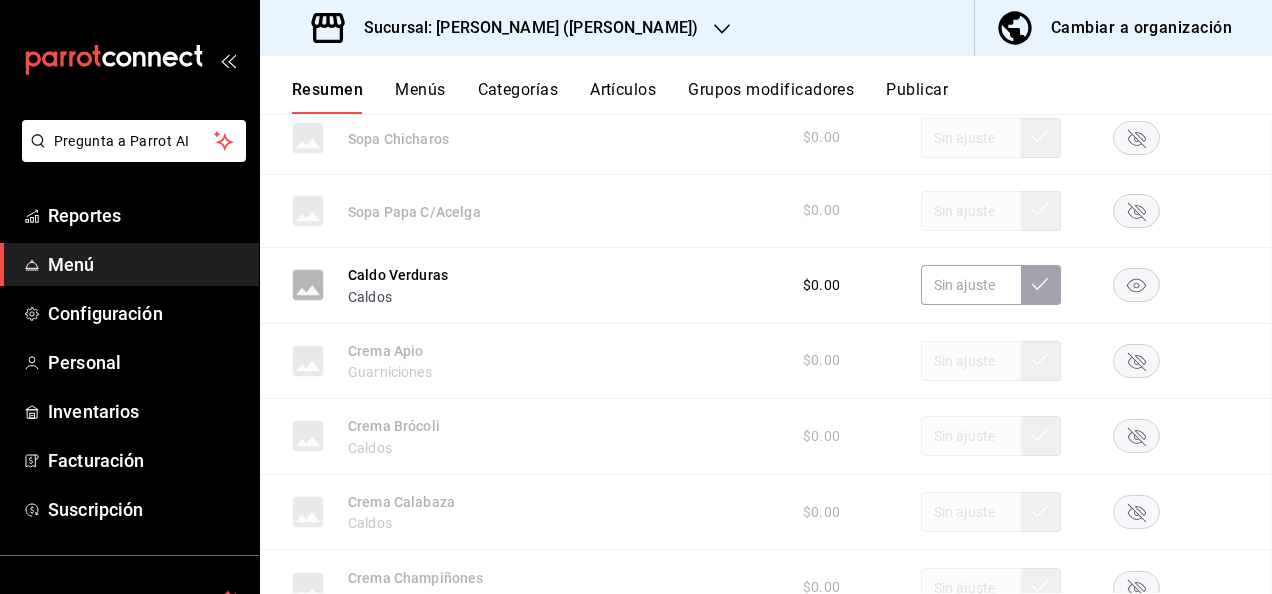 scroll, scrollTop: 0, scrollLeft: 0, axis: both 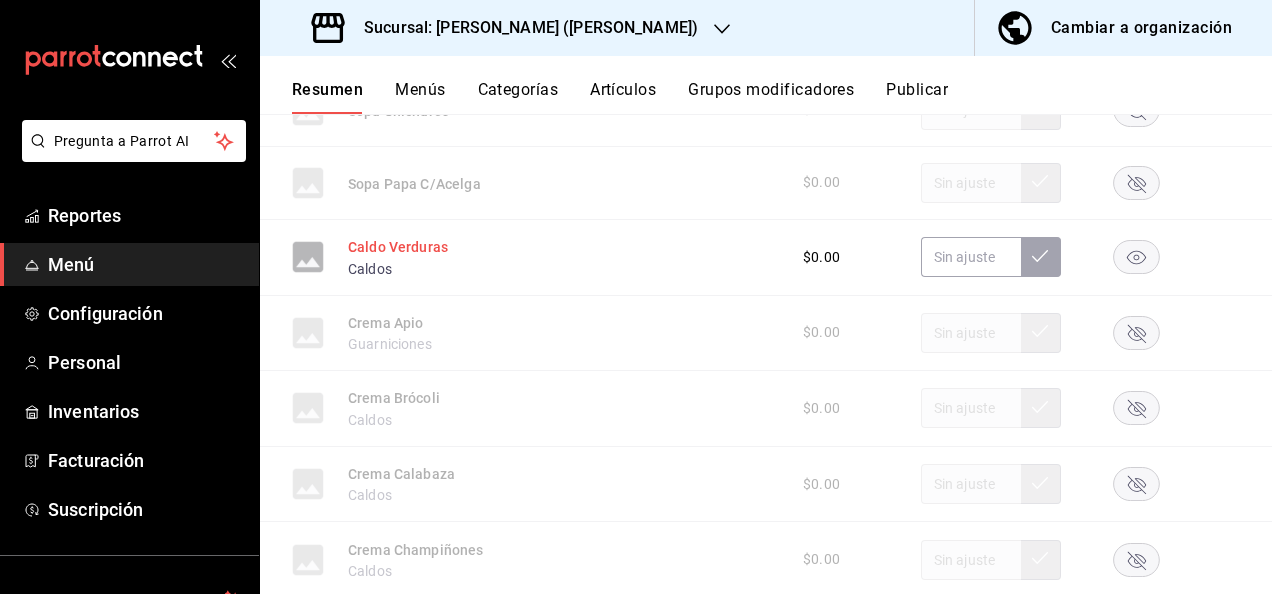 click on "Caldo Verduras" at bounding box center (398, 247) 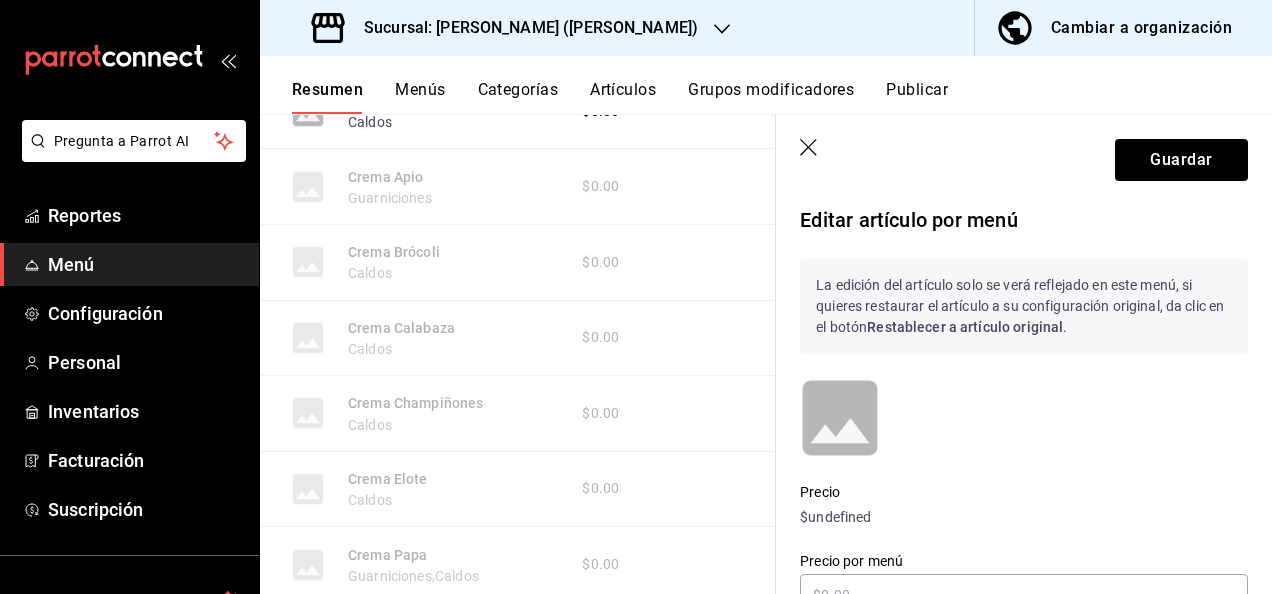 scroll, scrollTop: 1380, scrollLeft: 0, axis: vertical 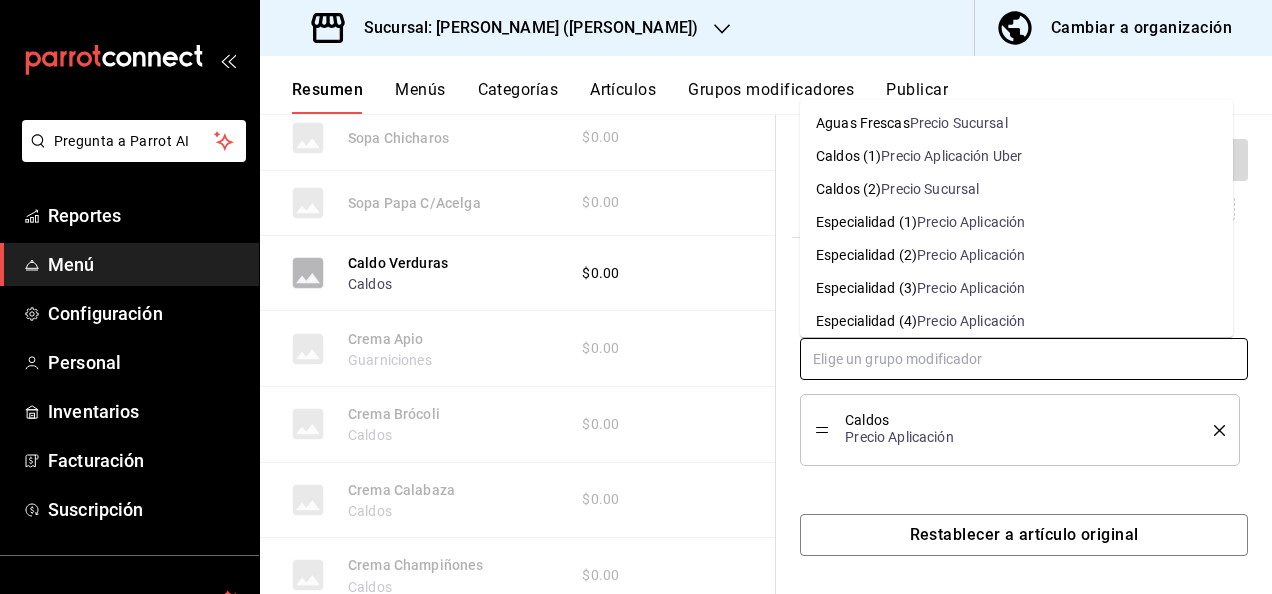 click at bounding box center [1024, 359] 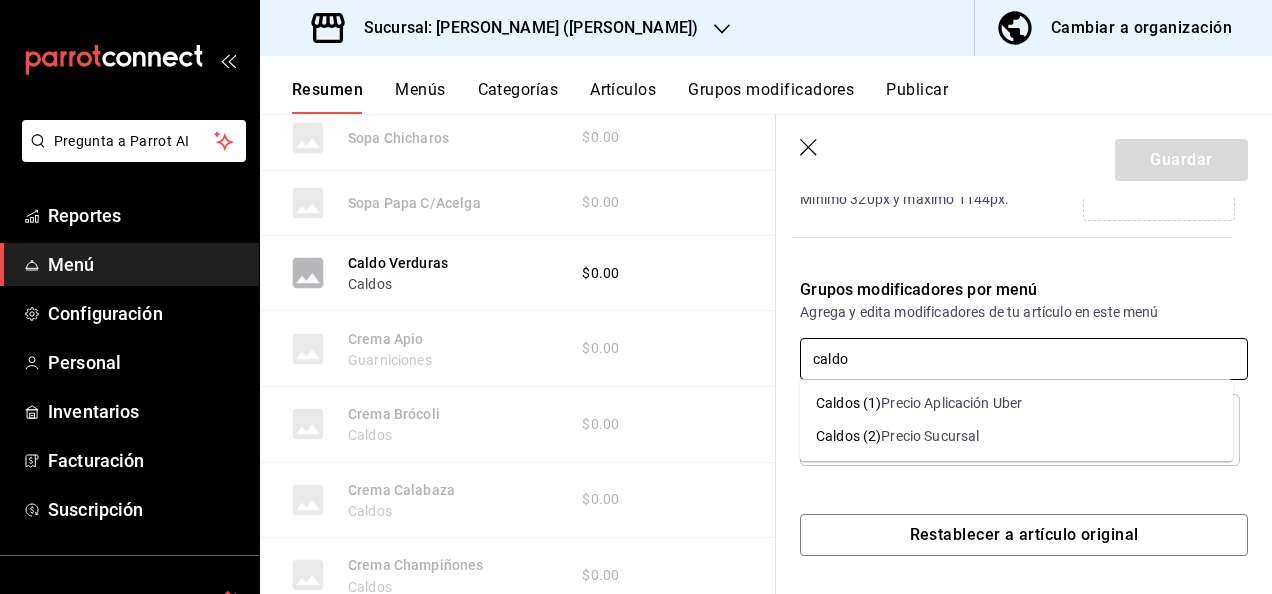 type on "caldos" 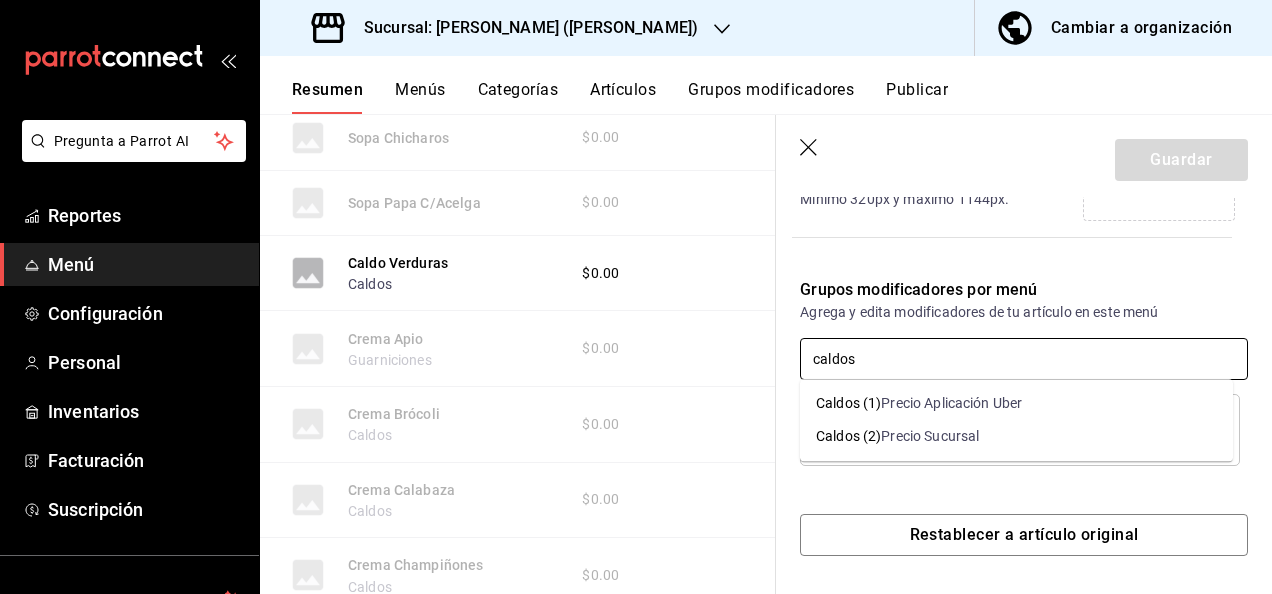 click on "Caldos (2)" at bounding box center [848, 436] 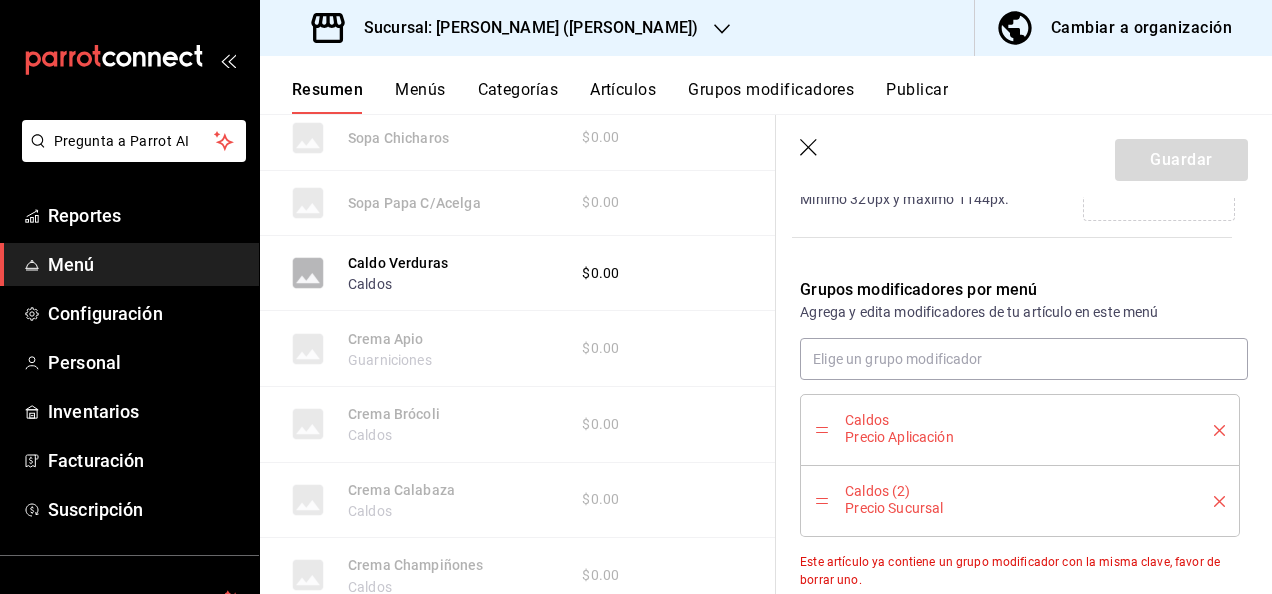 click 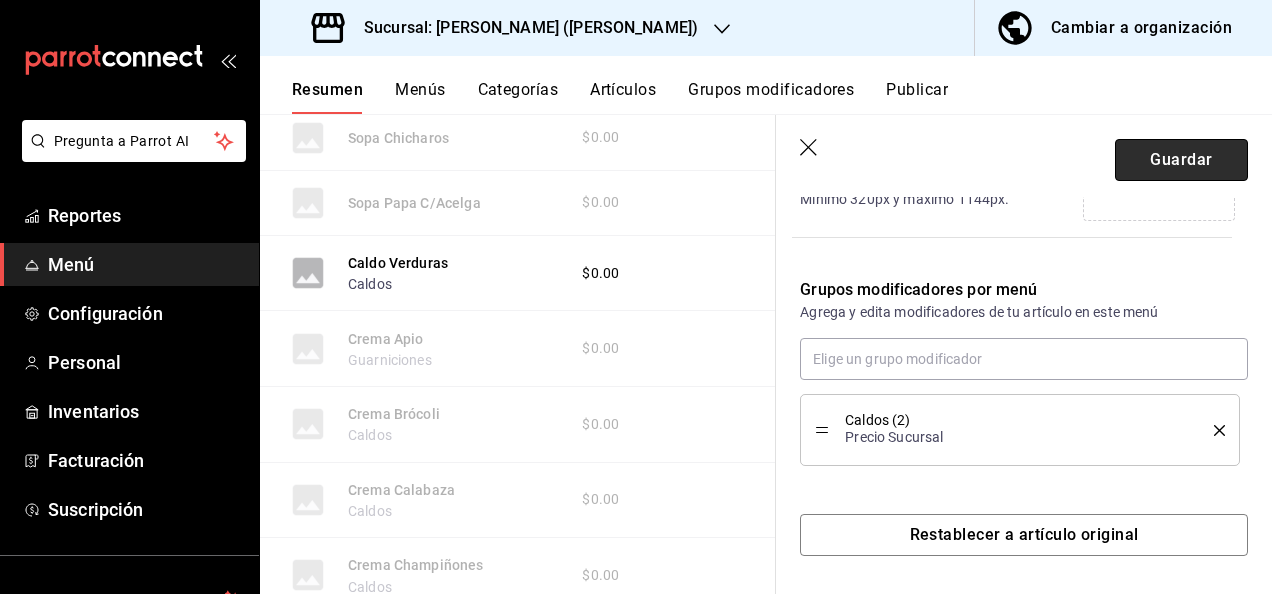click on "Guardar" at bounding box center [1181, 160] 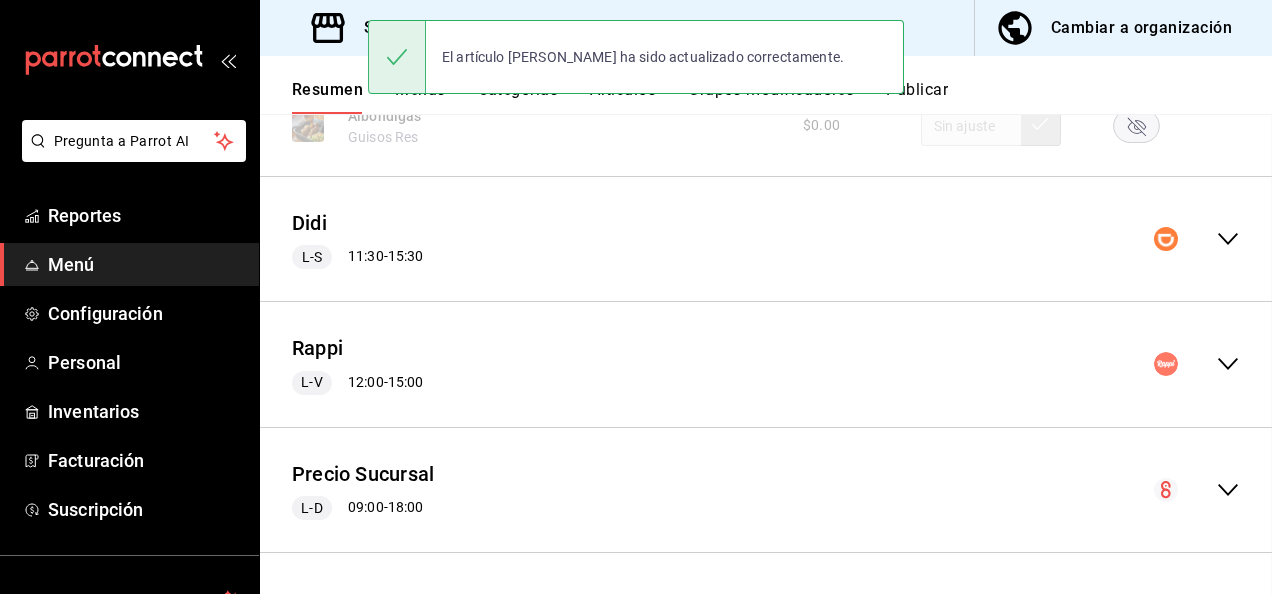 scroll, scrollTop: 2401, scrollLeft: 0, axis: vertical 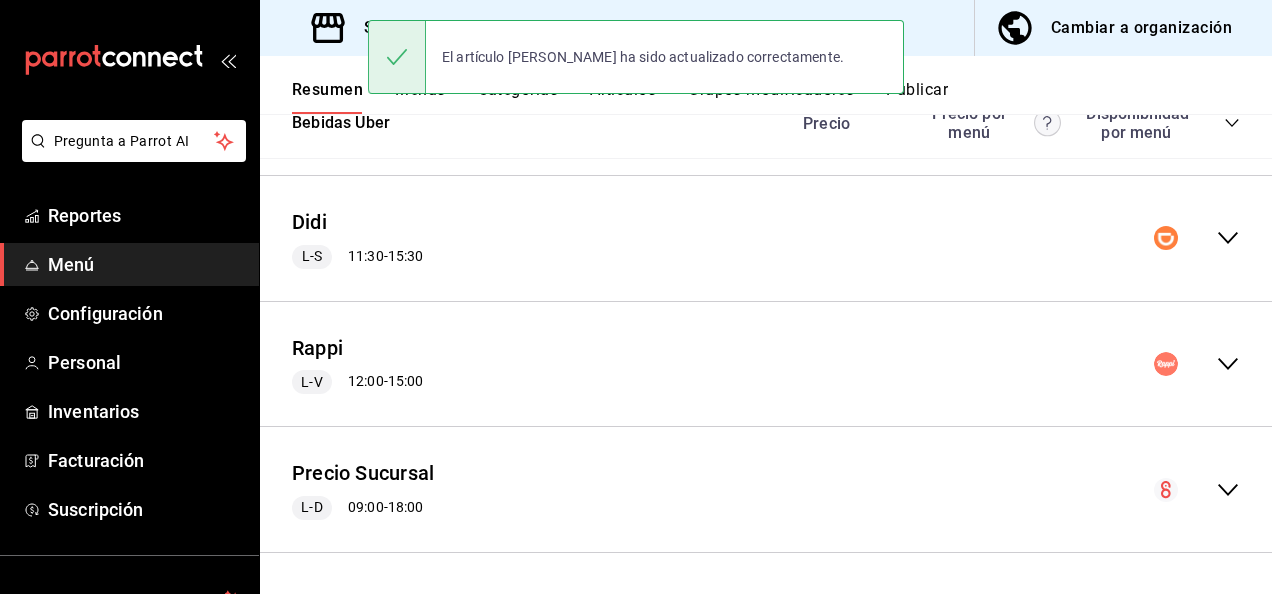click 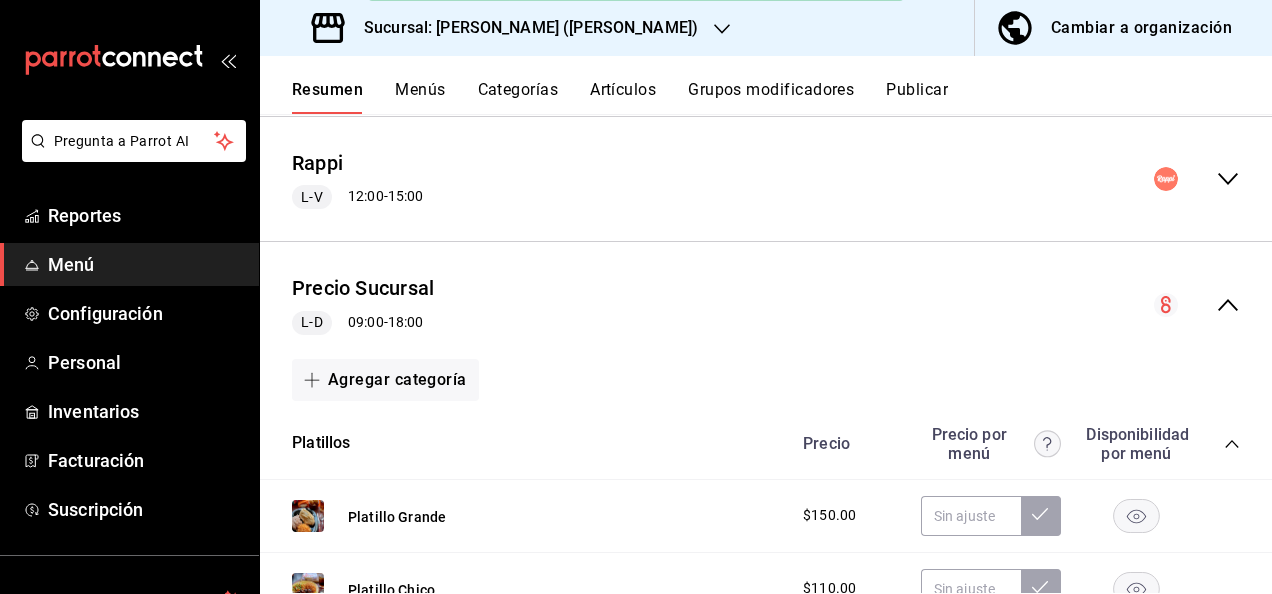 scroll, scrollTop: 2720, scrollLeft: 0, axis: vertical 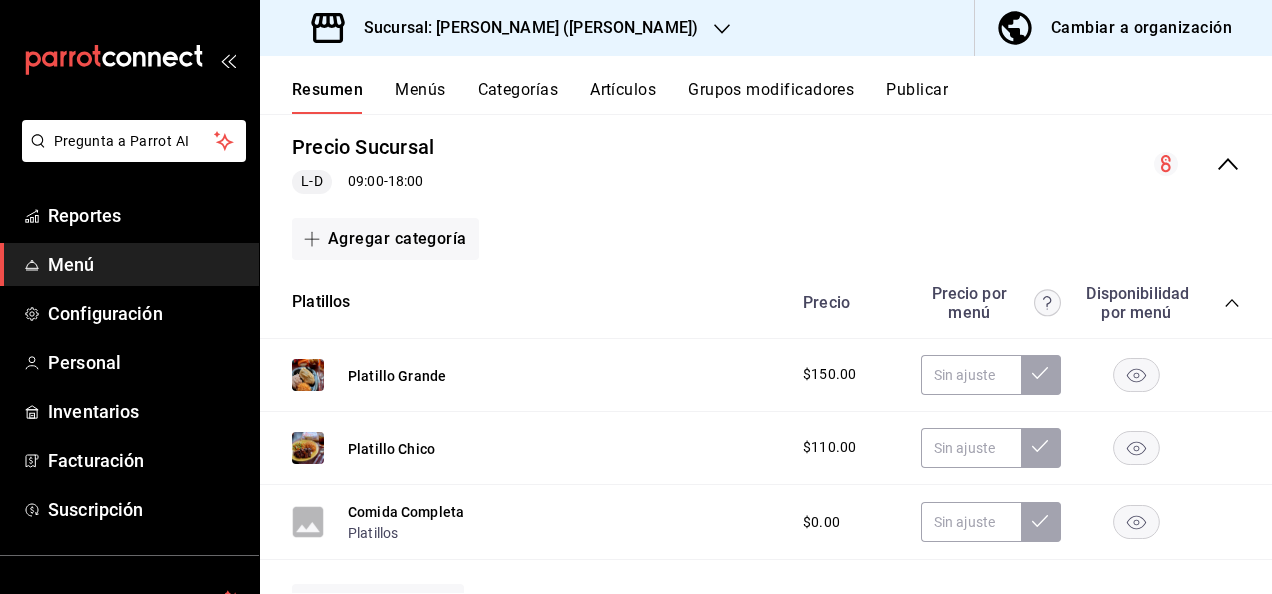 click 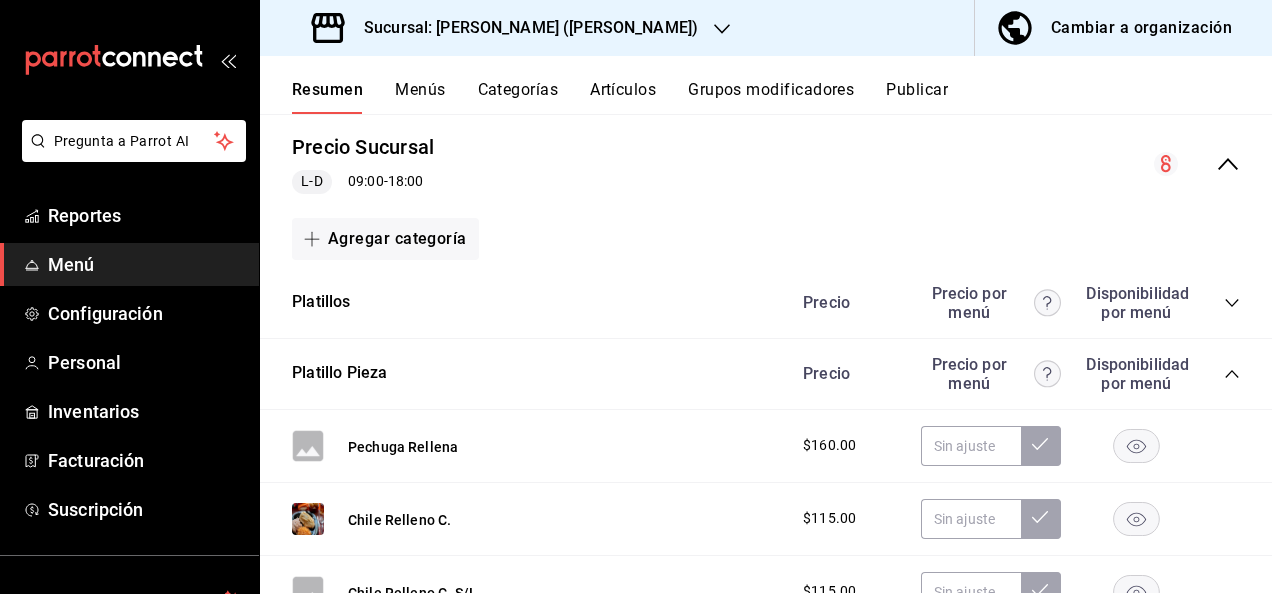 click 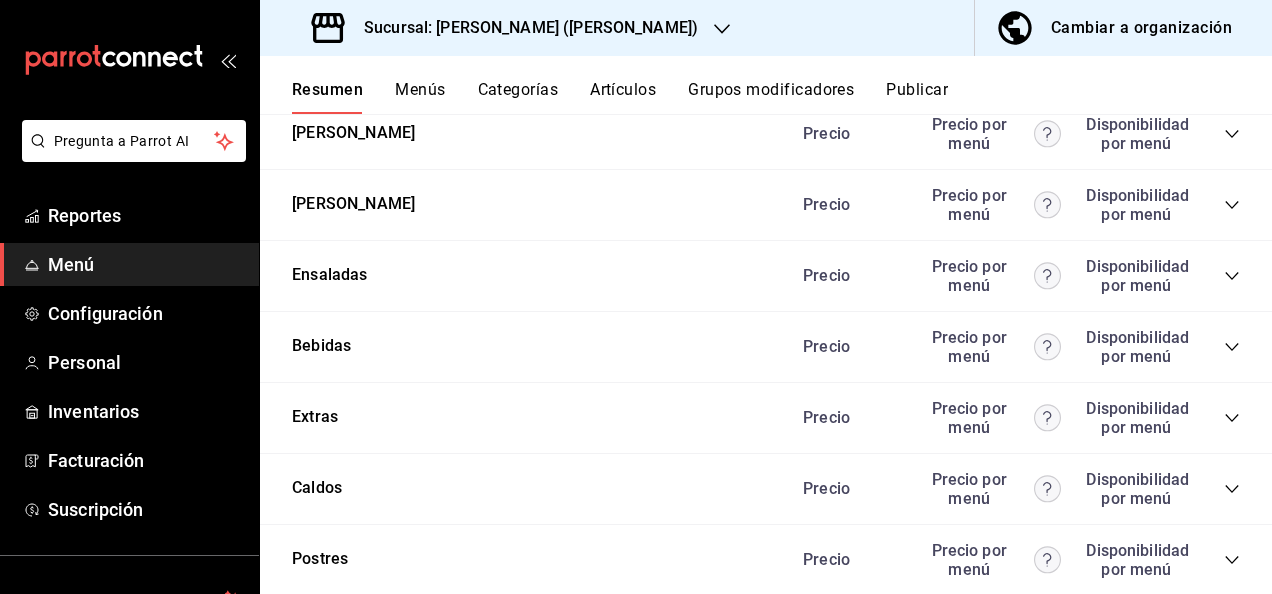 scroll, scrollTop: 3244, scrollLeft: 0, axis: vertical 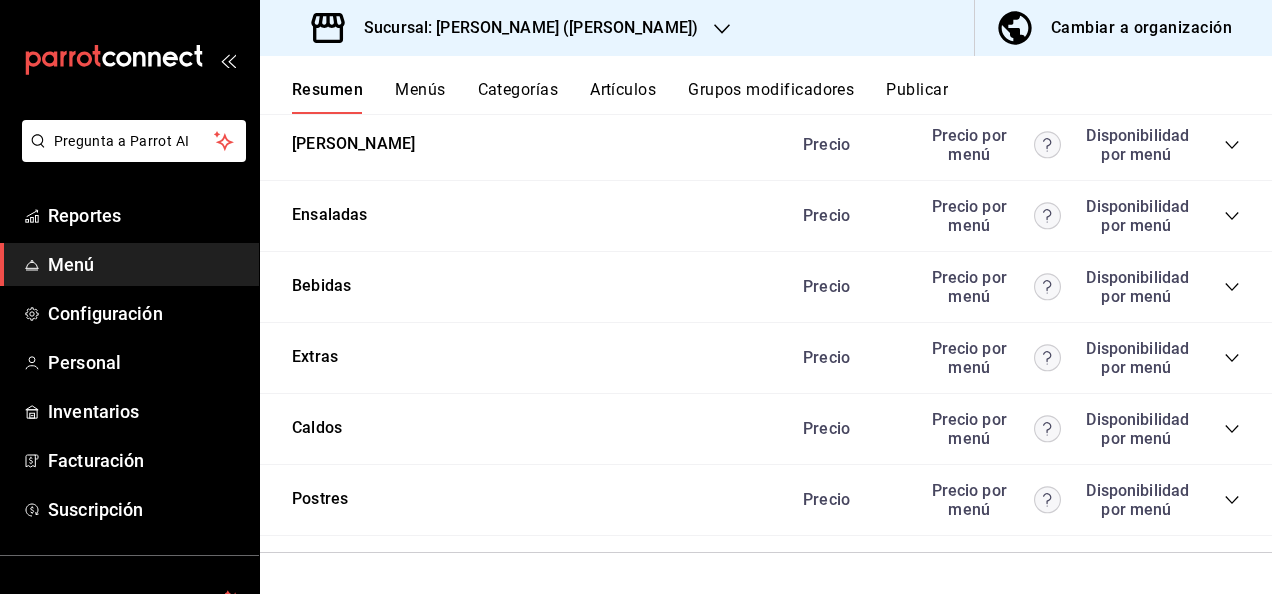 click 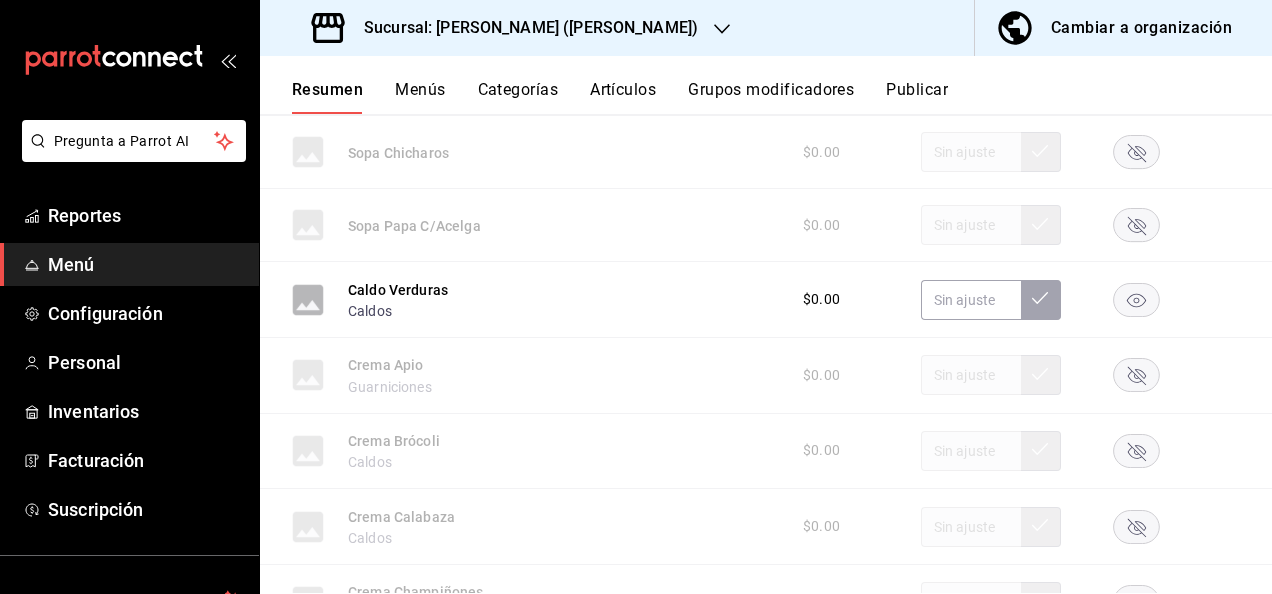 scroll, scrollTop: 3684, scrollLeft: 0, axis: vertical 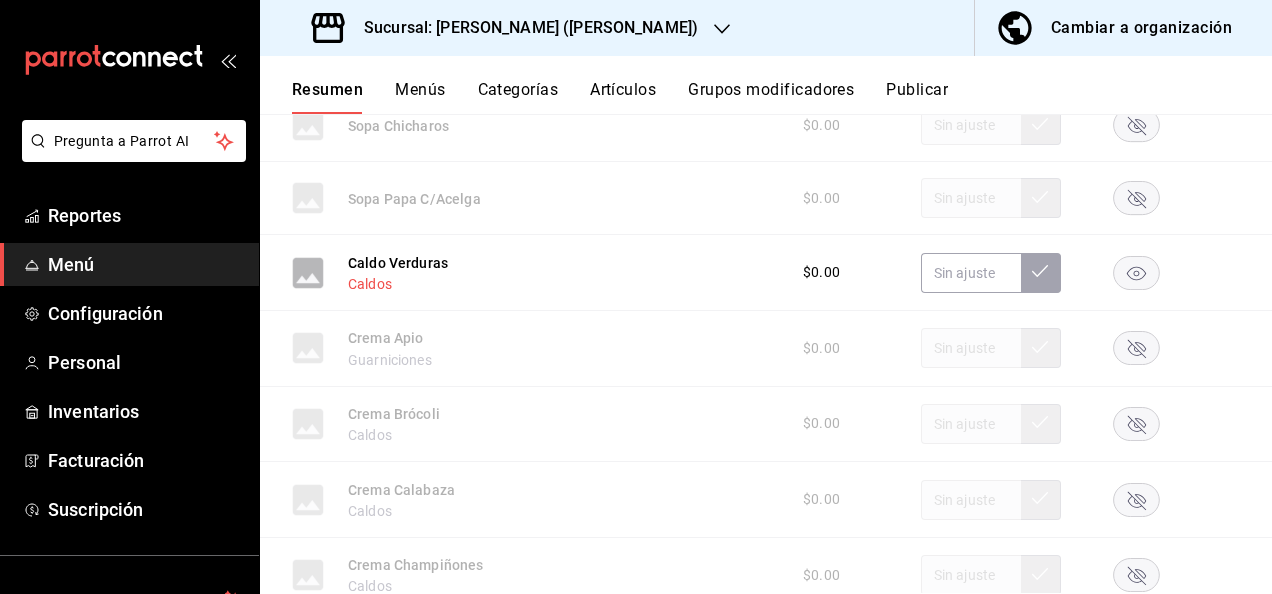 click on "Caldos" at bounding box center (370, 284) 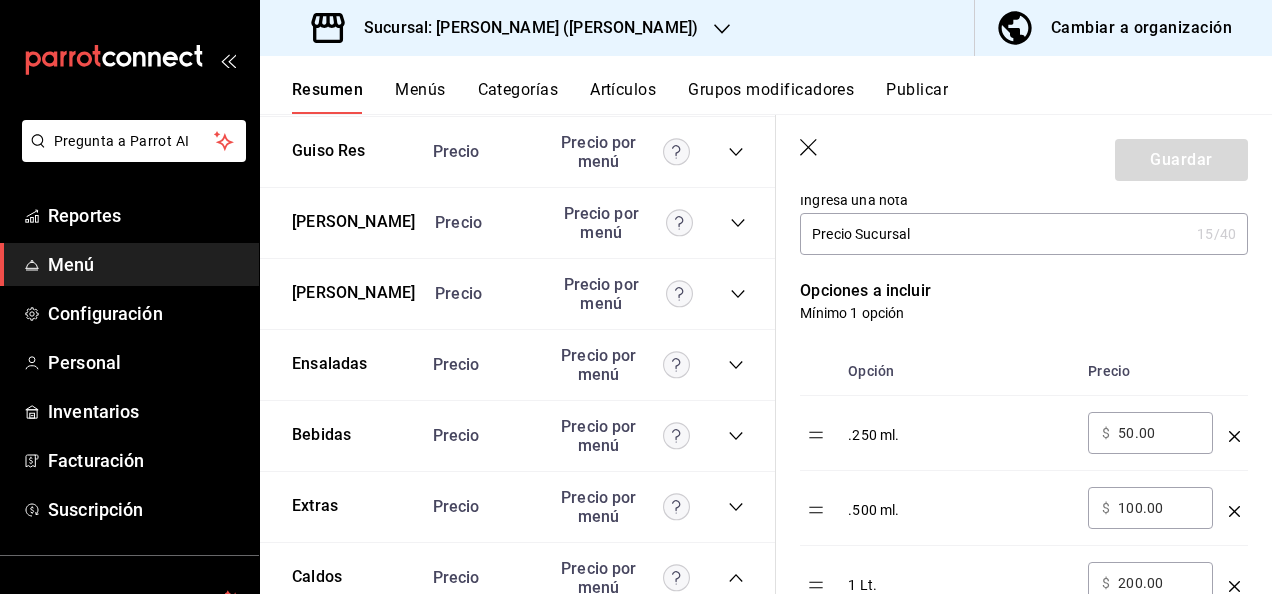 scroll, scrollTop: 533, scrollLeft: 0, axis: vertical 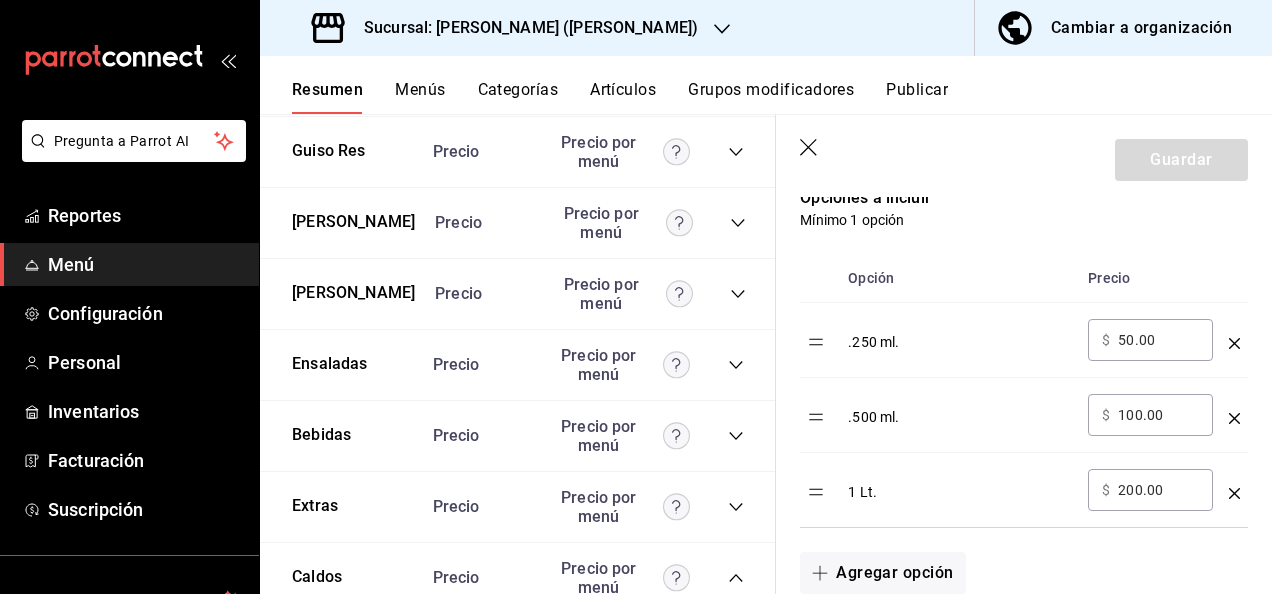 click 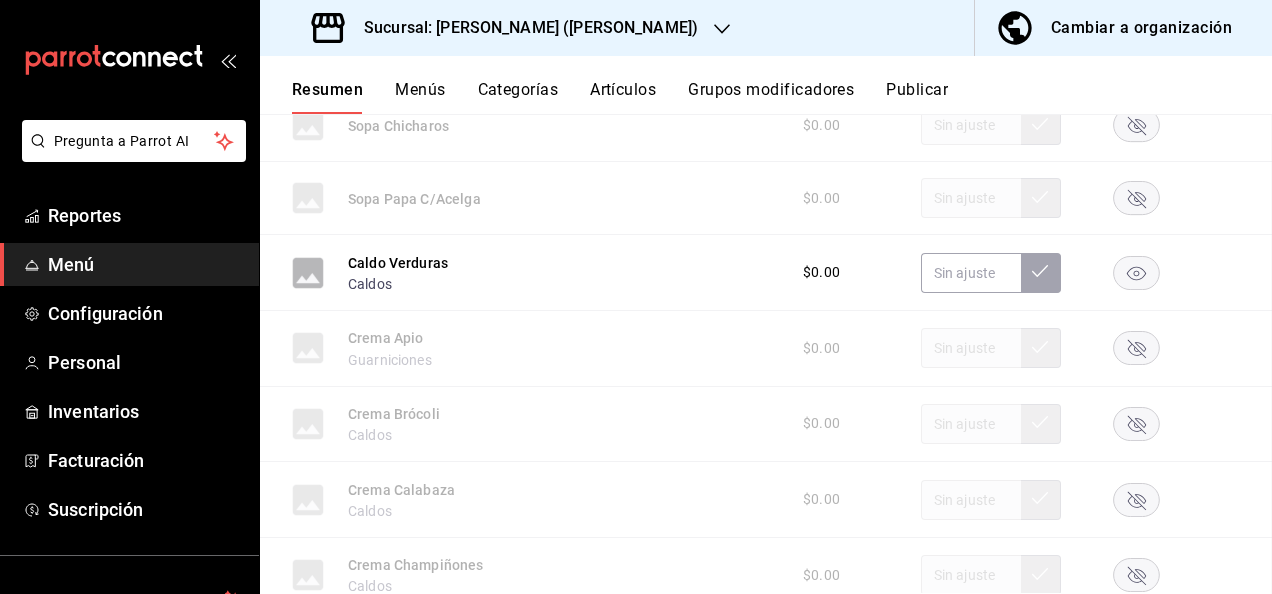 scroll, scrollTop: 0, scrollLeft: 0, axis: both 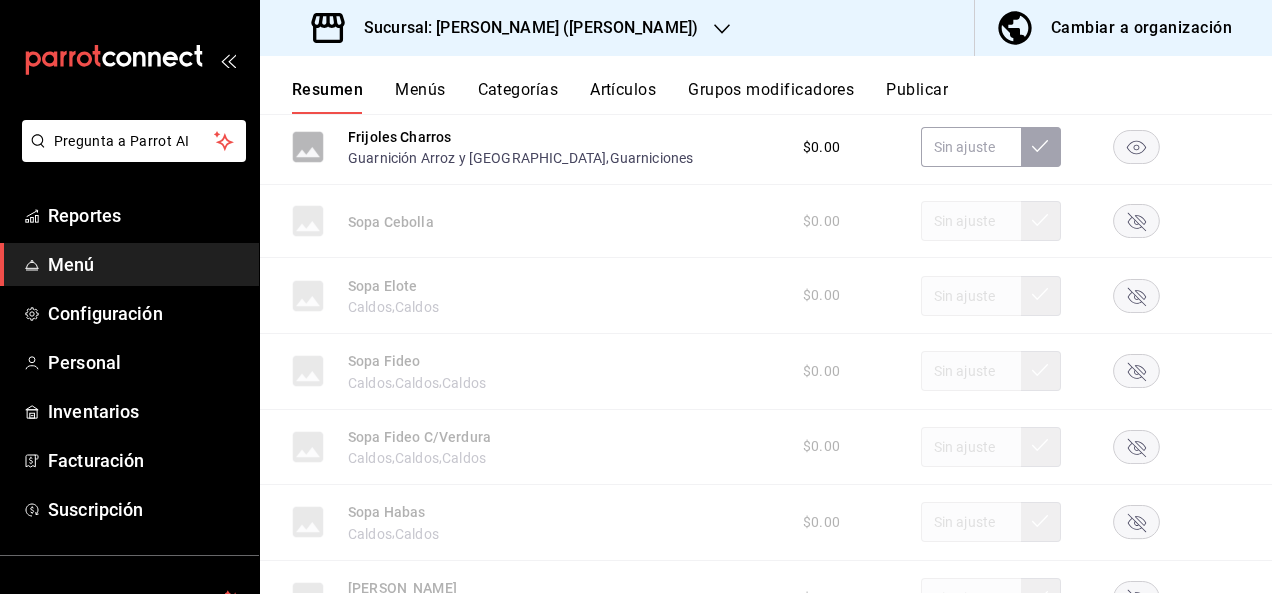 click 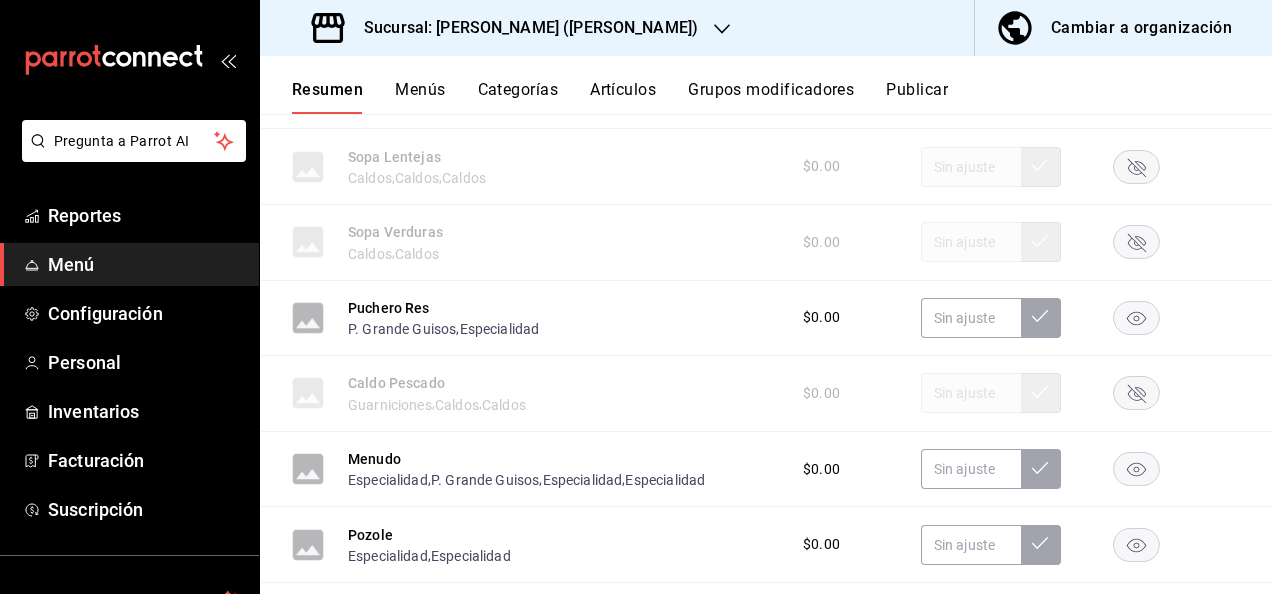 scroll, scrollTop: 5064, scrollLeft: 0, axis: vertical 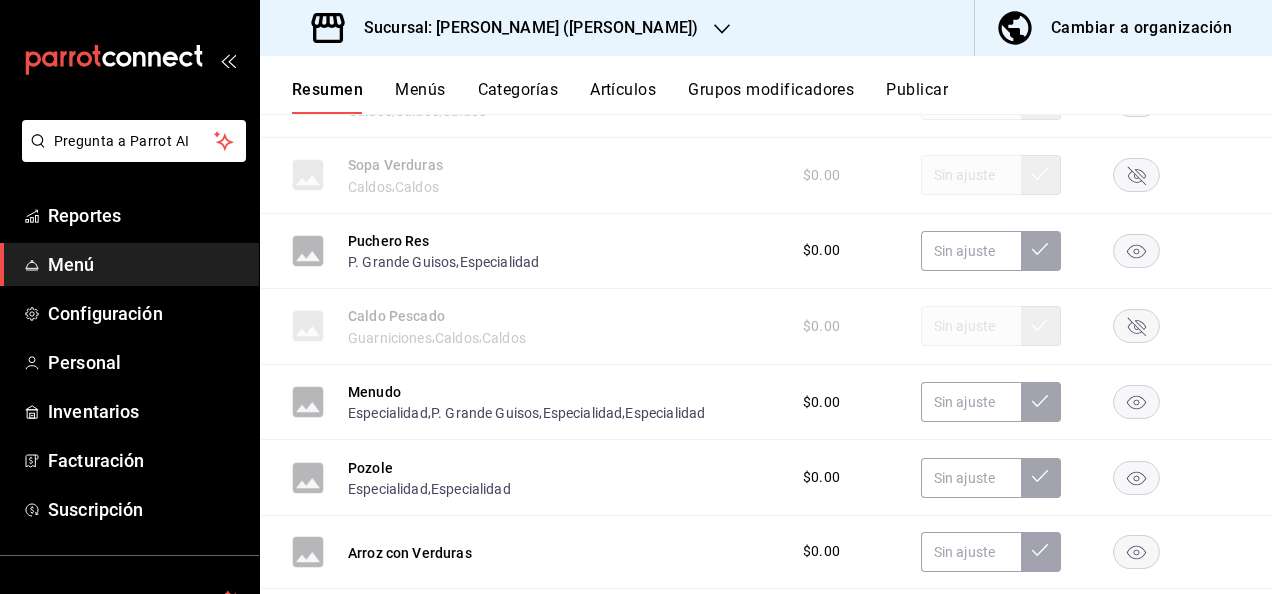 click 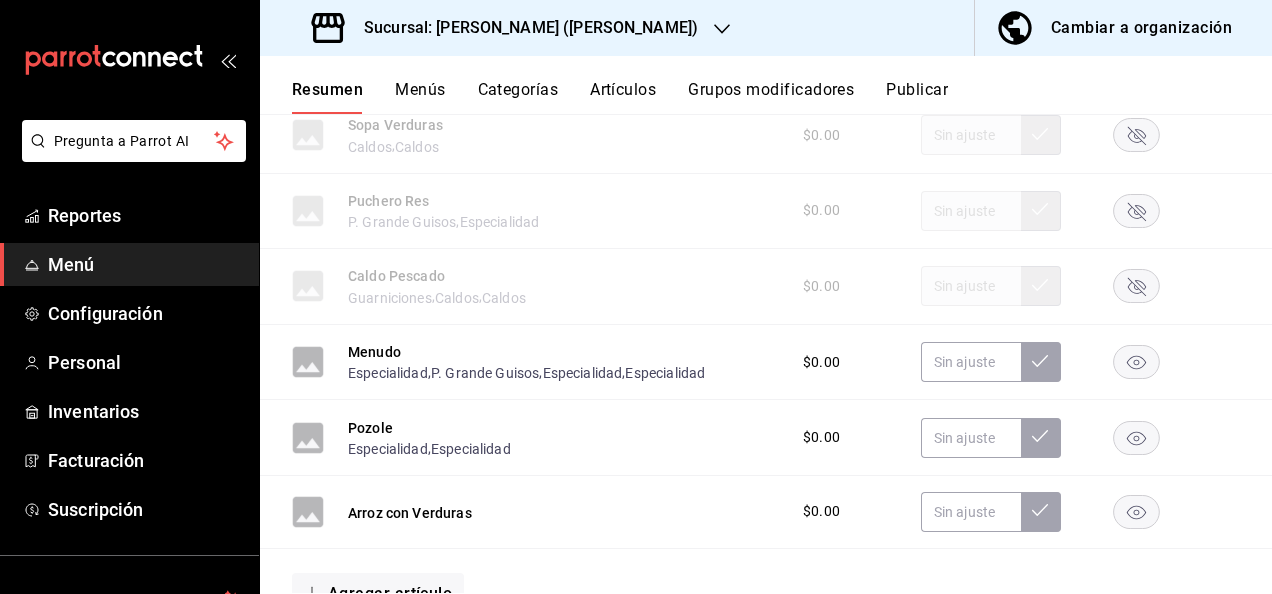 scroll, scrollTop: 5184, scrollLeft: 0, axis: vertical 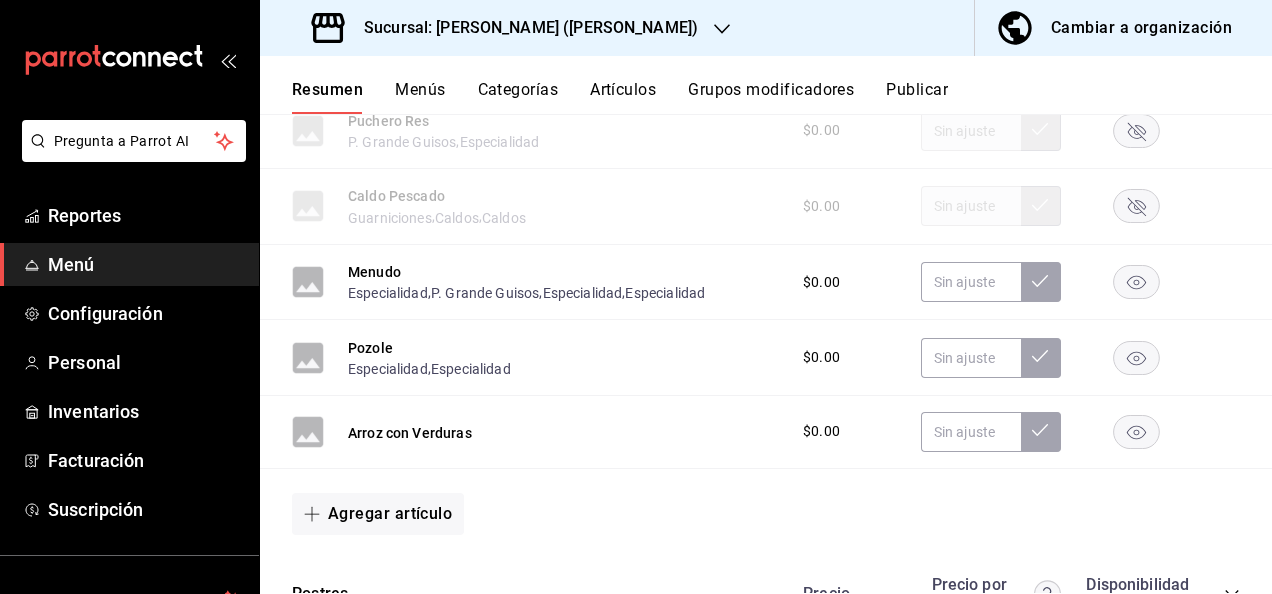 click 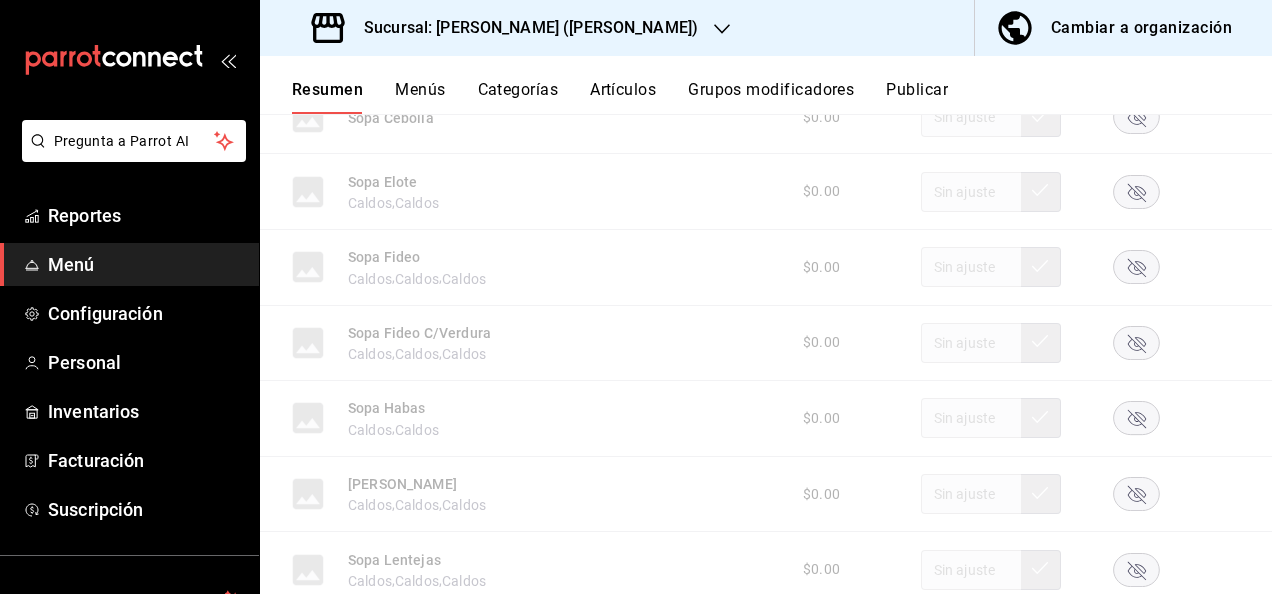 scroll, scrollTop: 4570, scrollLeft: 0, axis: vertical 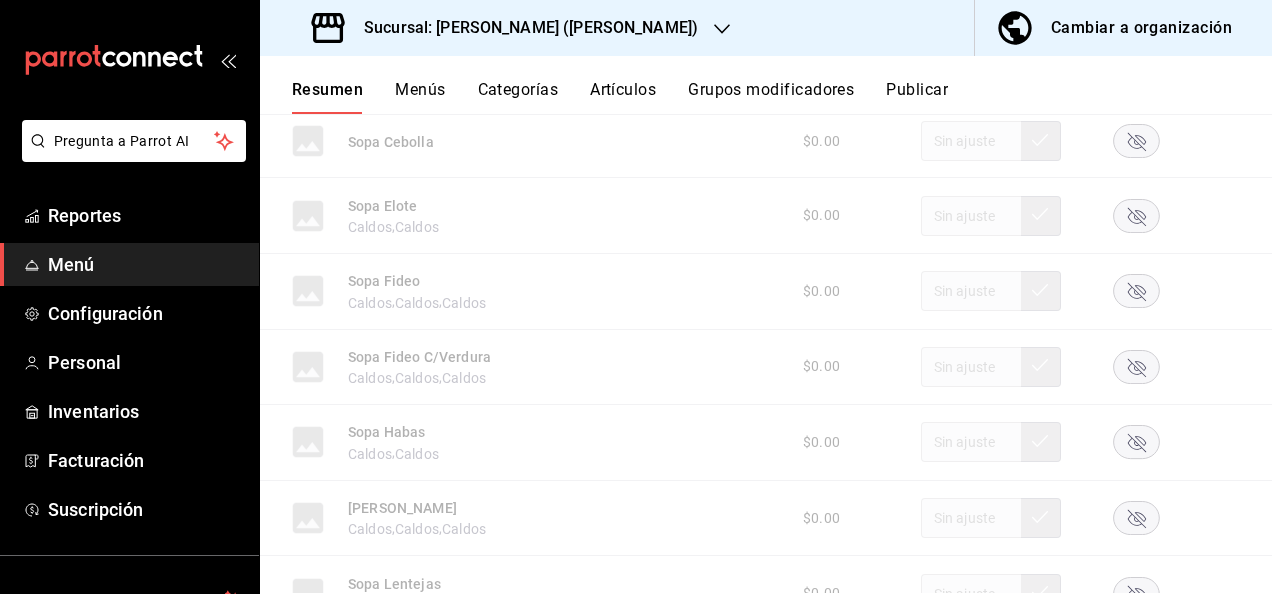 click 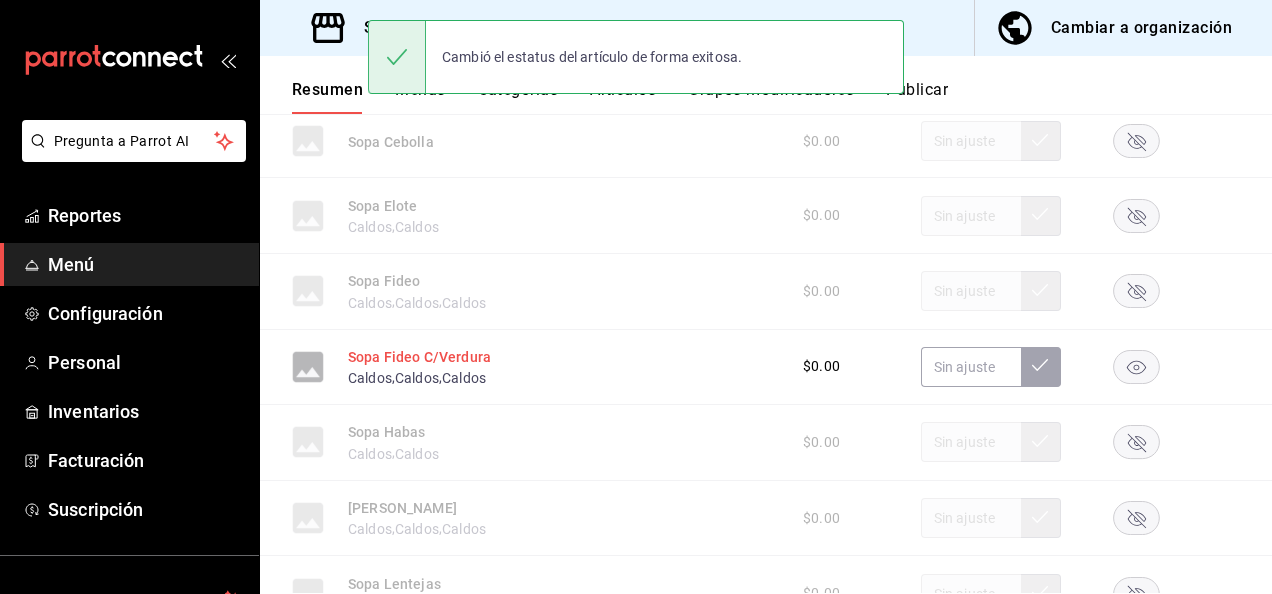 click on "Sopa Fideo C/Verdura" at bounding box center (419, 357) 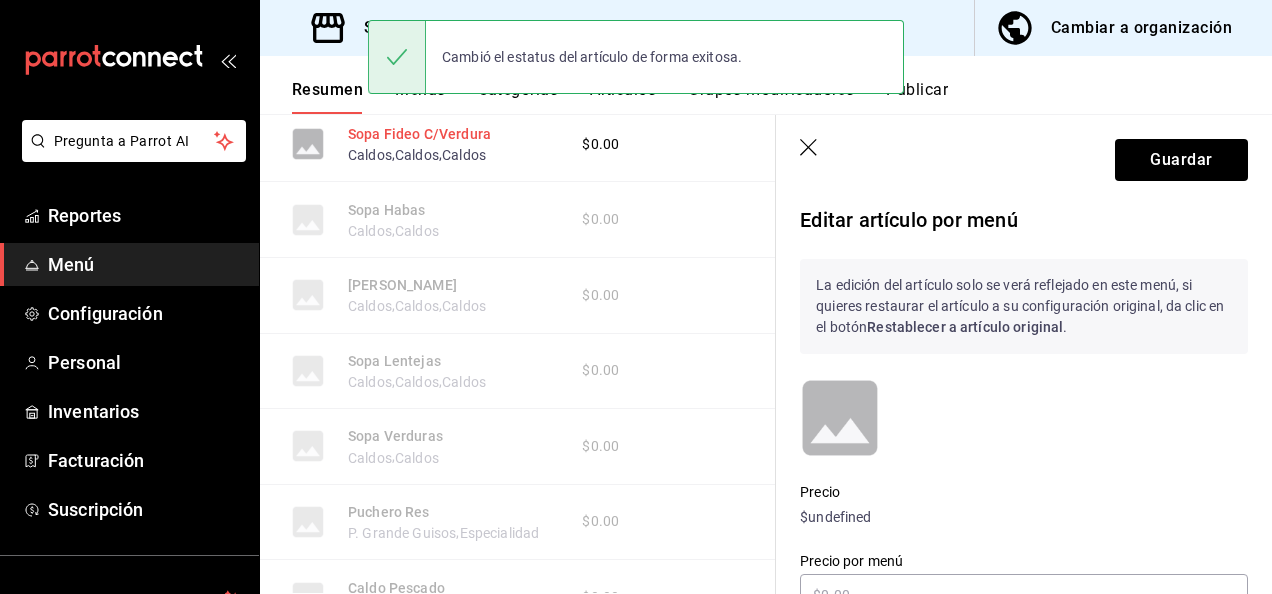 scroll, scrollTop: 4238, scrollLeft: 0, axis: vertical 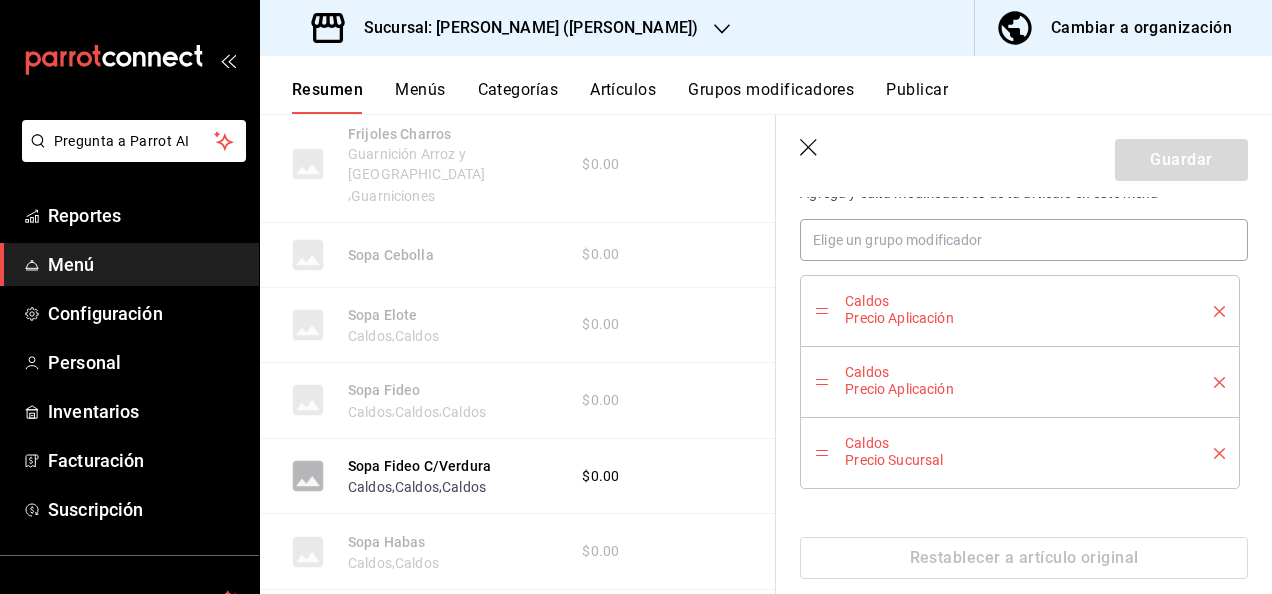 click 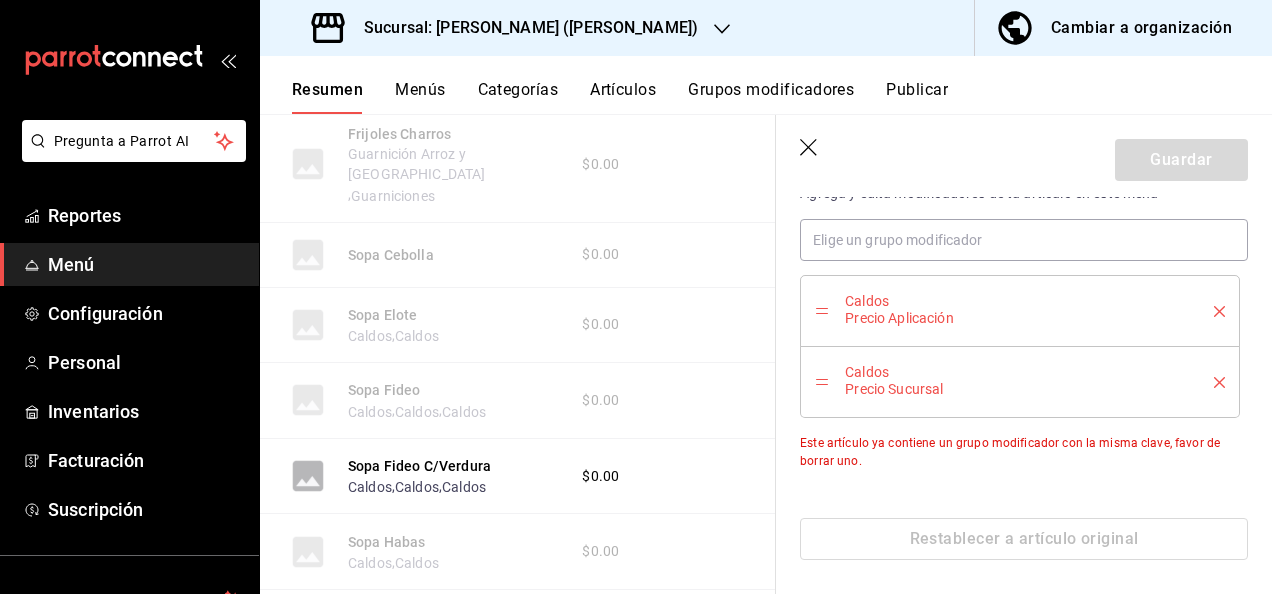 click 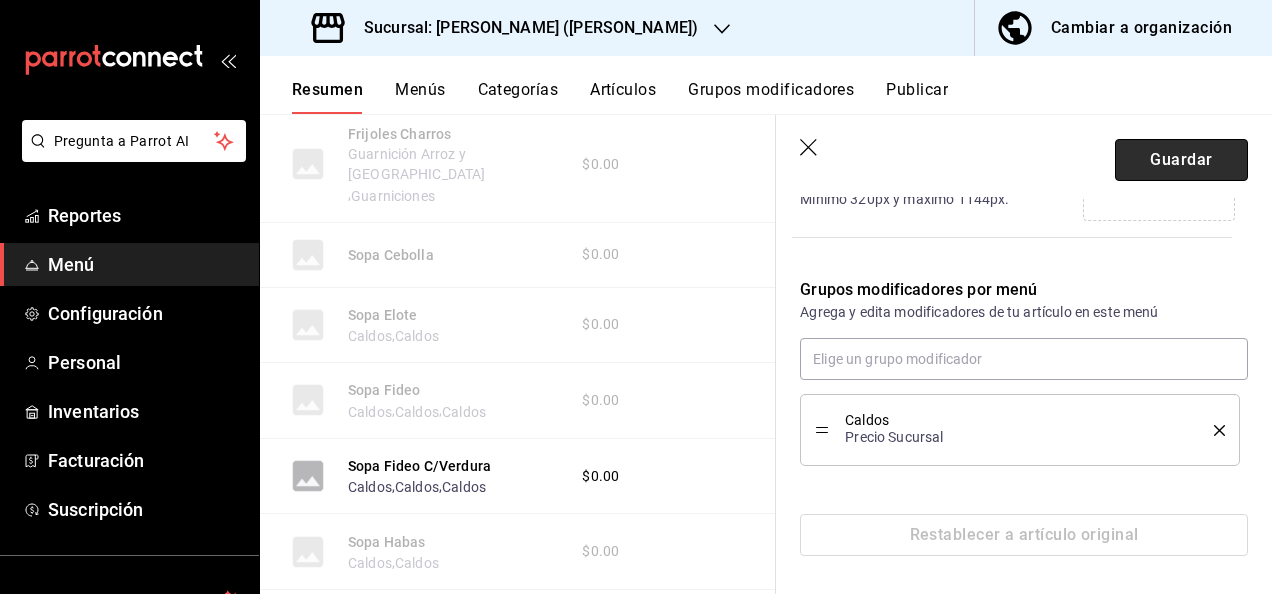 click on "Guardar" at bounding box center (1181, 160) 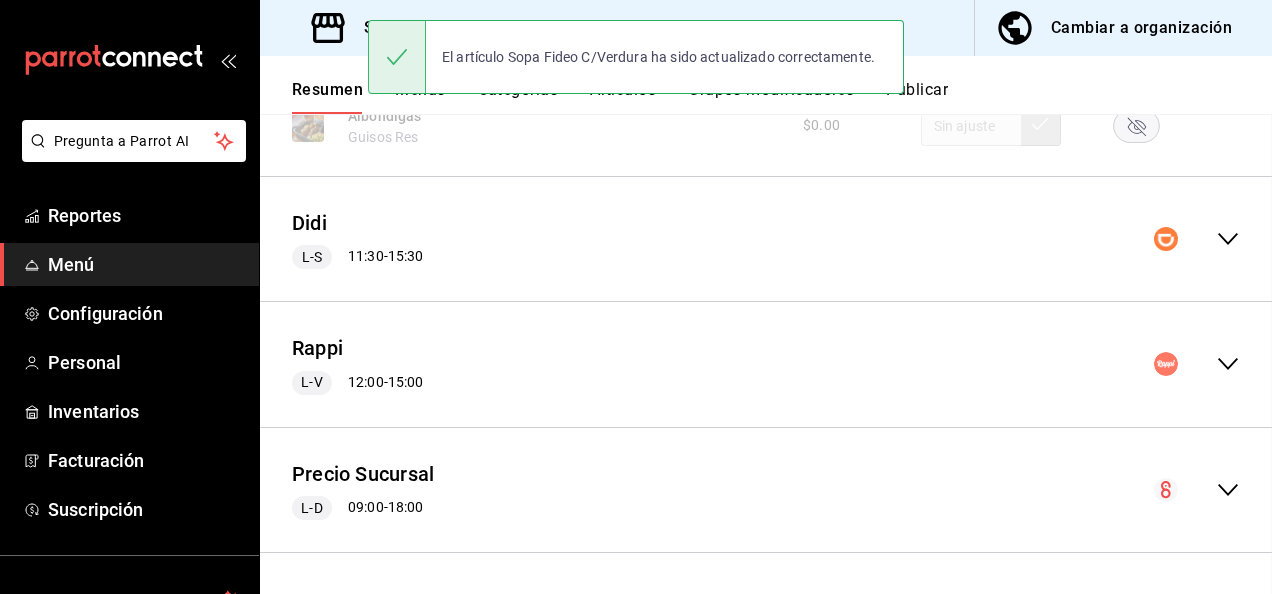 scroll, scrollTop: 2401, scrollLeft: 0, axis: vertical 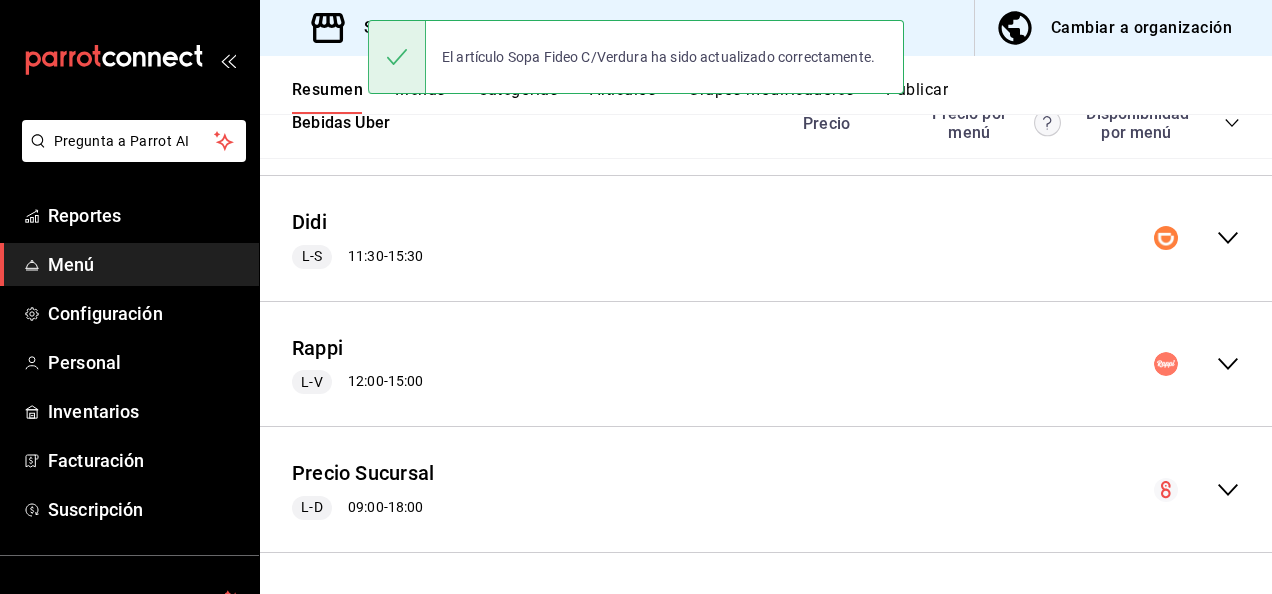 click 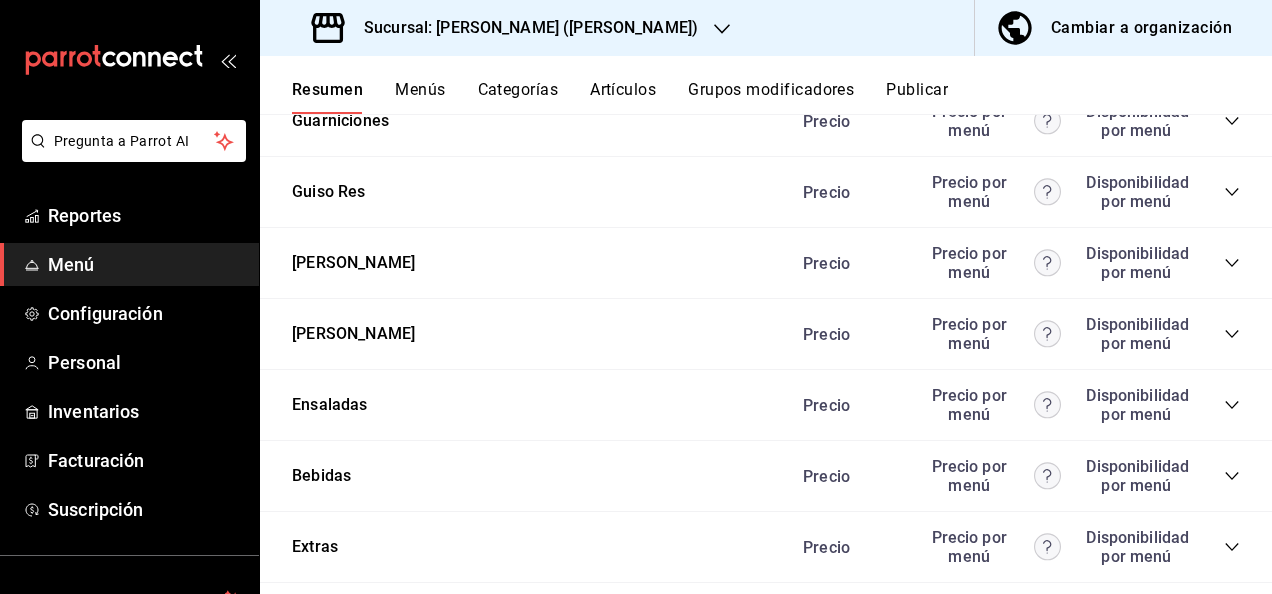 scroll, scrollTop: 5044, scrollLeft: 0, axis: vertical 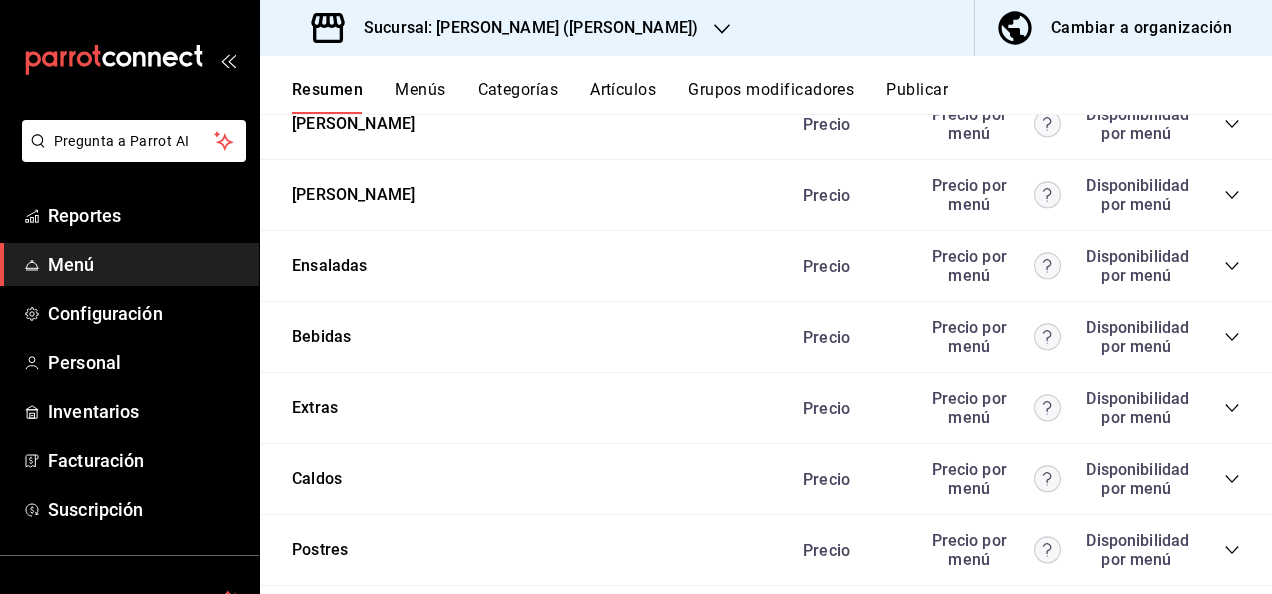 click 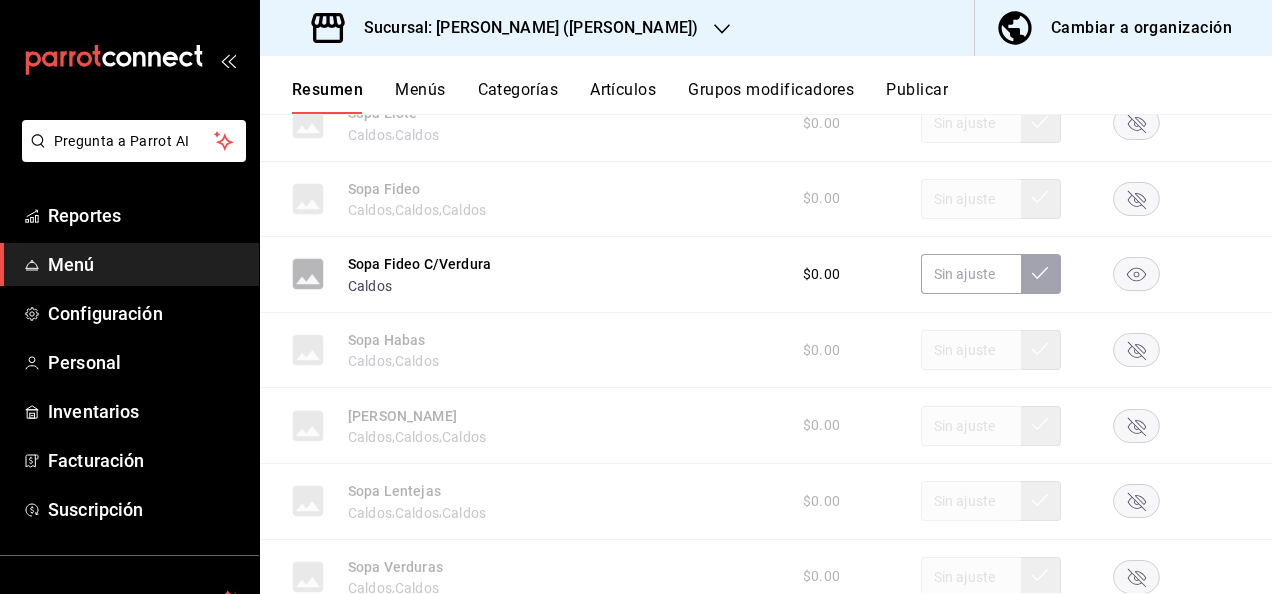 scroll, scrollTop: 6577, scrollLeft: 0, axis: vertical 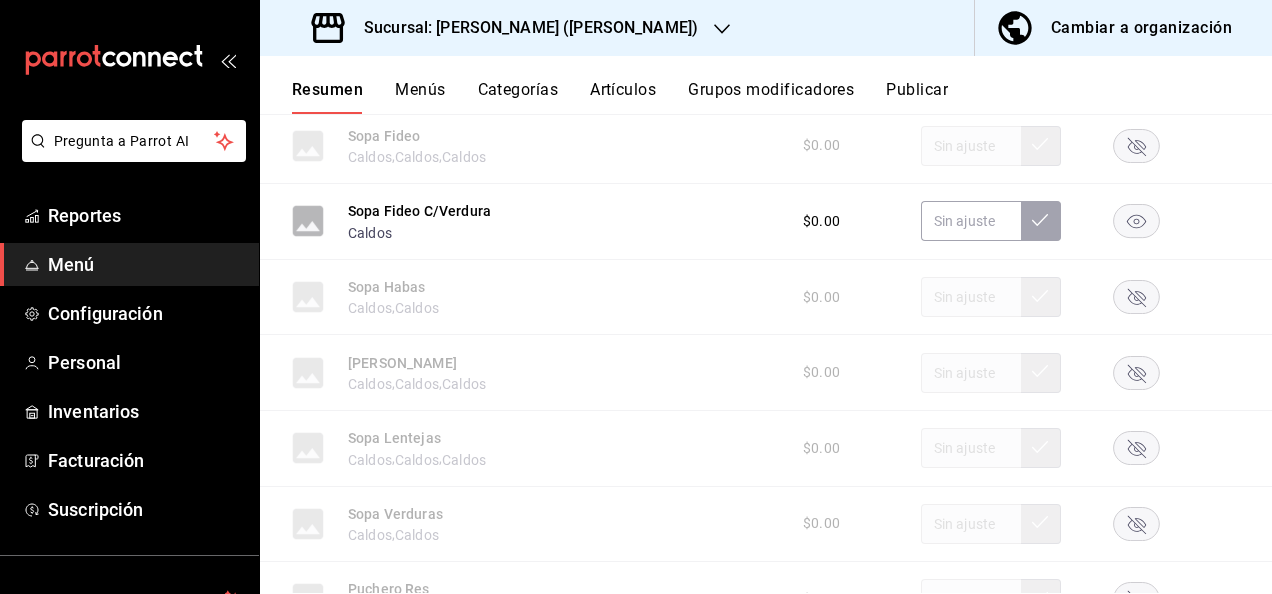 click 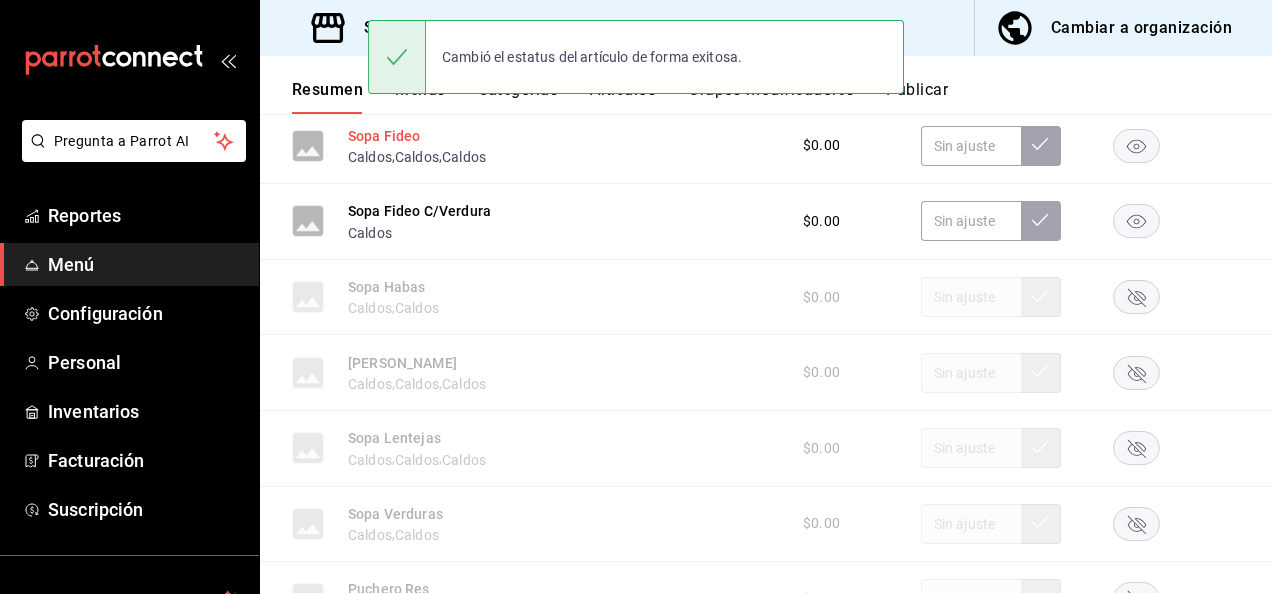 click on "Sopa Fideo" at bounding box center [384, 136] 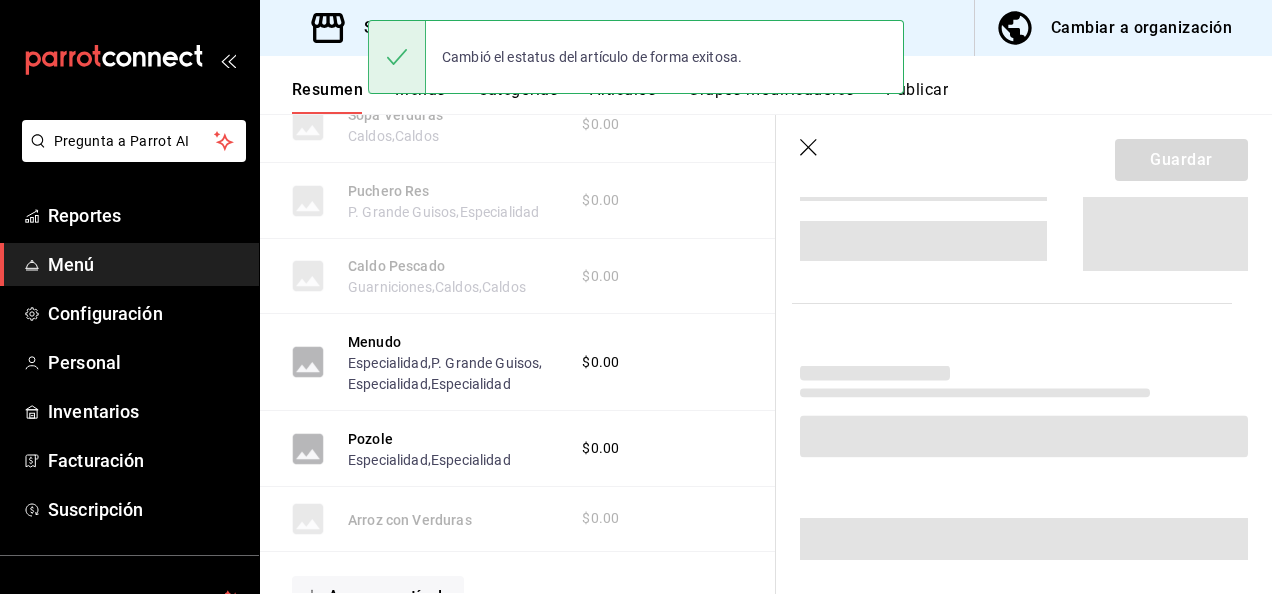 scroll, scrollTop: 6062, scrollLeft: 0, axis: vertical 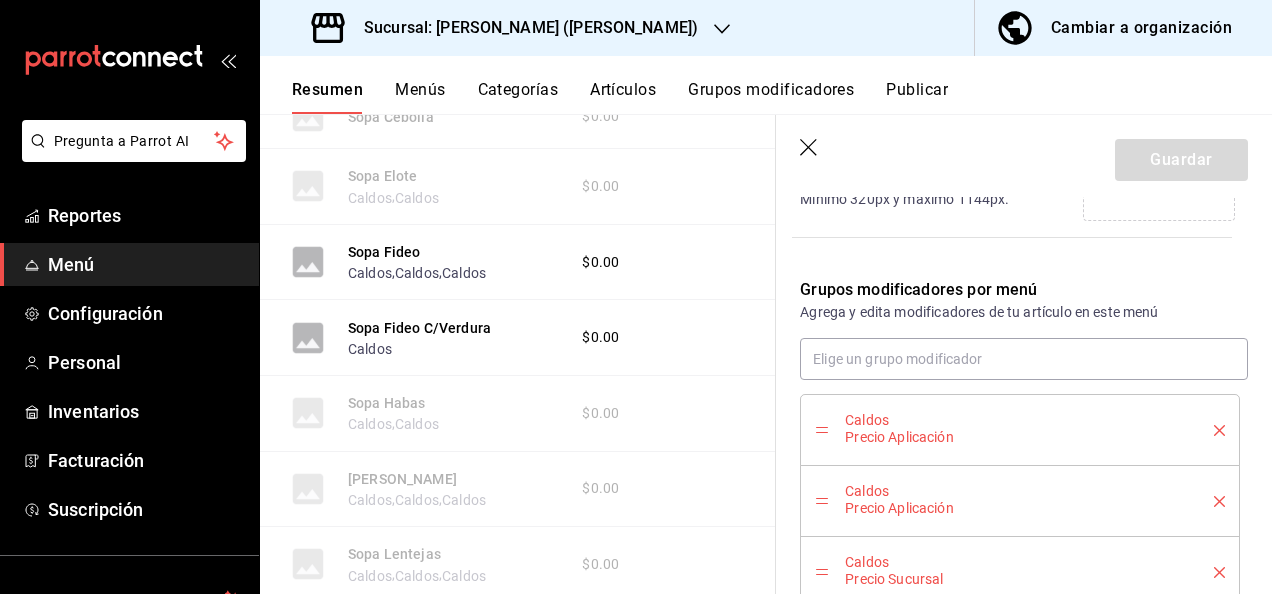 click 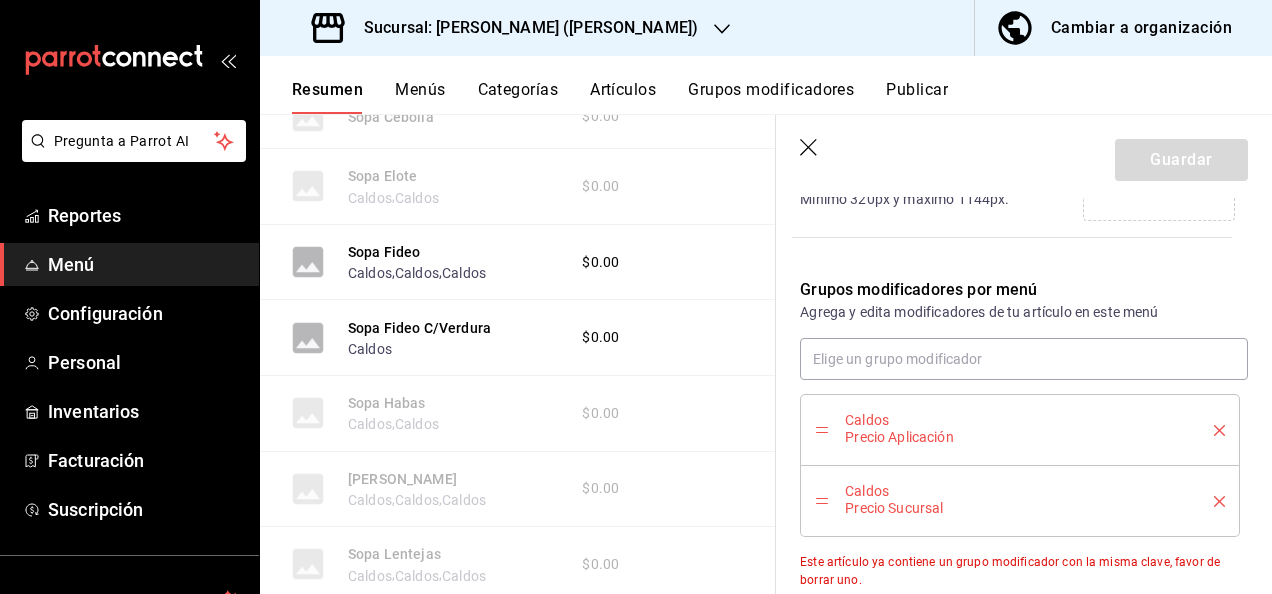 click 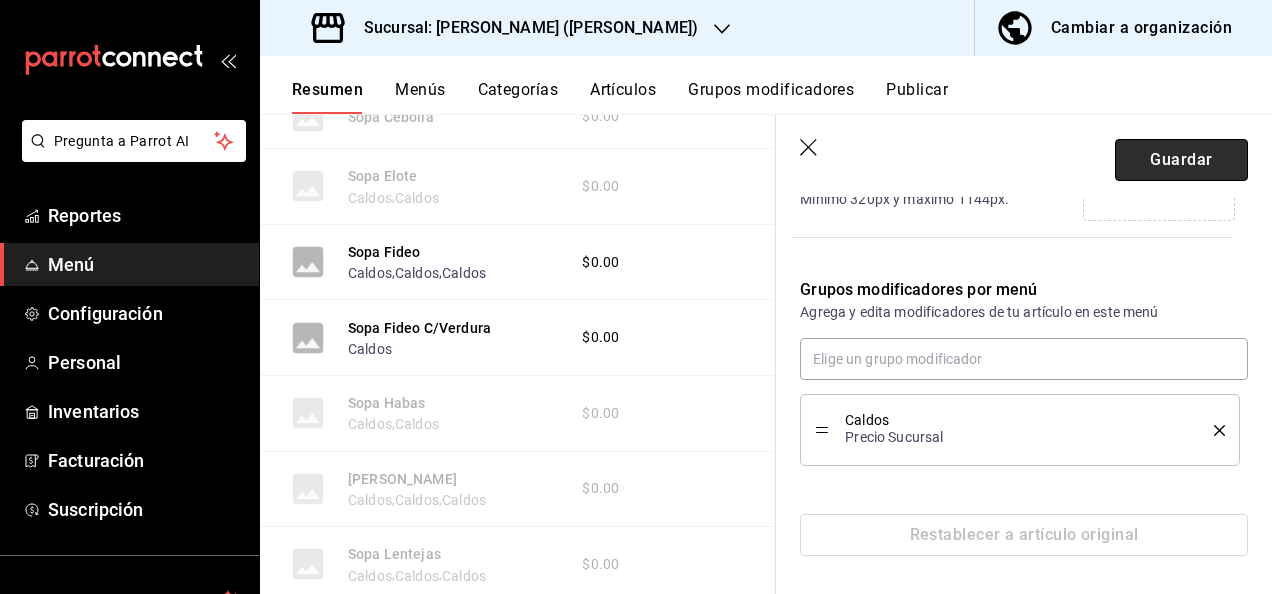 click on "Guardar" at bounding box center [1181, 160] 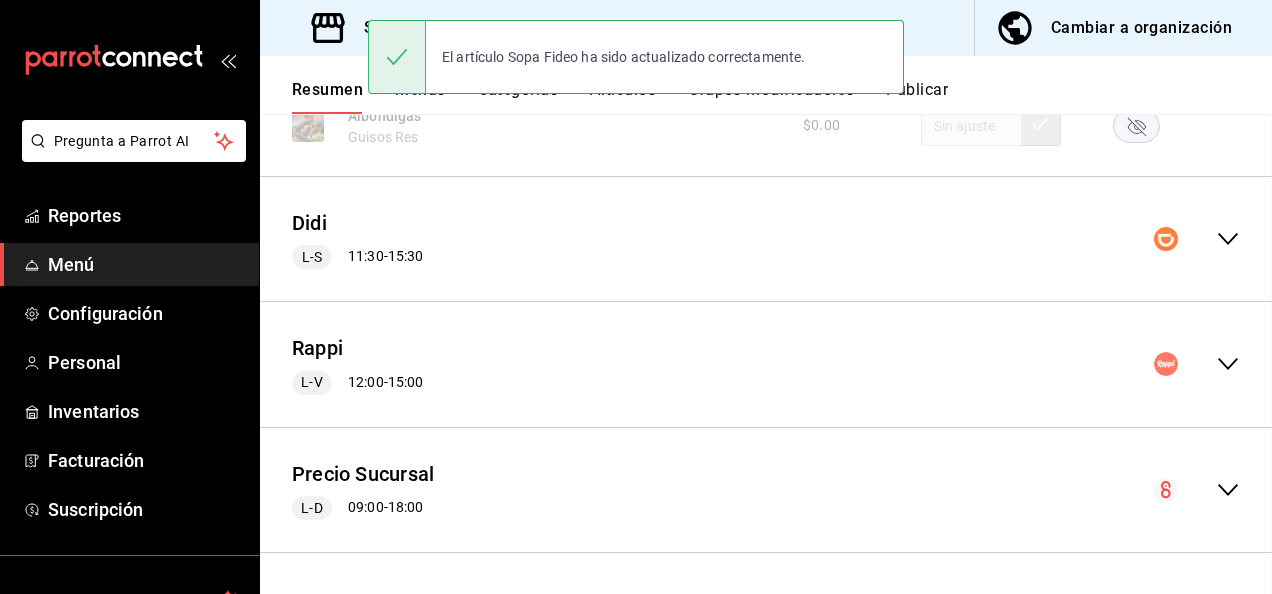 scroll, scrollTop: 2401, scrollLeft: 0, axis: vertical 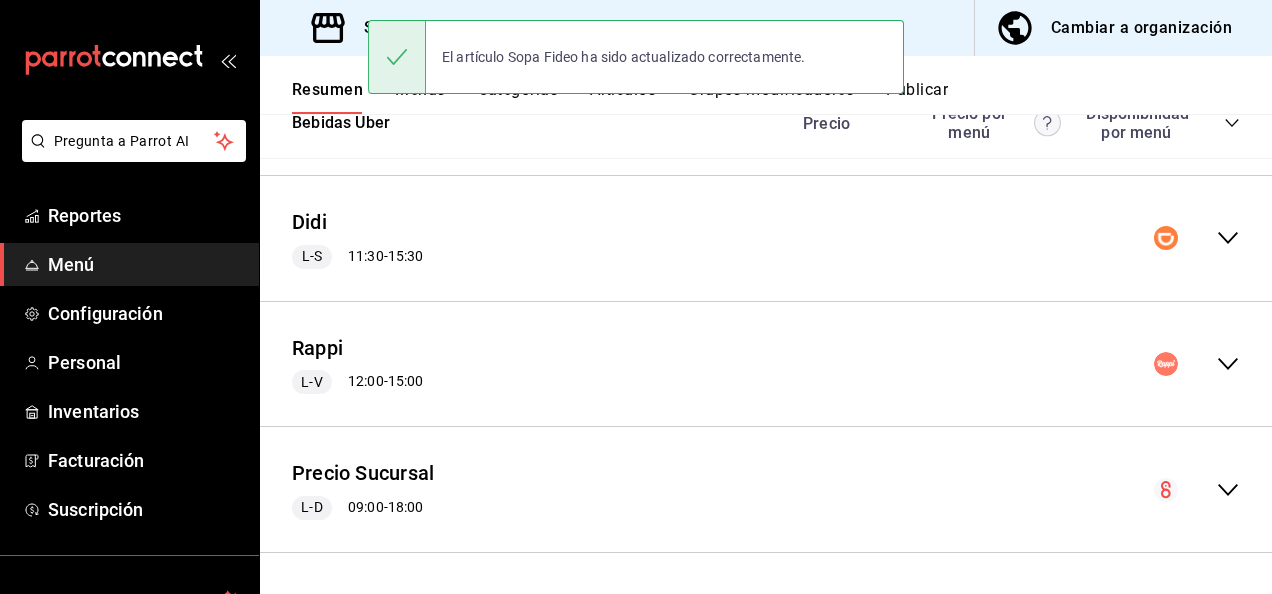click 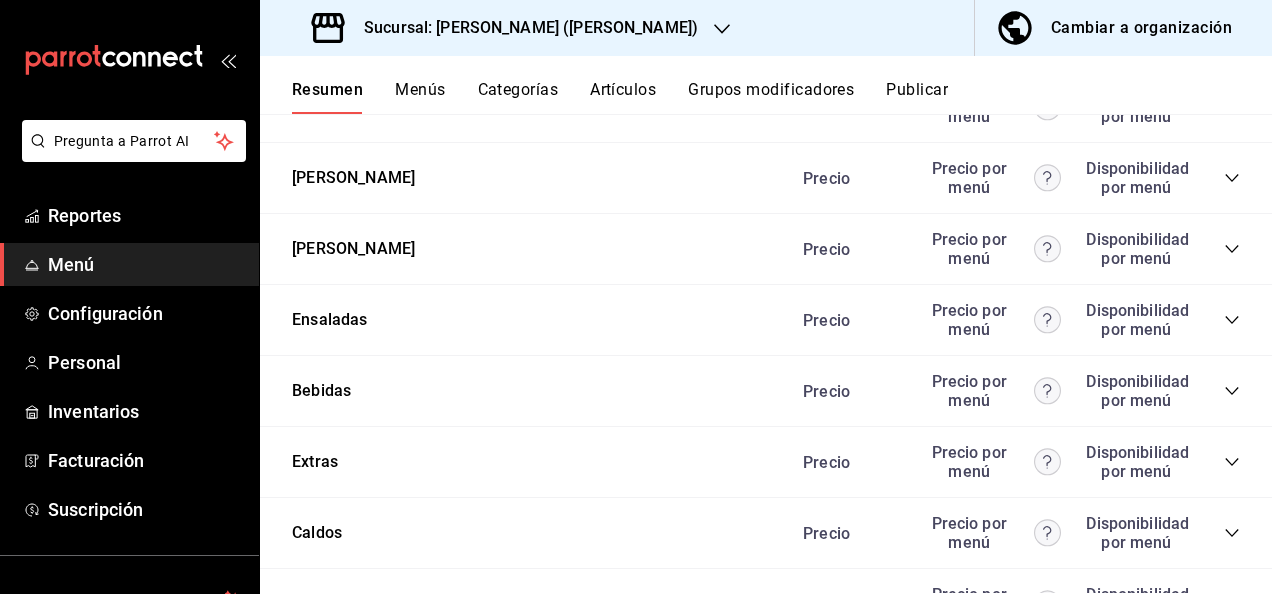 scroll, scrollTop: 5098, scrollLeft: 0, axis: vertical 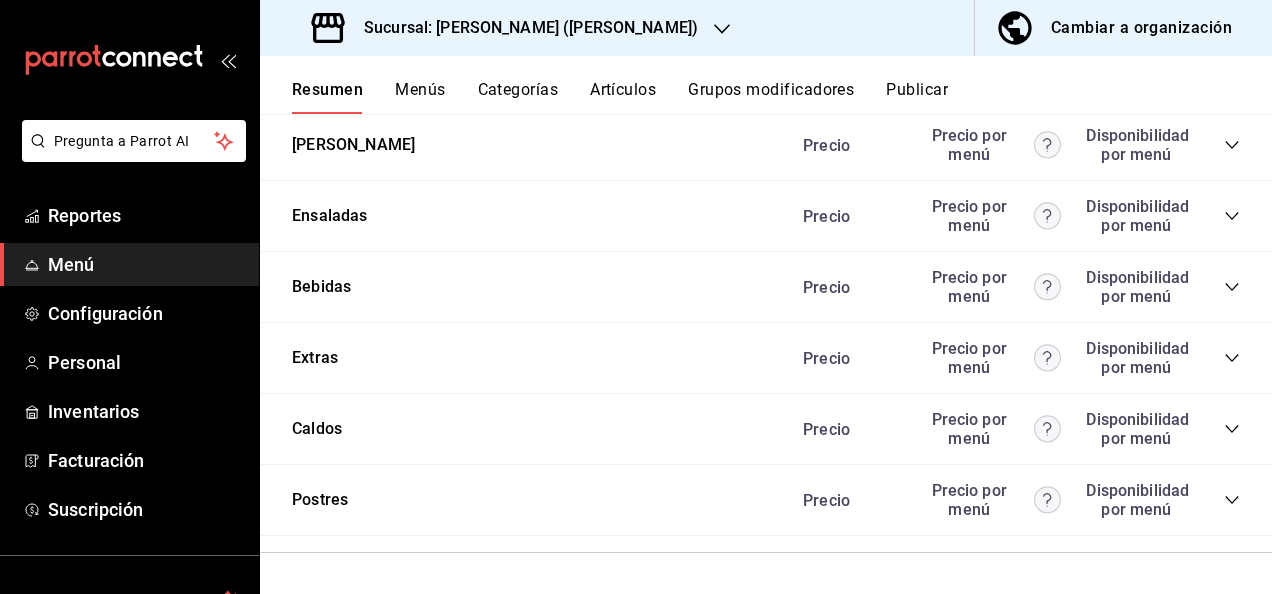 click 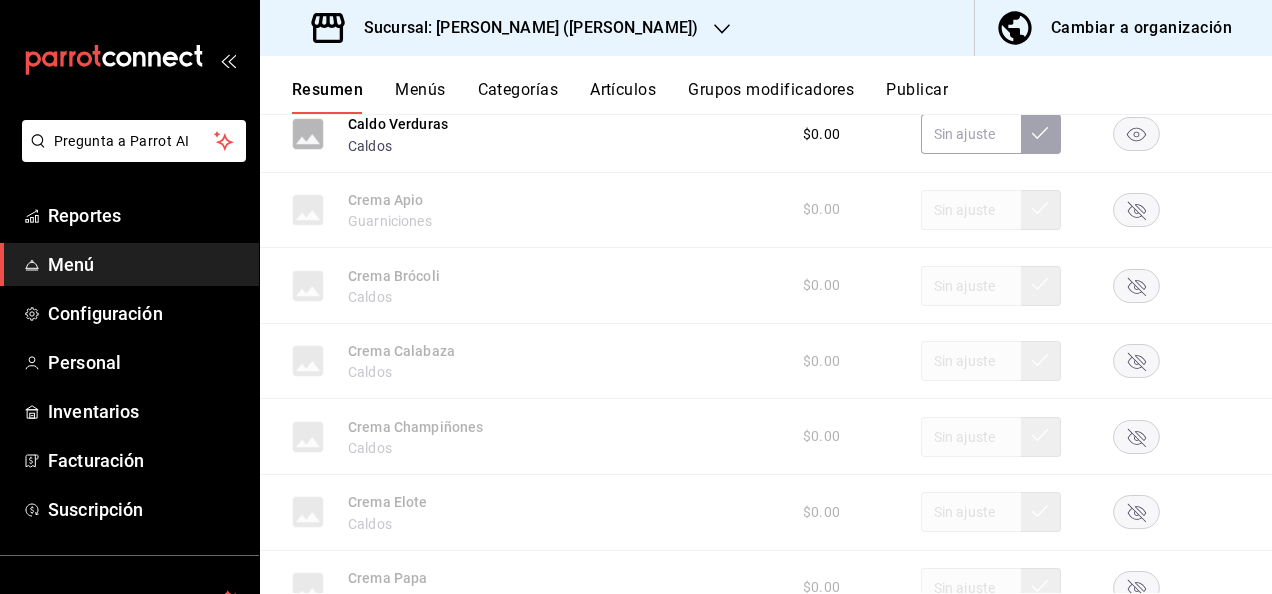 scroll, scrollTop: 5711, scrollLeft: 0, axis: vertical 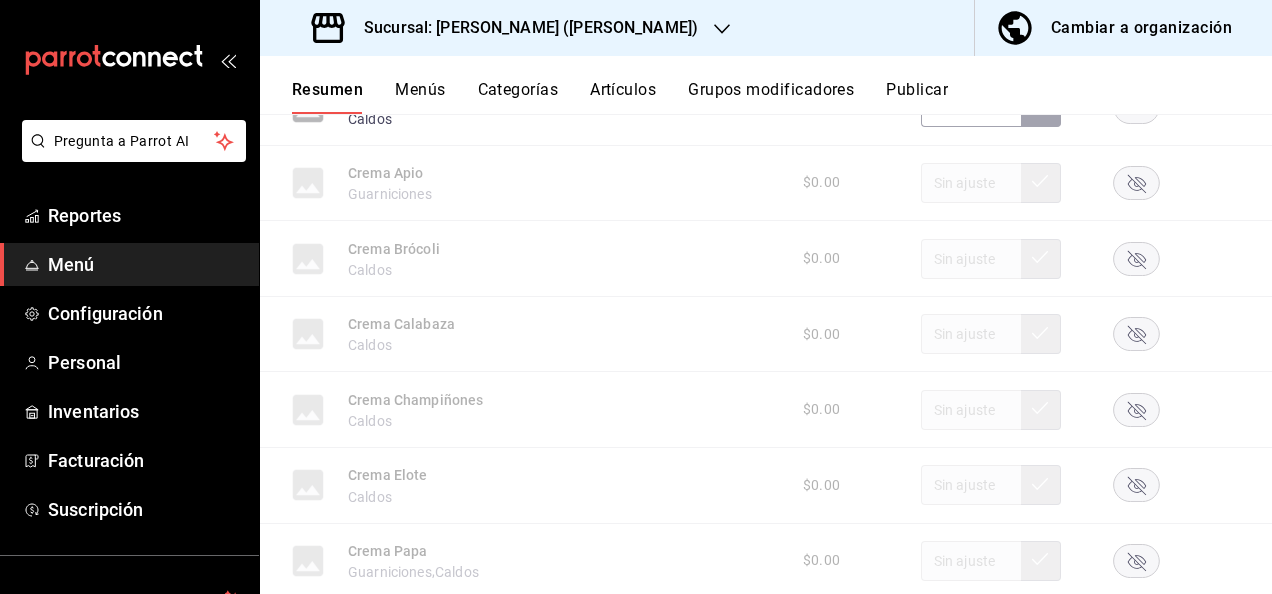 click 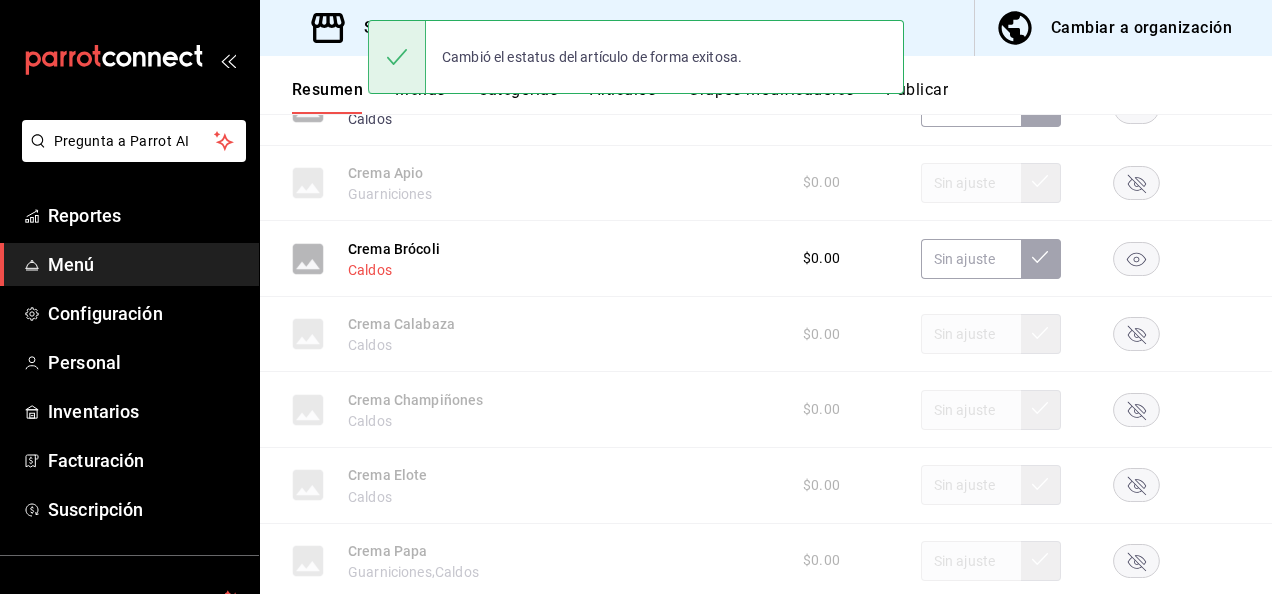 click on "Caldos" at bounding box center (370, 270) 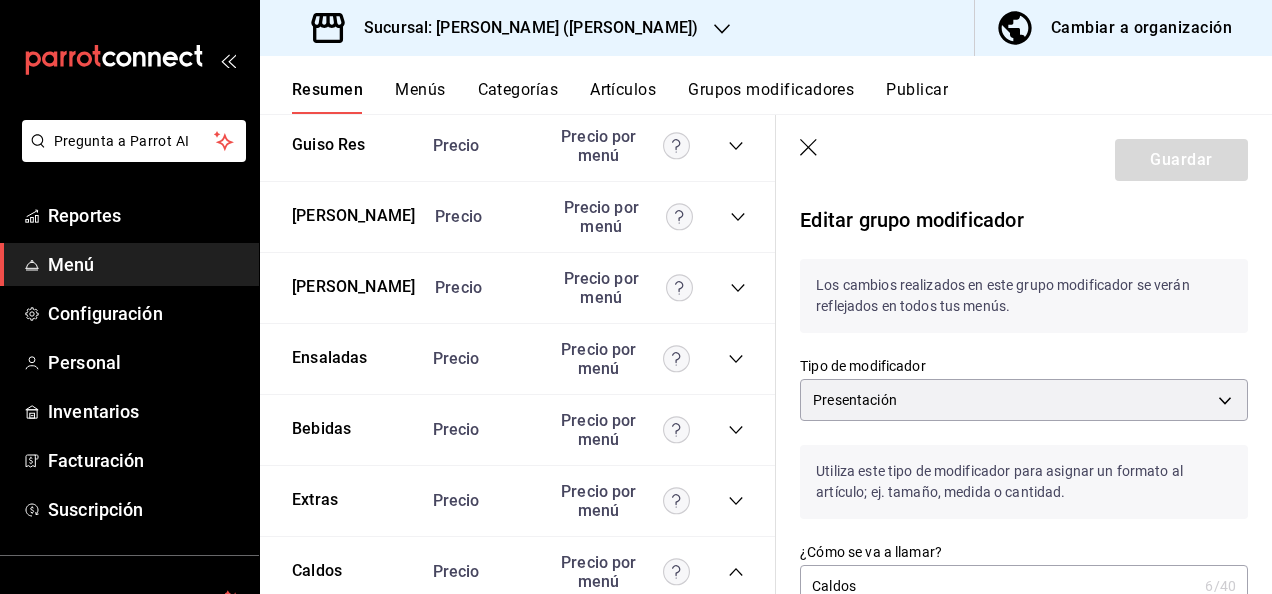 click 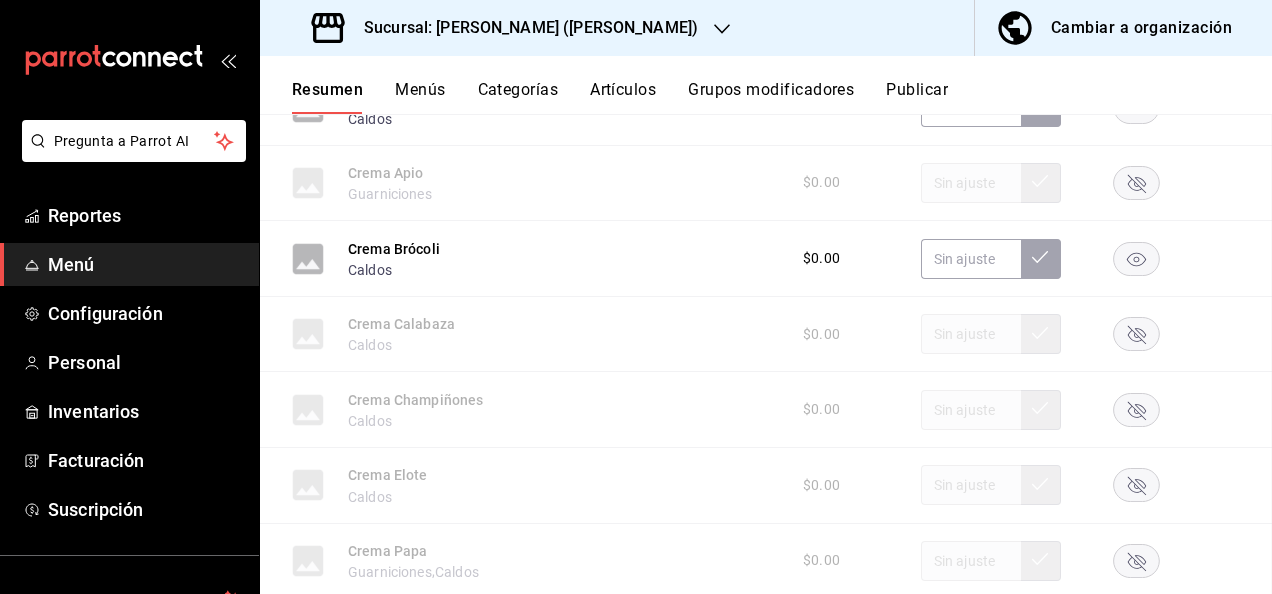 scroll, scrollTop: 0, scrollLeft: 0, axis: both 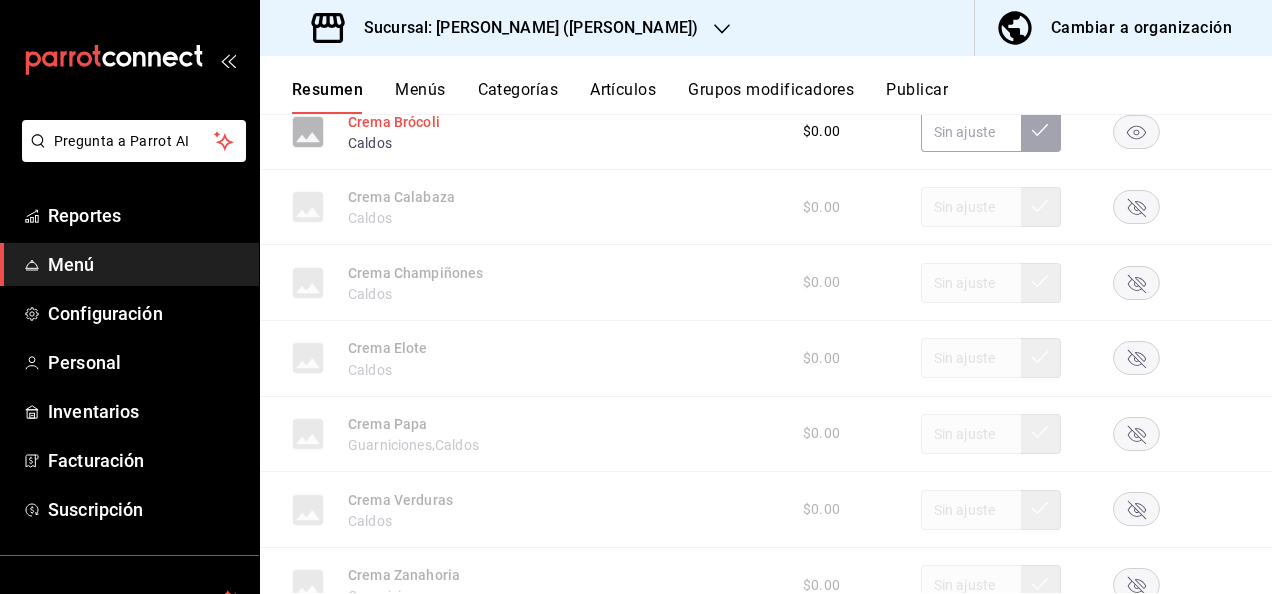 click on "Crema Brócoli" at bounding box center (394, 122) 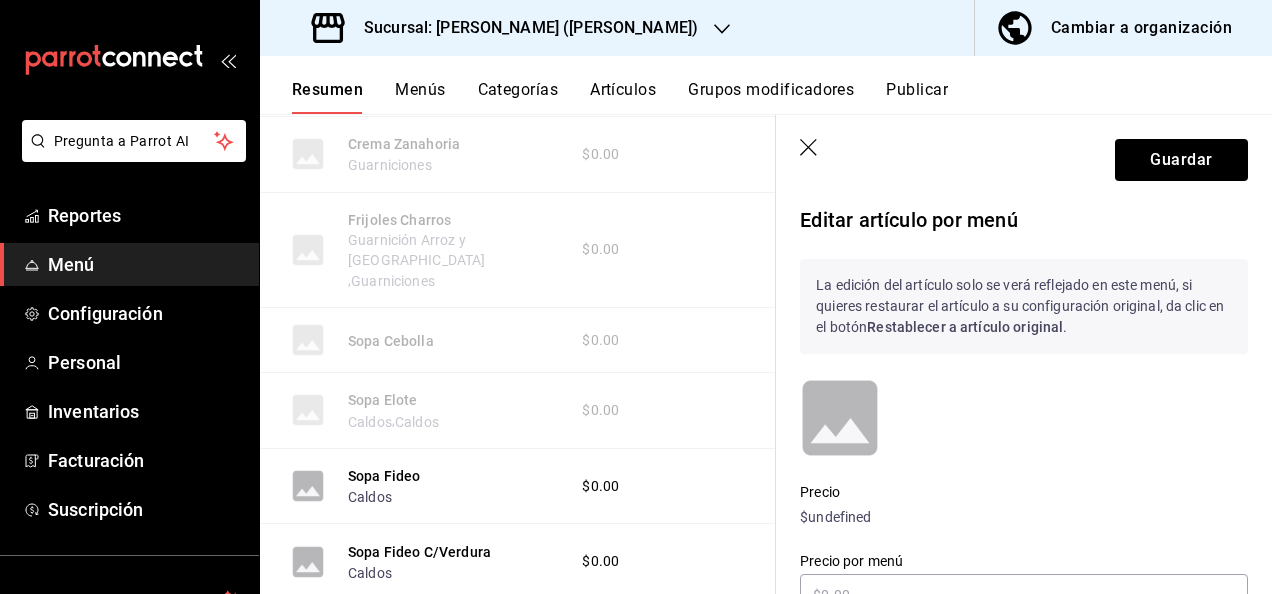 scroll, scrollTop: 5330, scrollLeft: 0, axis: vertical 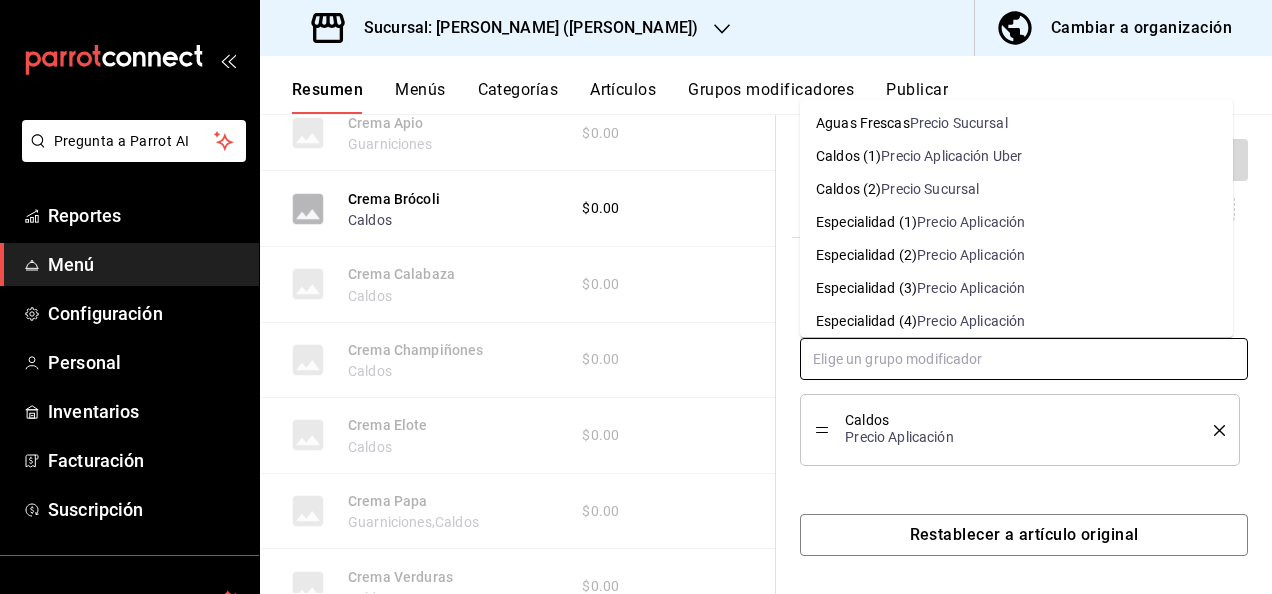 click at bounding box center [1024, 359] 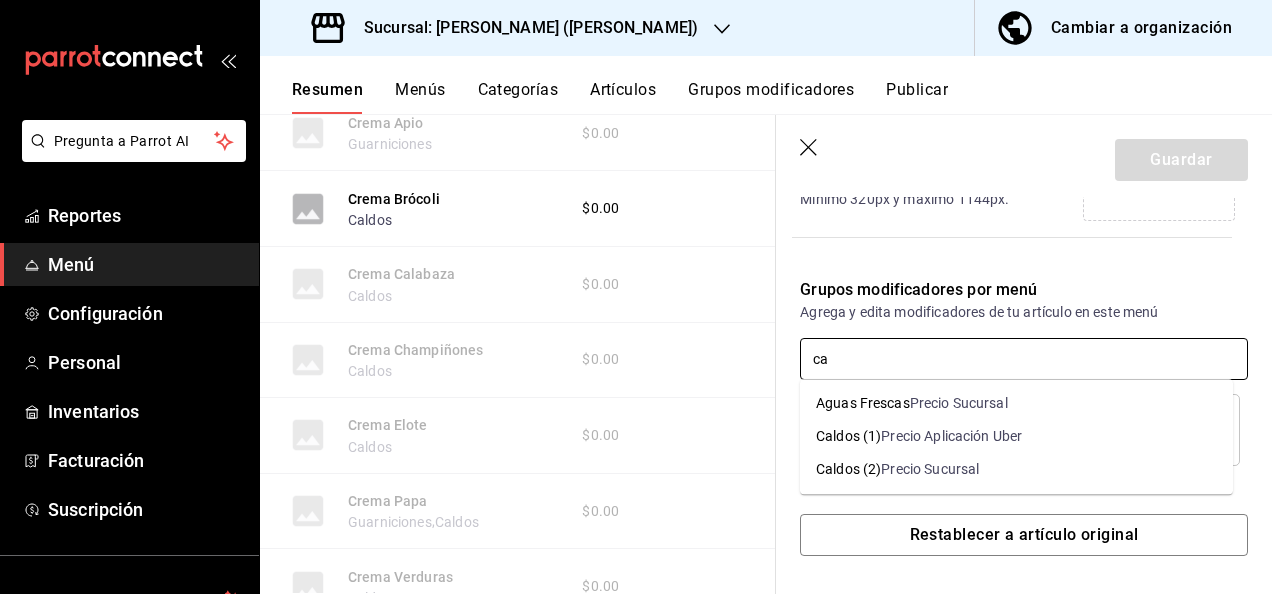 type on "cal" 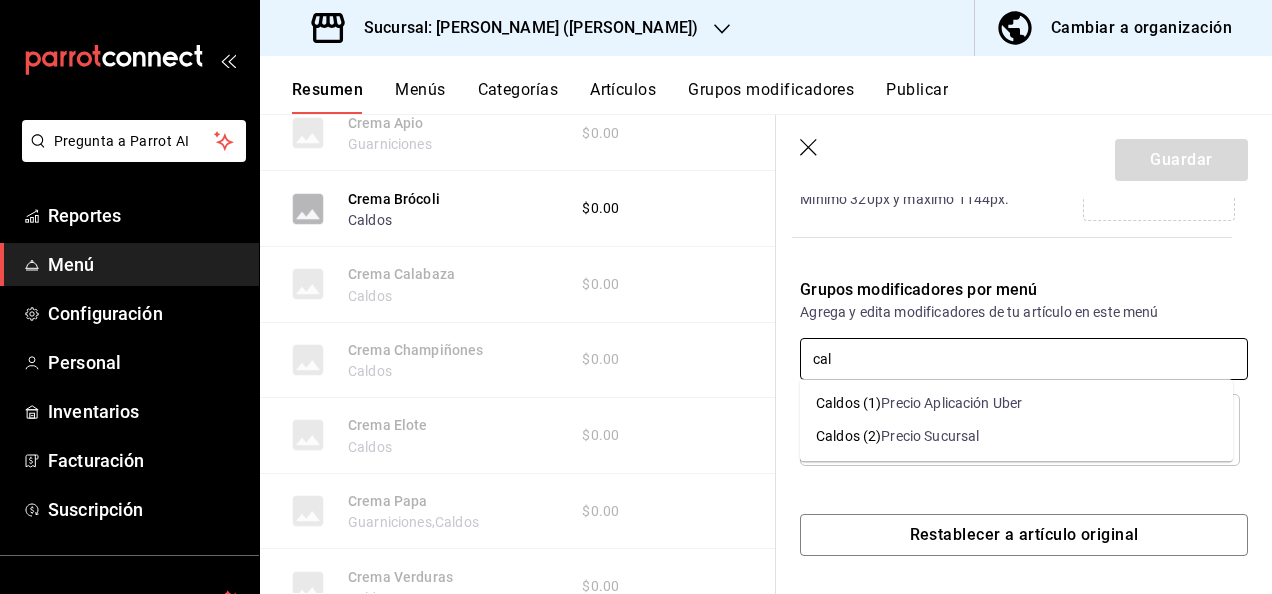 click on "Precio Sucursal" at bounding box center [930, 436] 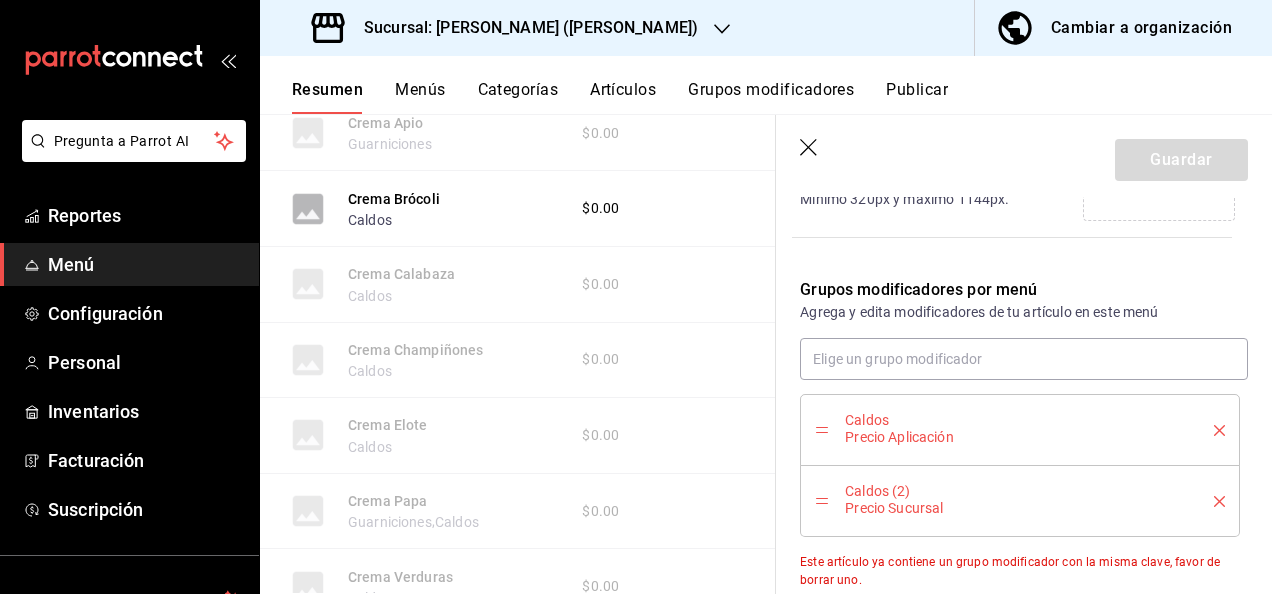 click 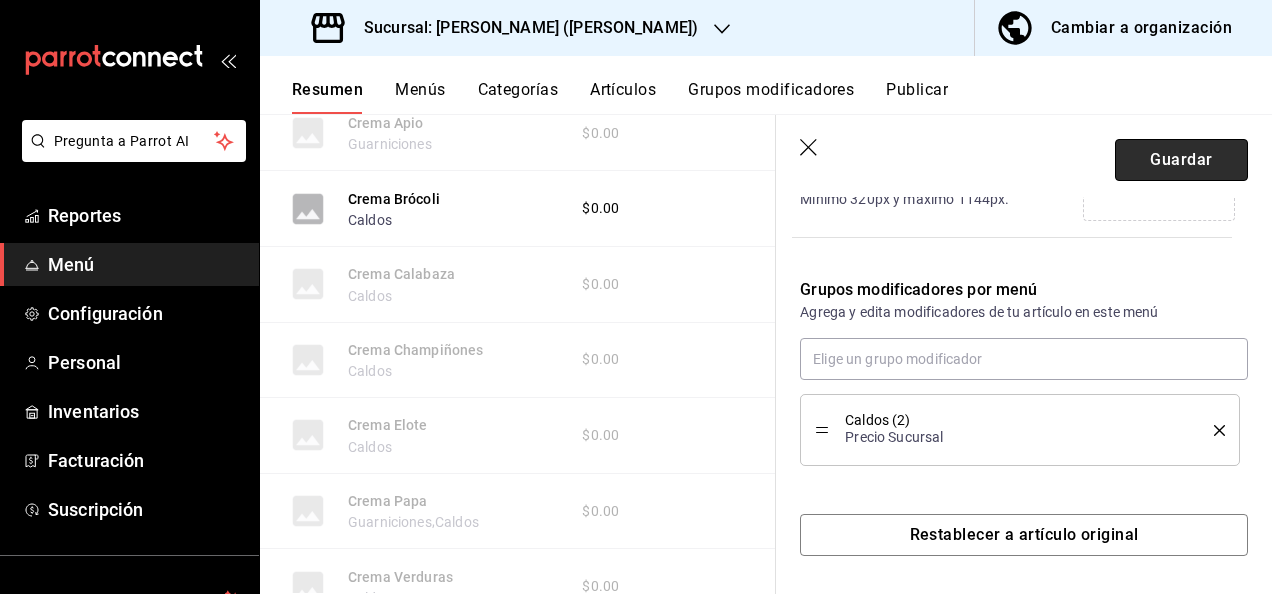 click on "Guardar" at bounding box center (1181, 160) 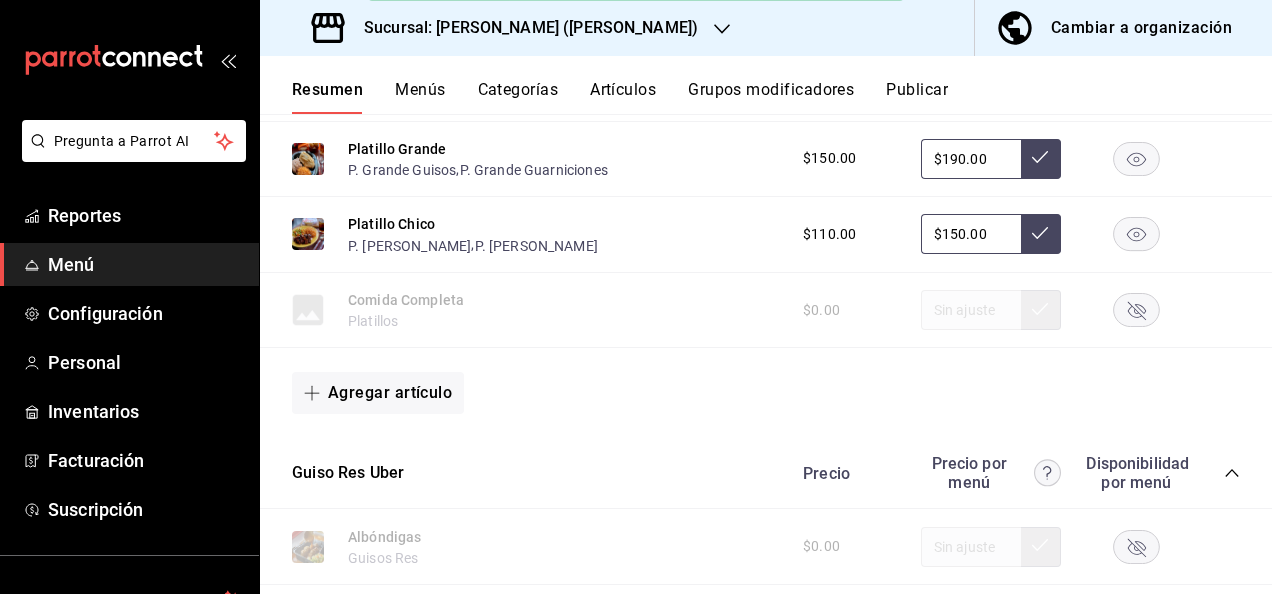scroll, scrollTop: 0, scrollLeft: 0, axis: both 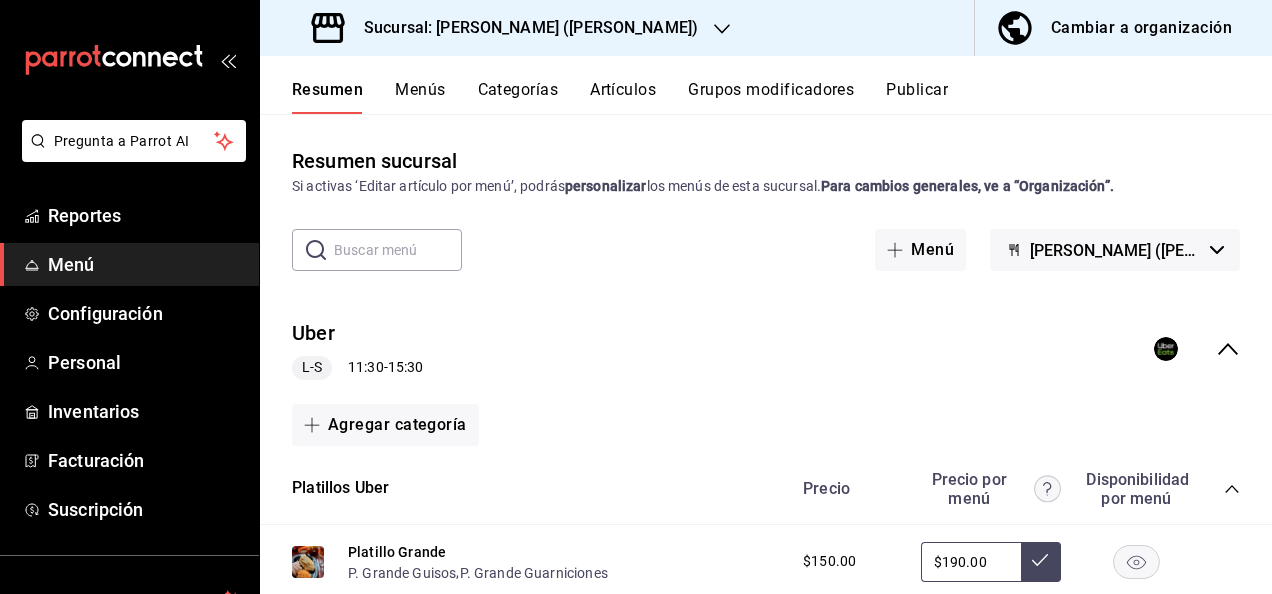 click 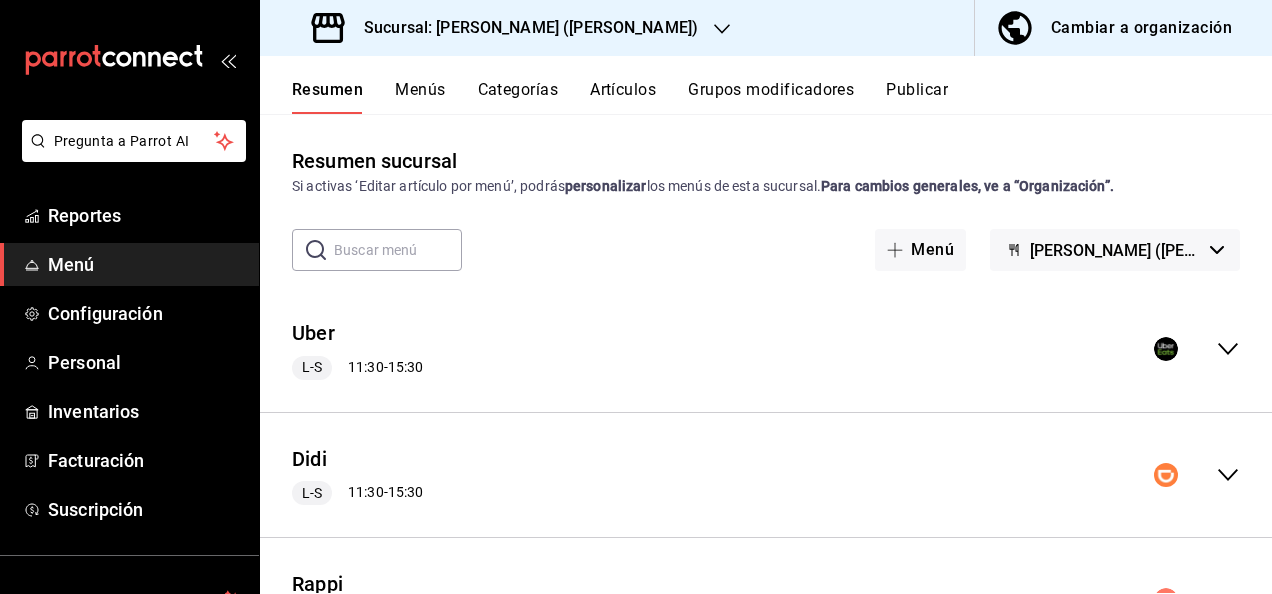 scroll, scrollTop: 234, scrollLeft: 0, axis: vertical 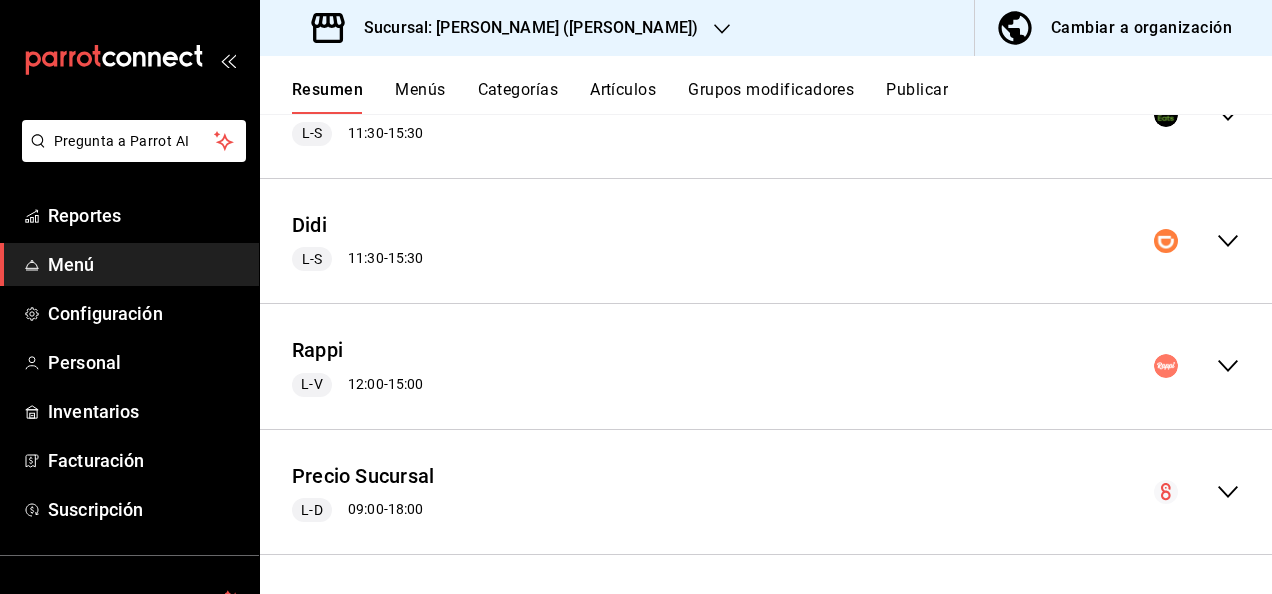 click 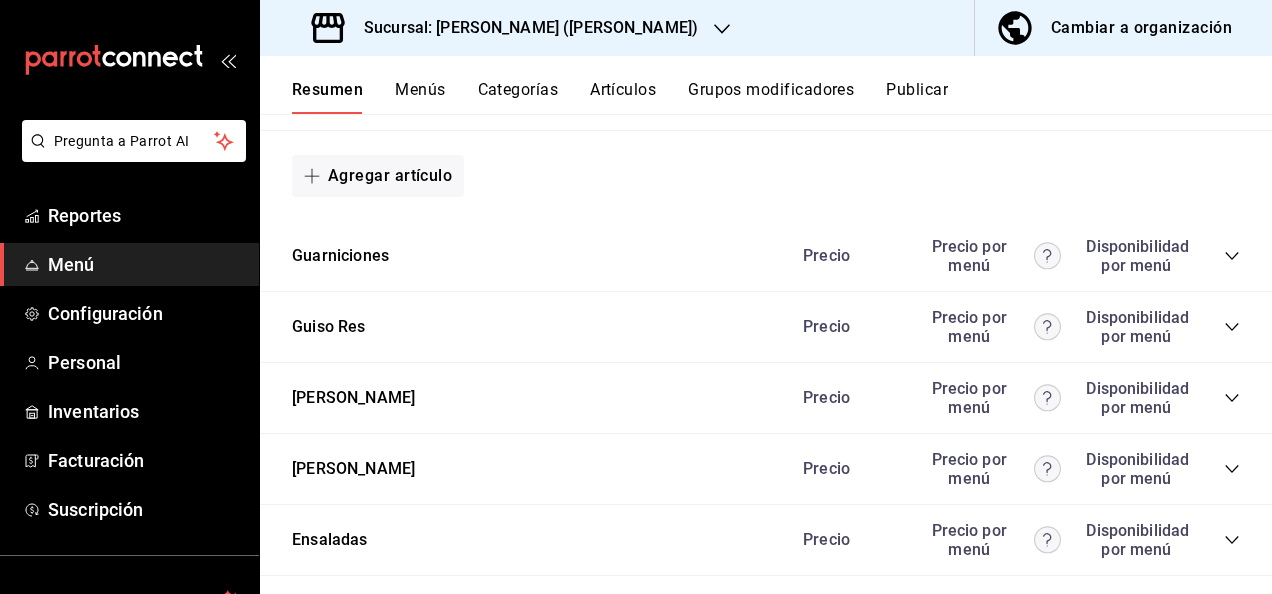 scroll, scrollTop: 2932, scrollLeft: 0, axis: vertical 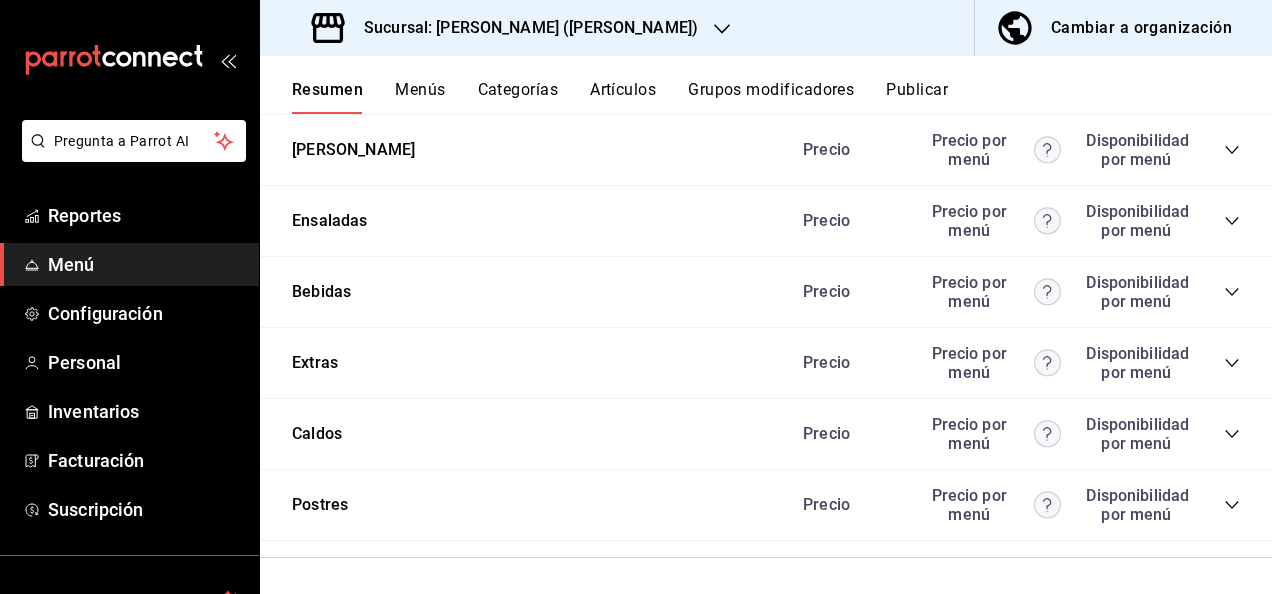 click 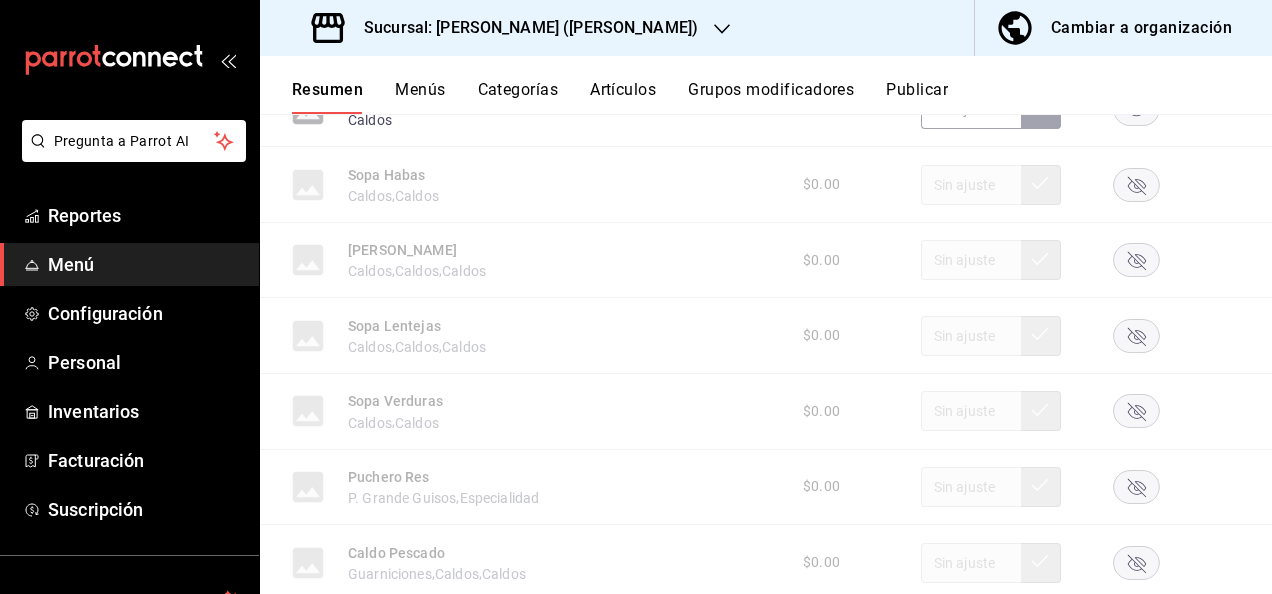 scroll, scrollTop: 4665, scrollLeft: 0, axis: vertical 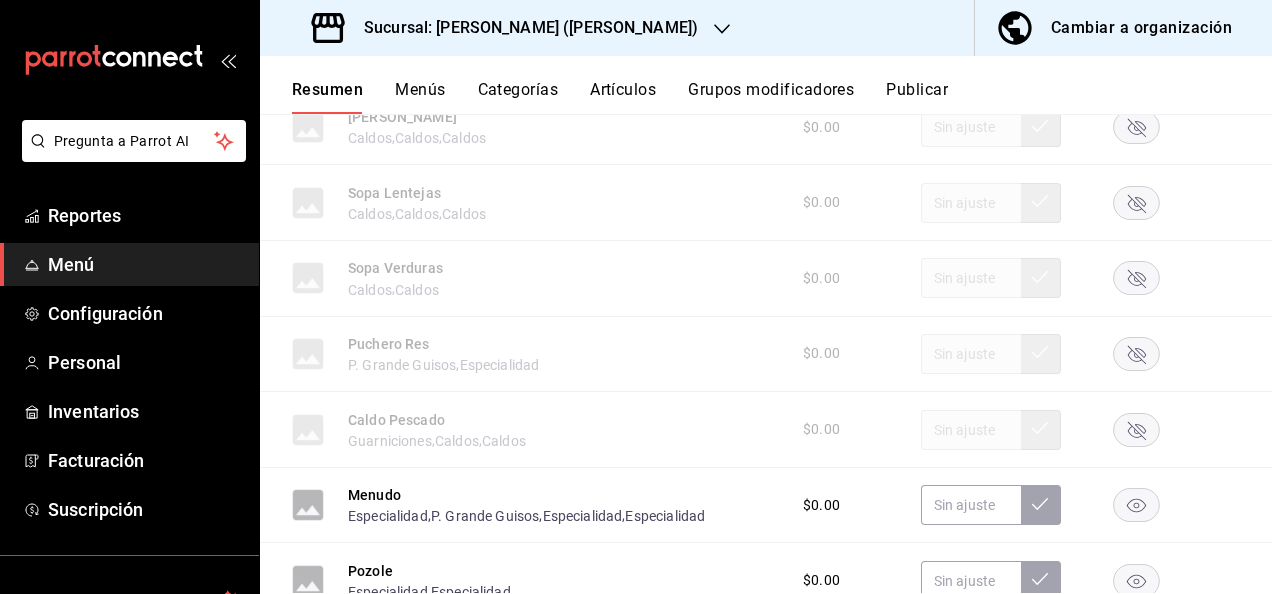 click 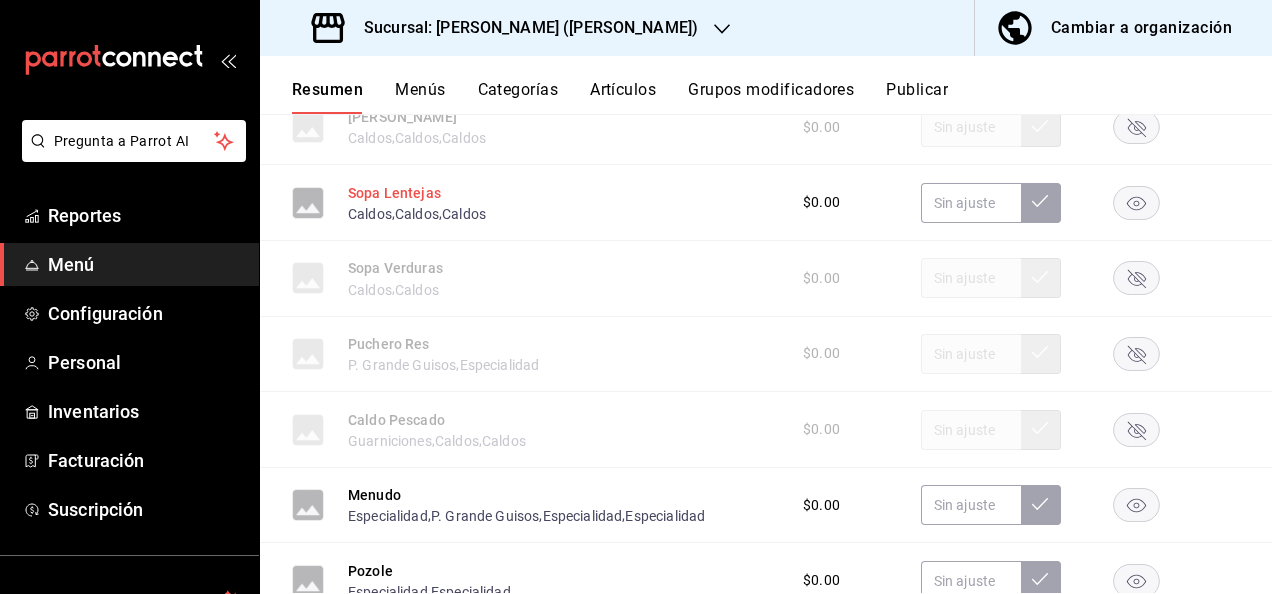 click on "Sopa Lentejas" at bounding box center (394, 193) 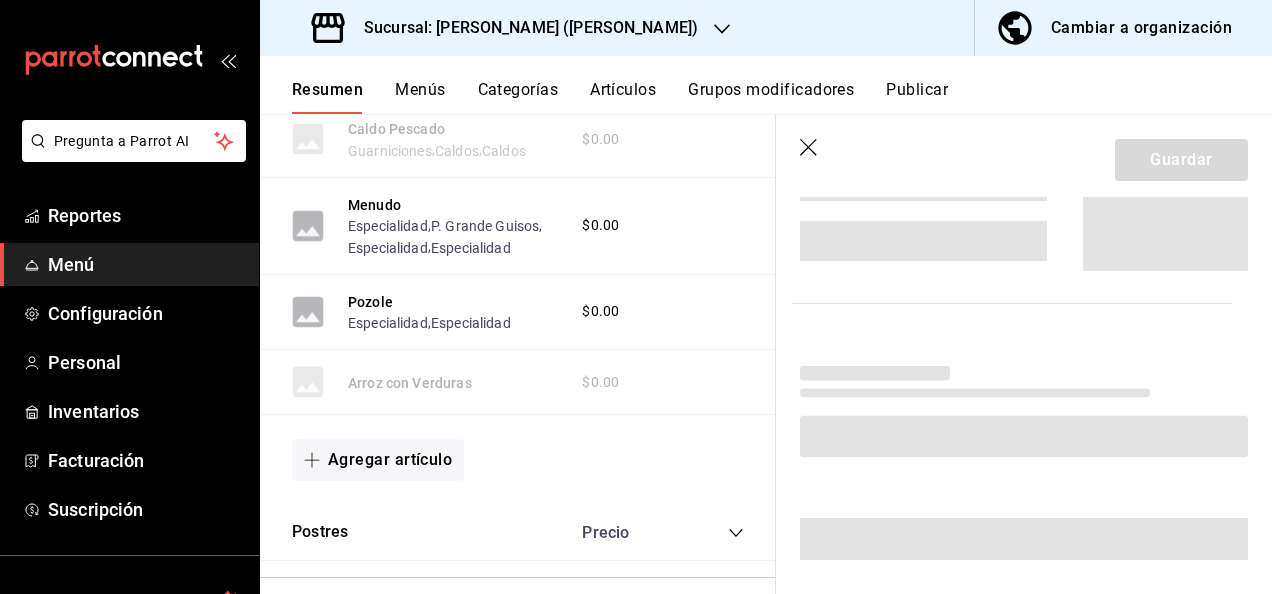 scroll, scrollTop: 4307, scrollLeft: 0, axis: vertical 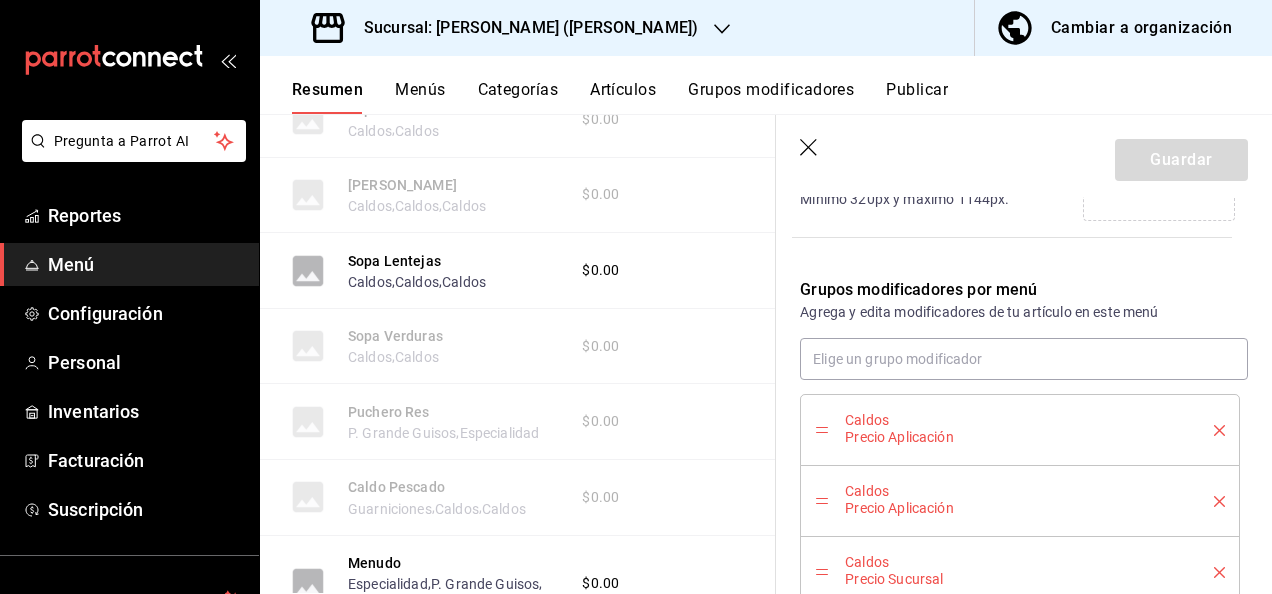 click 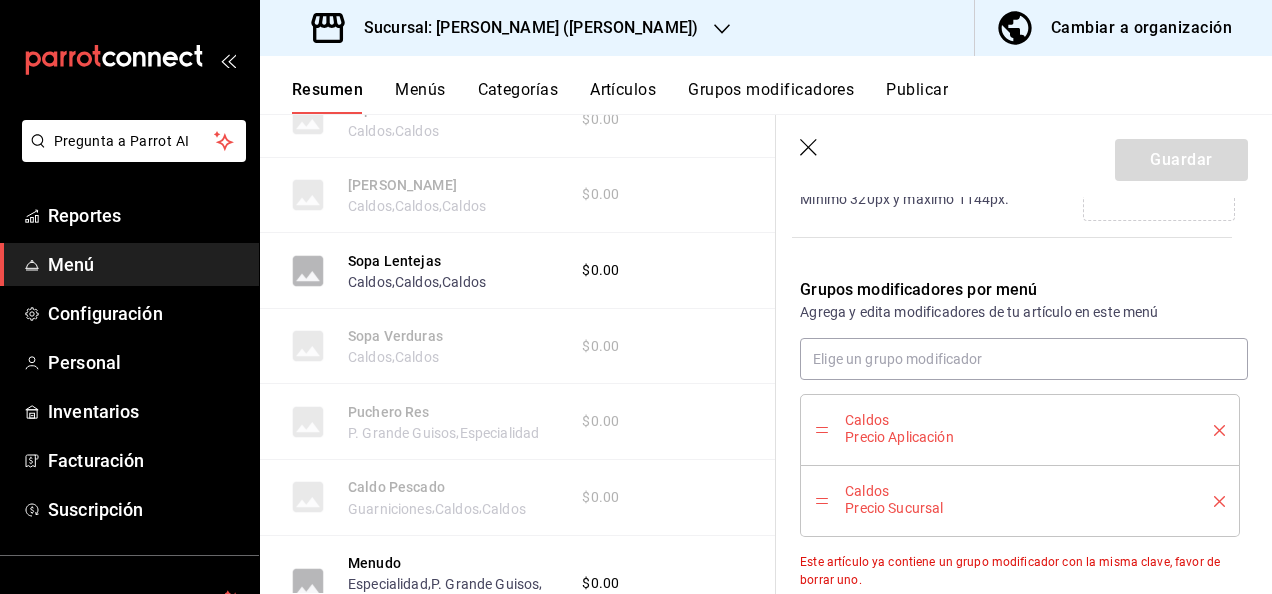 click 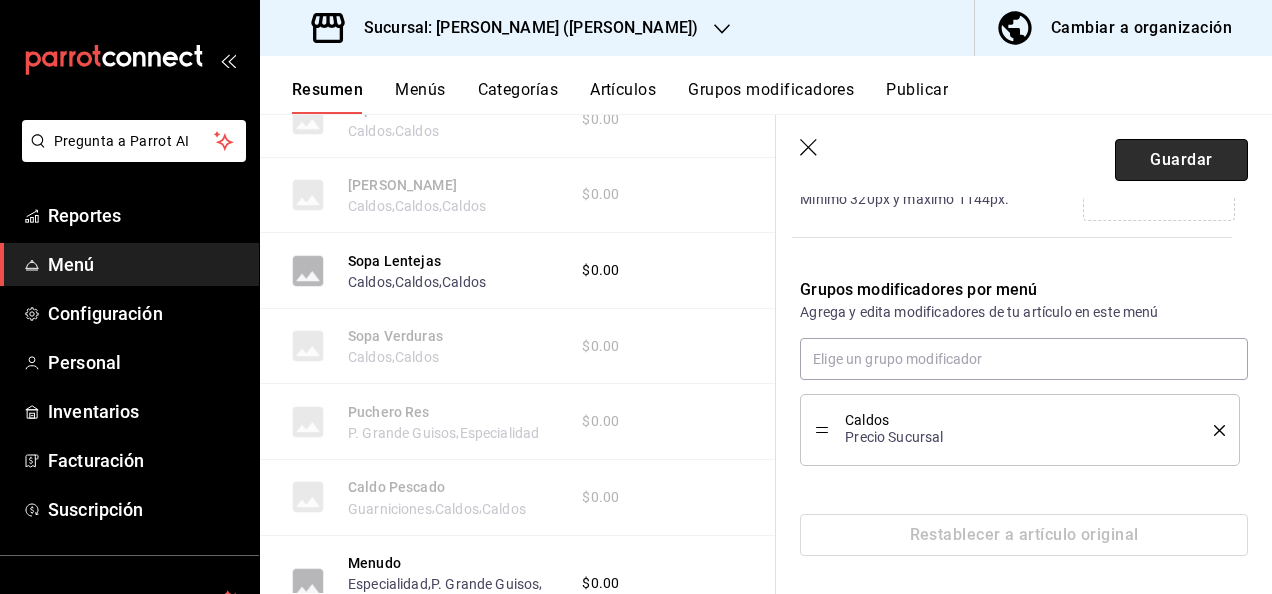 click on "Guardar" at bounding box center [1181, 160] 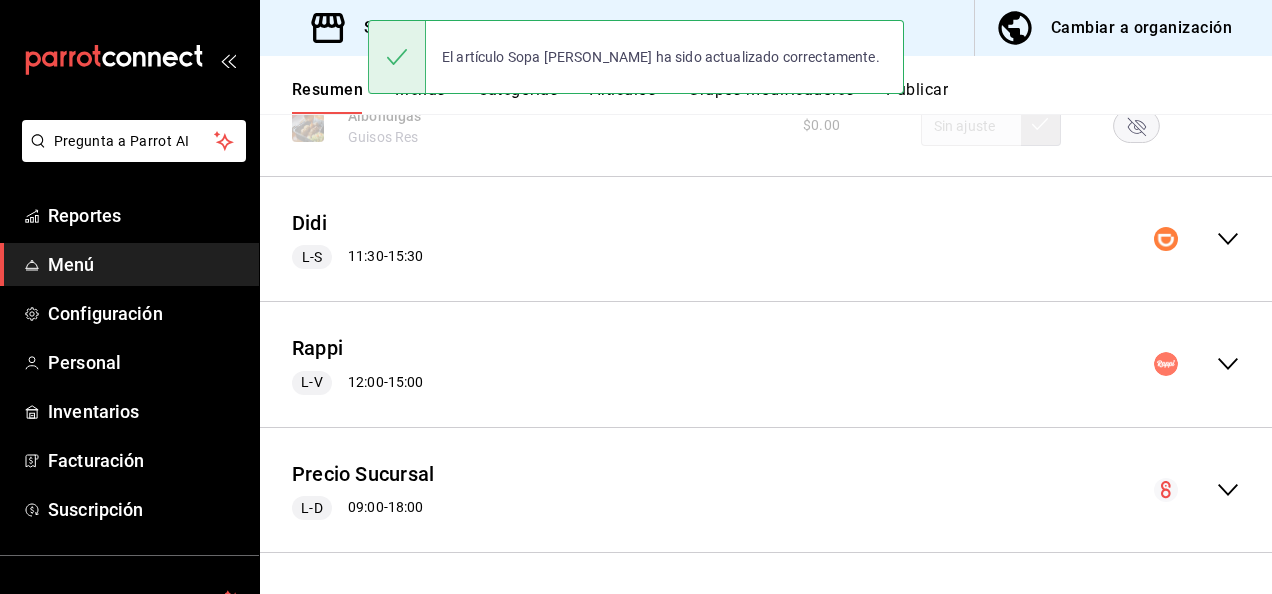 scroll, scrollTop: 2401, scrollLeft: 0, axis: vertical 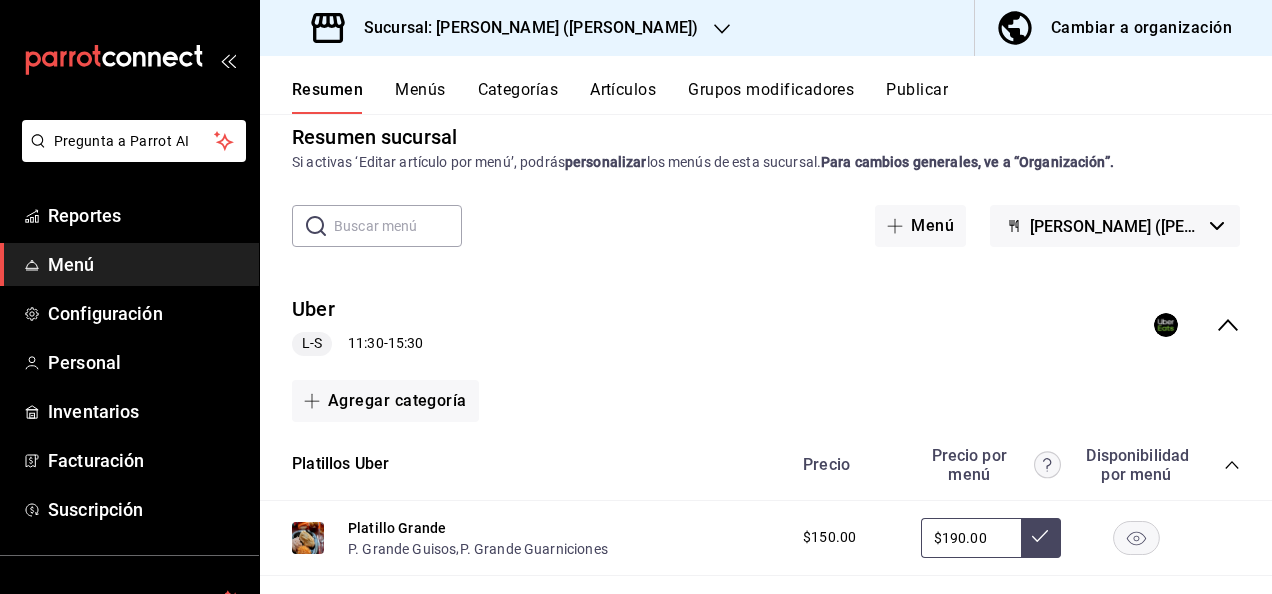 click on "Publicar" at bounding box center [917, 97] 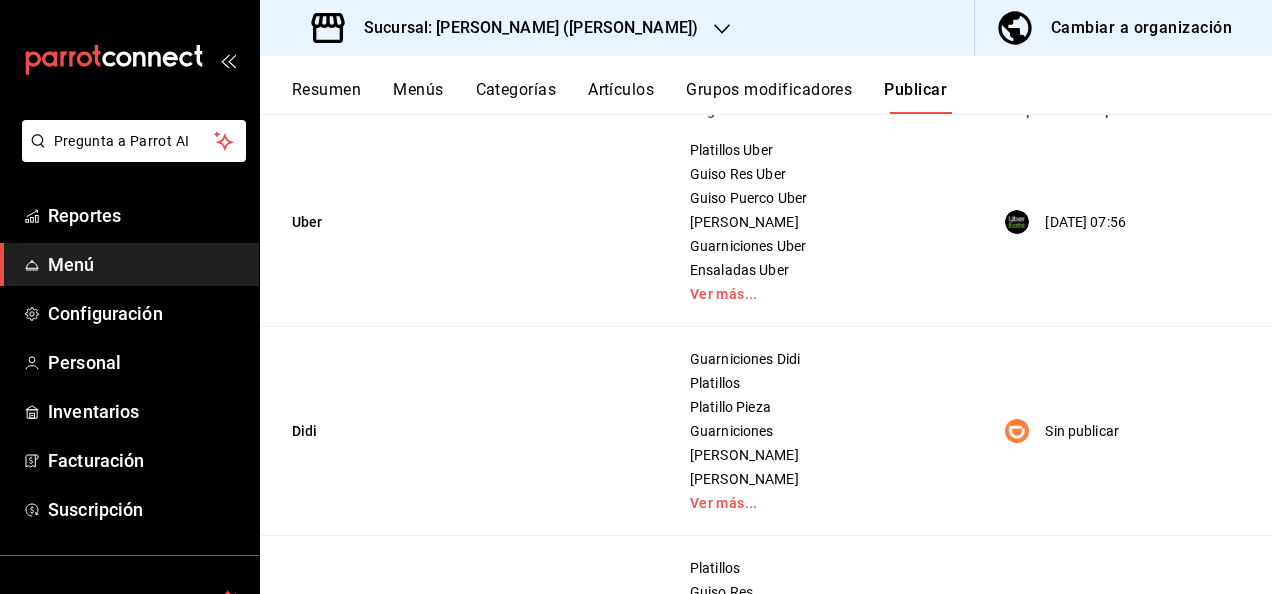 scroll, scrollTop: 253, scrollLeft: 0, axis: vertical 